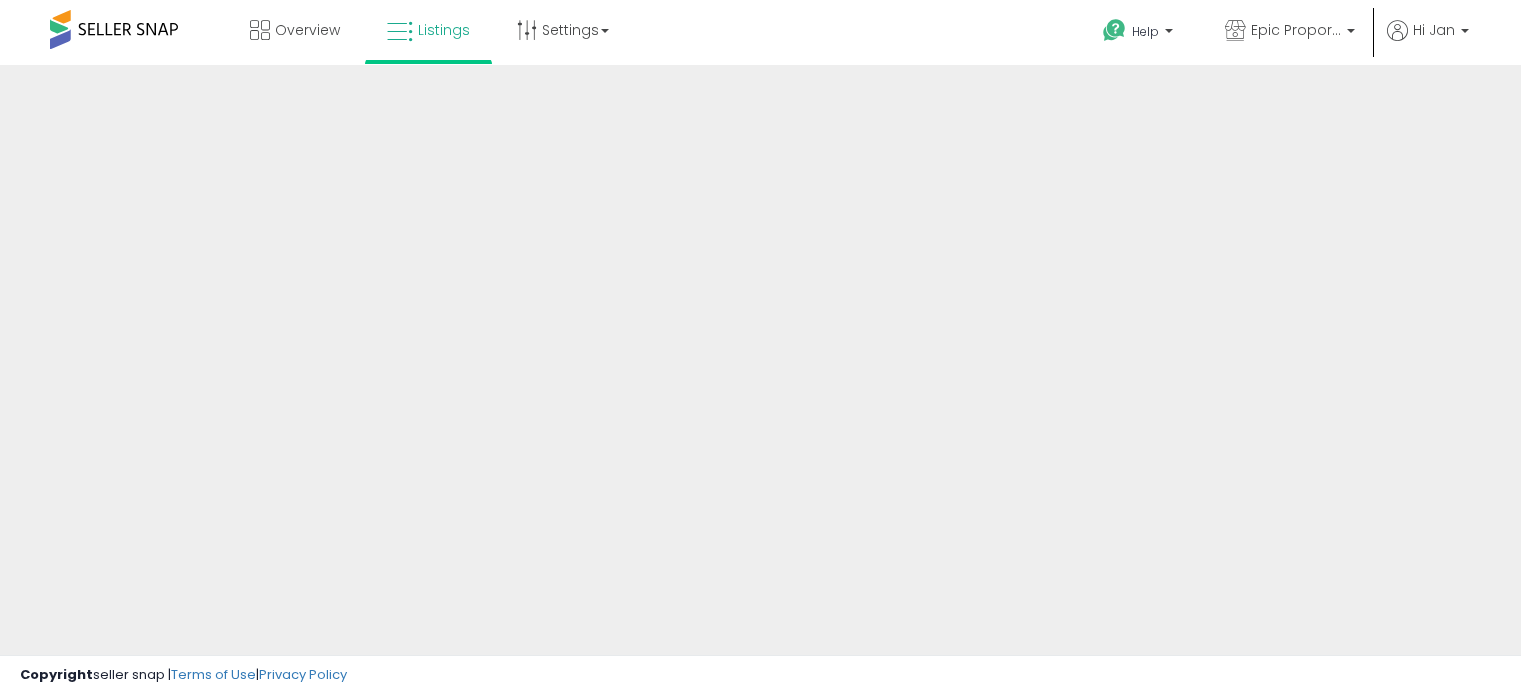 scroll, scrollTop: 0, scrollLeft: 0, axis: both 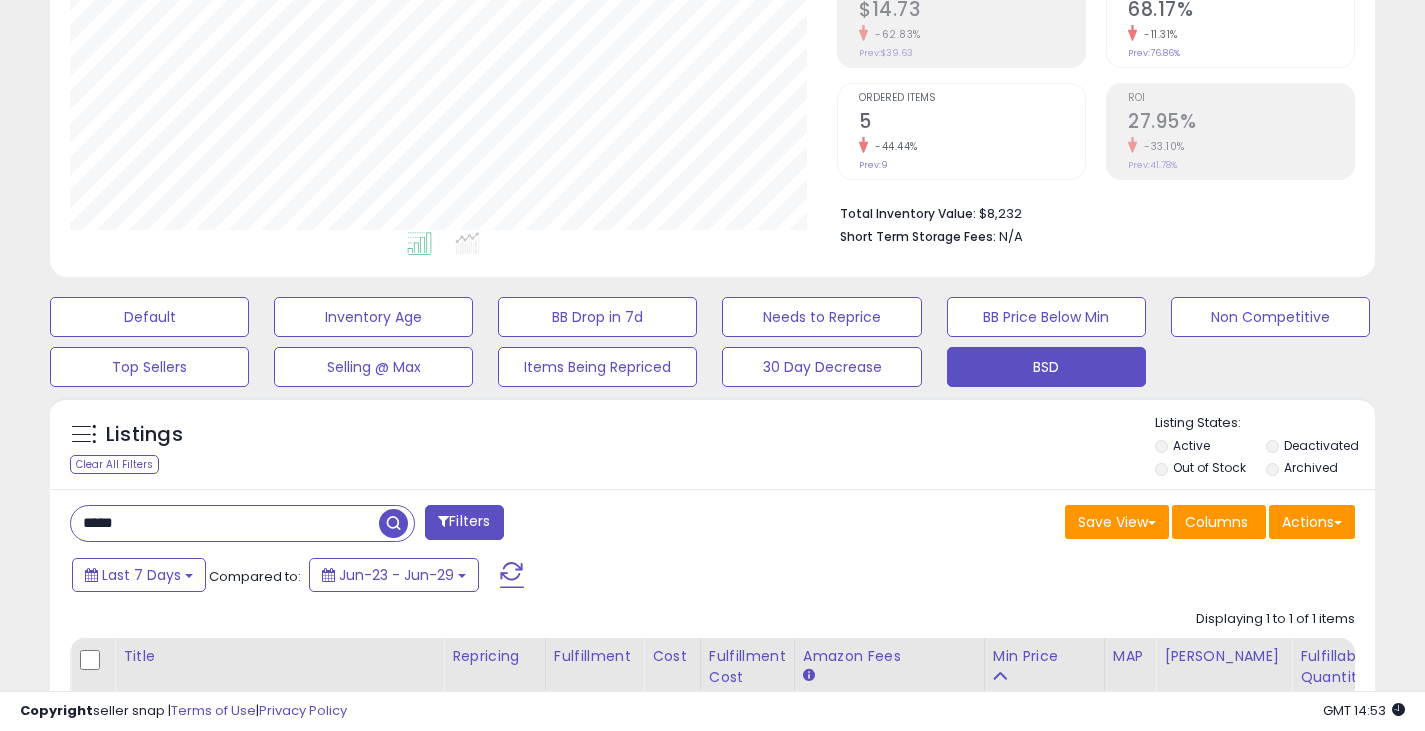 drag, startPoint x: 140, startPoint y: 526, endPoint x: 68, endPoint y: 524, distance: 72.02777 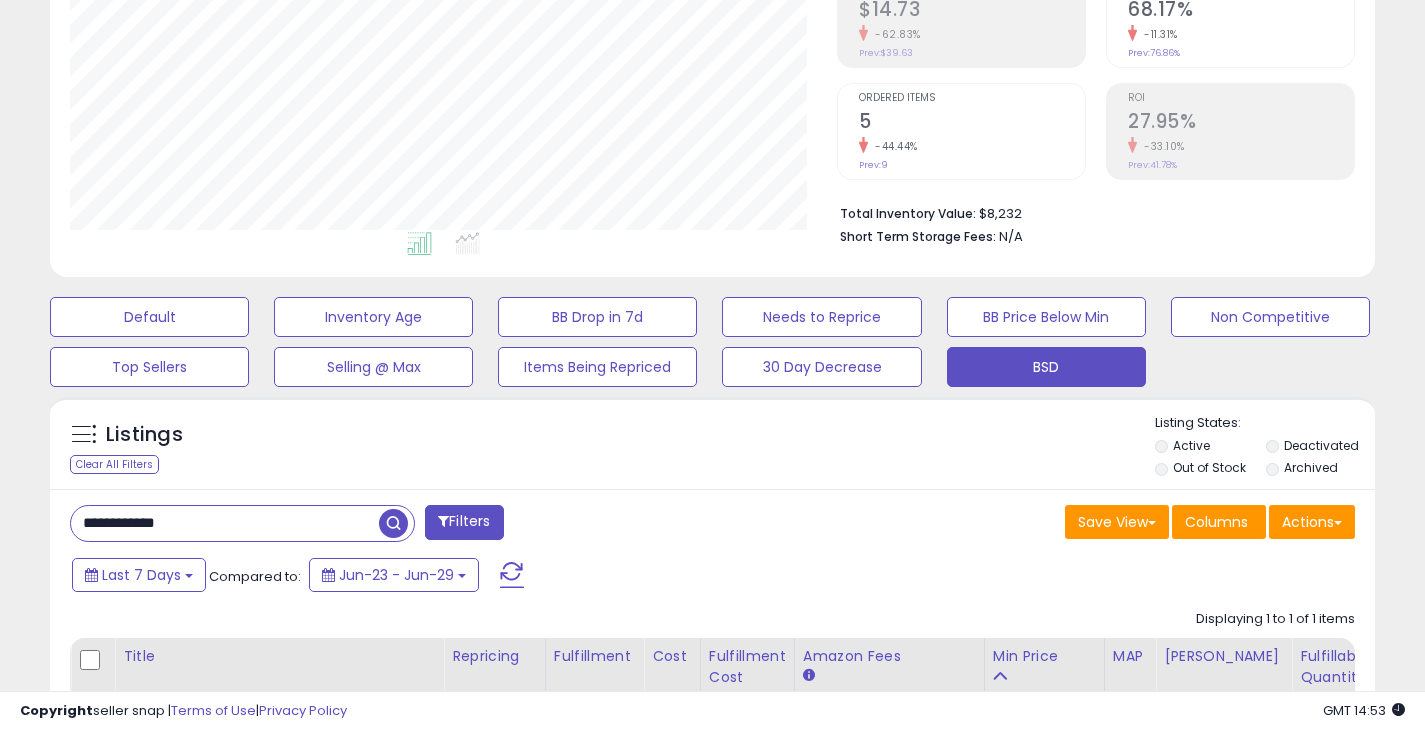 type on "**********" 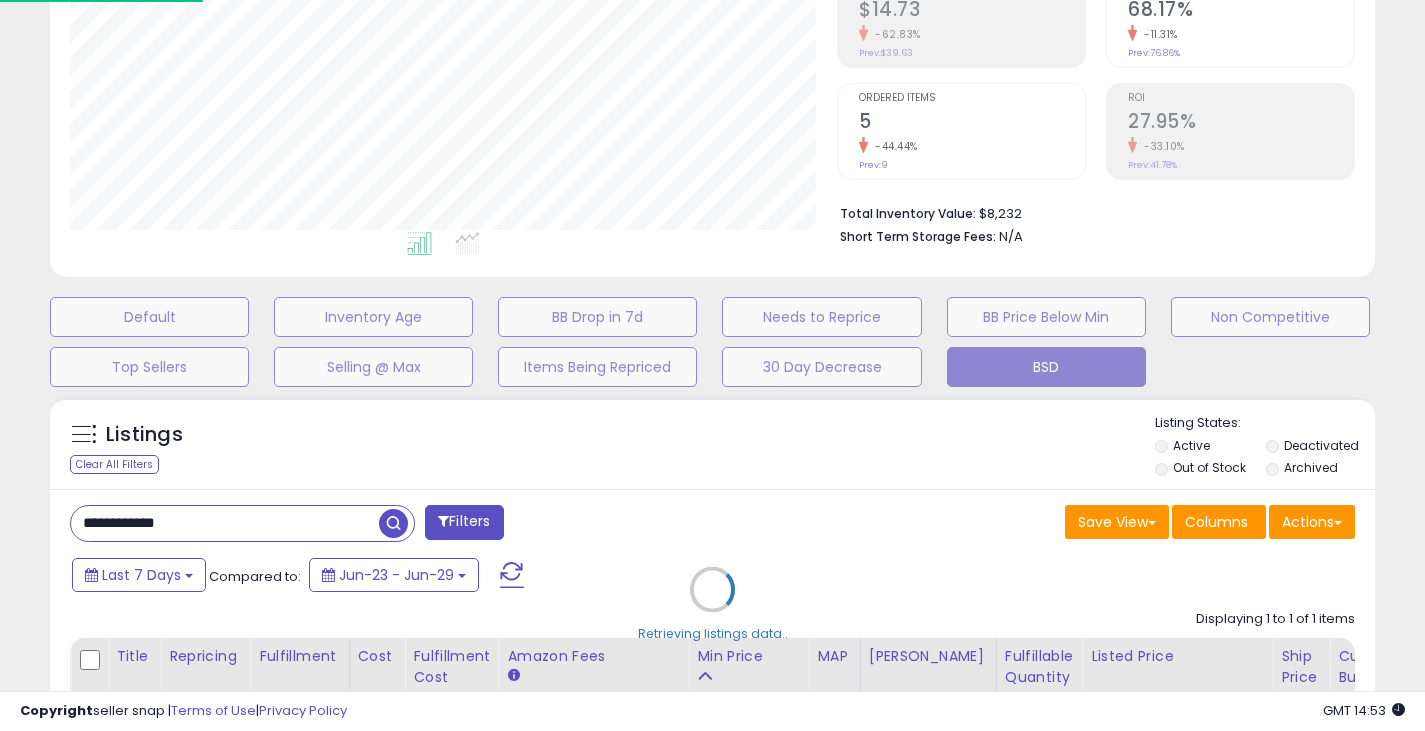 scroll, scrollTop: 999590, scrollLeft: 999224, axis: both 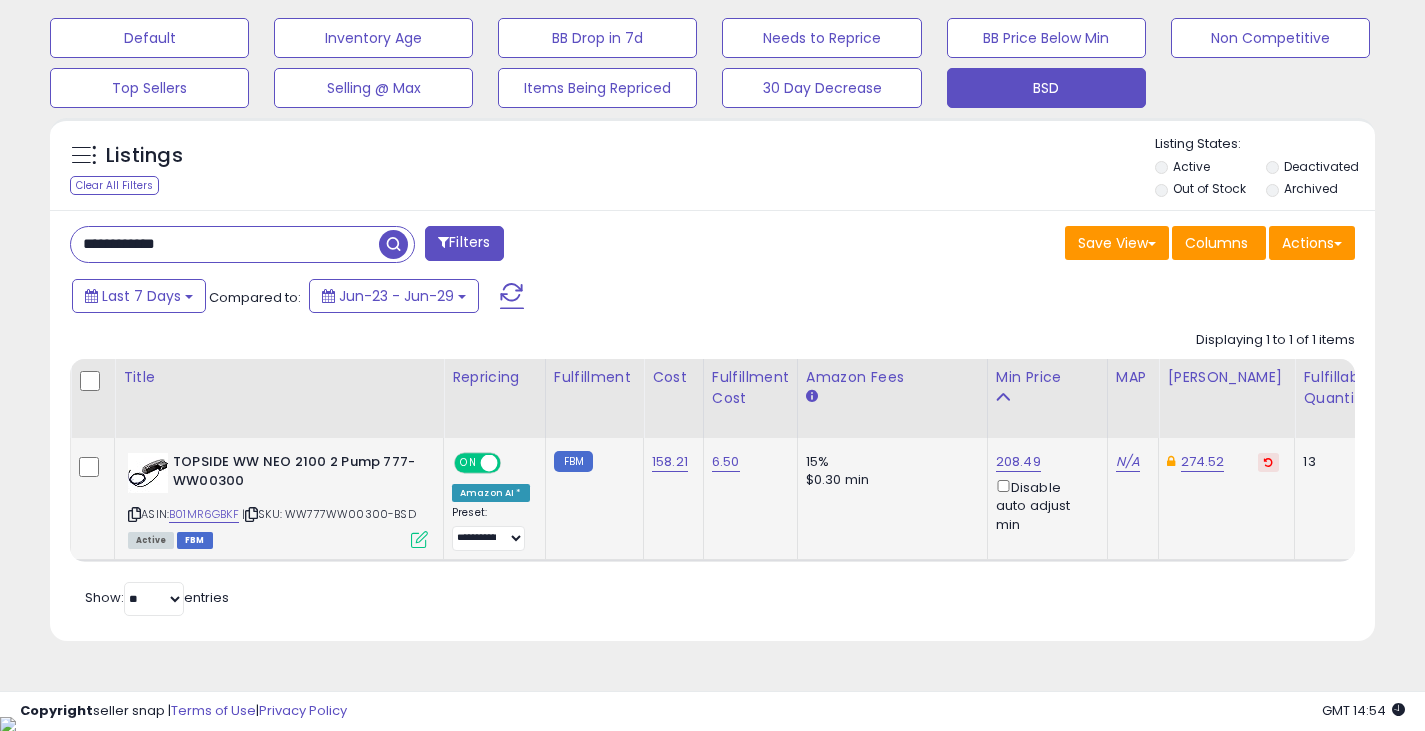 click on "158.21" 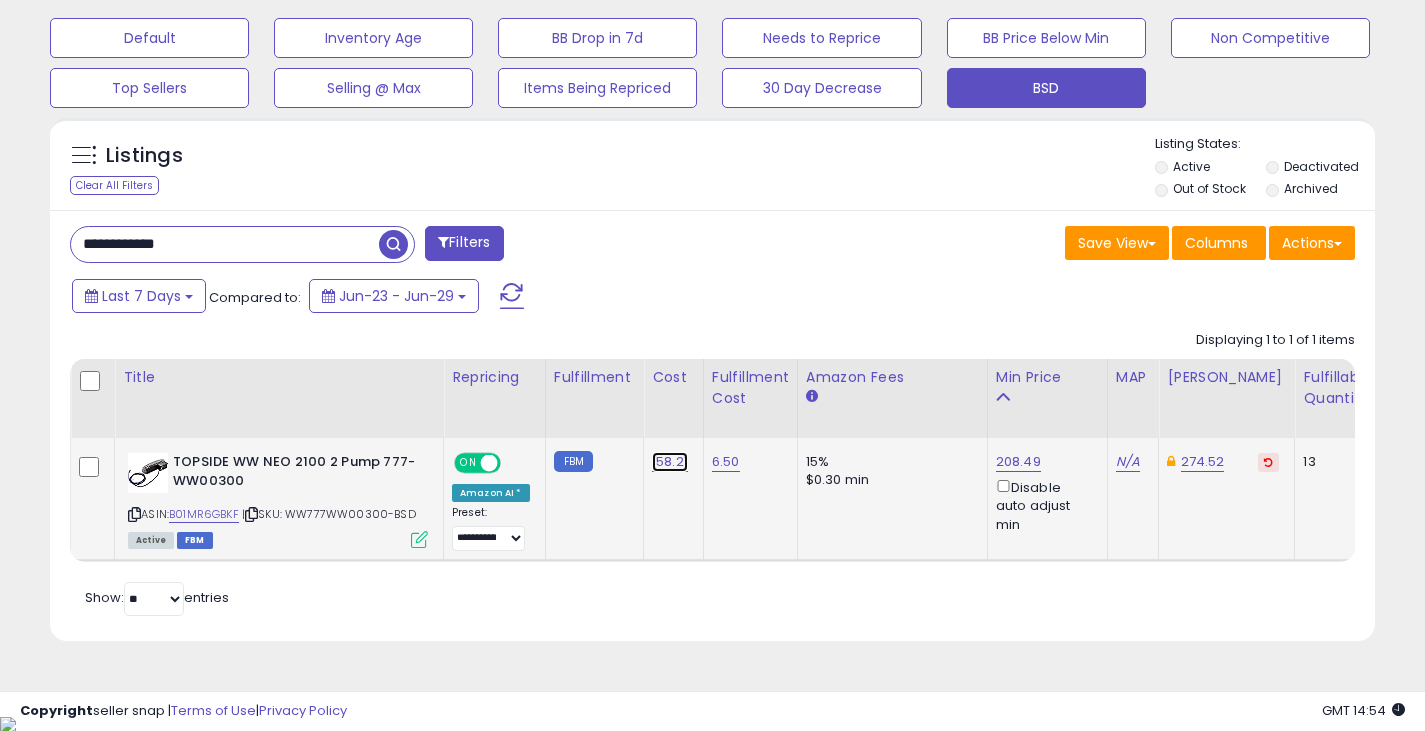click on "158.21" at bounding box center (670, 462) 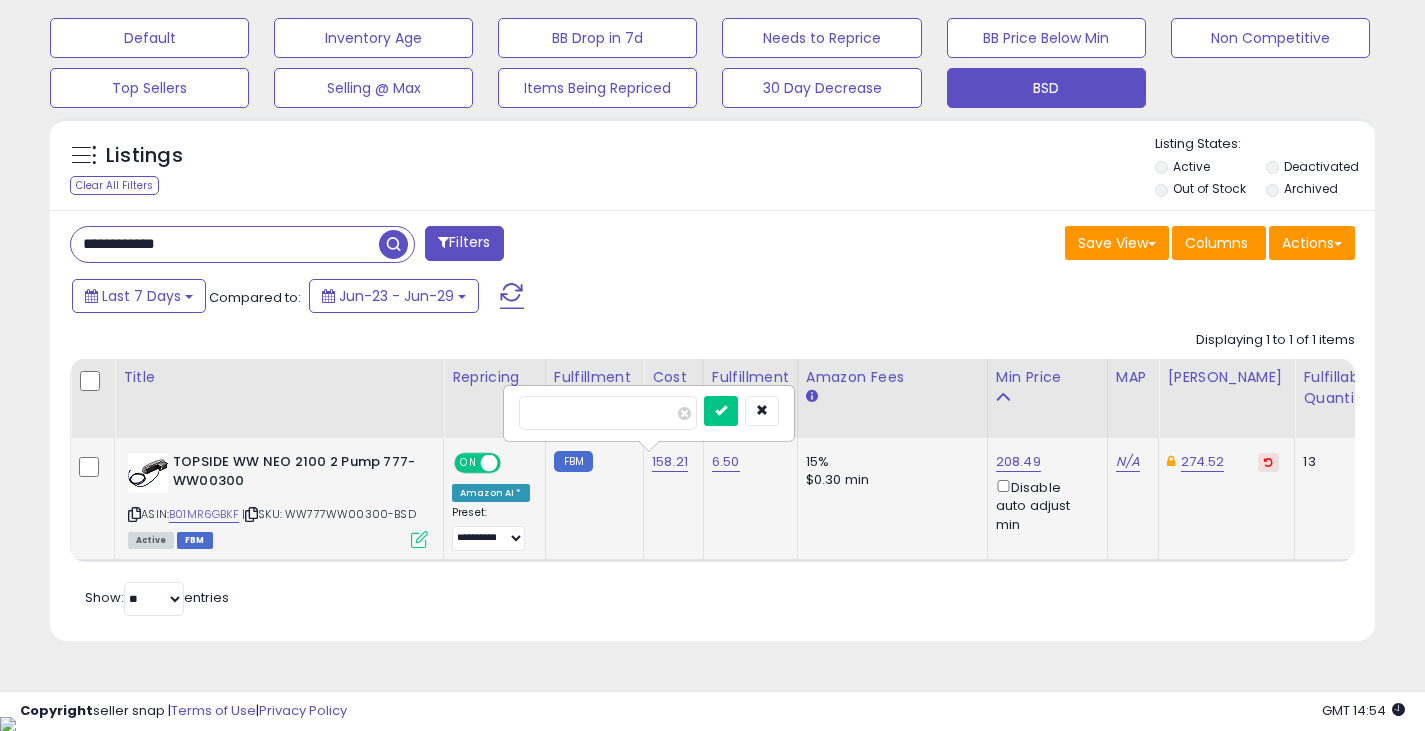 type on "*" 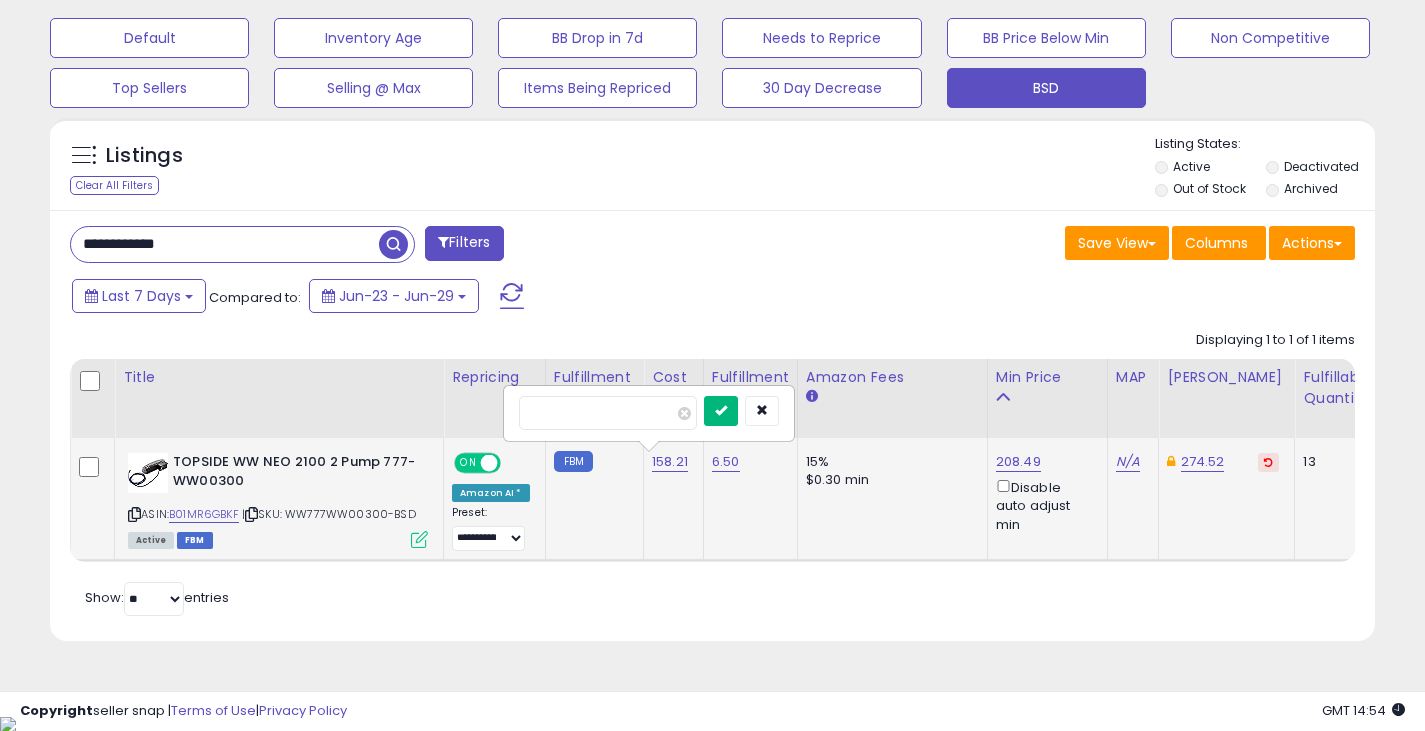 type on "******" 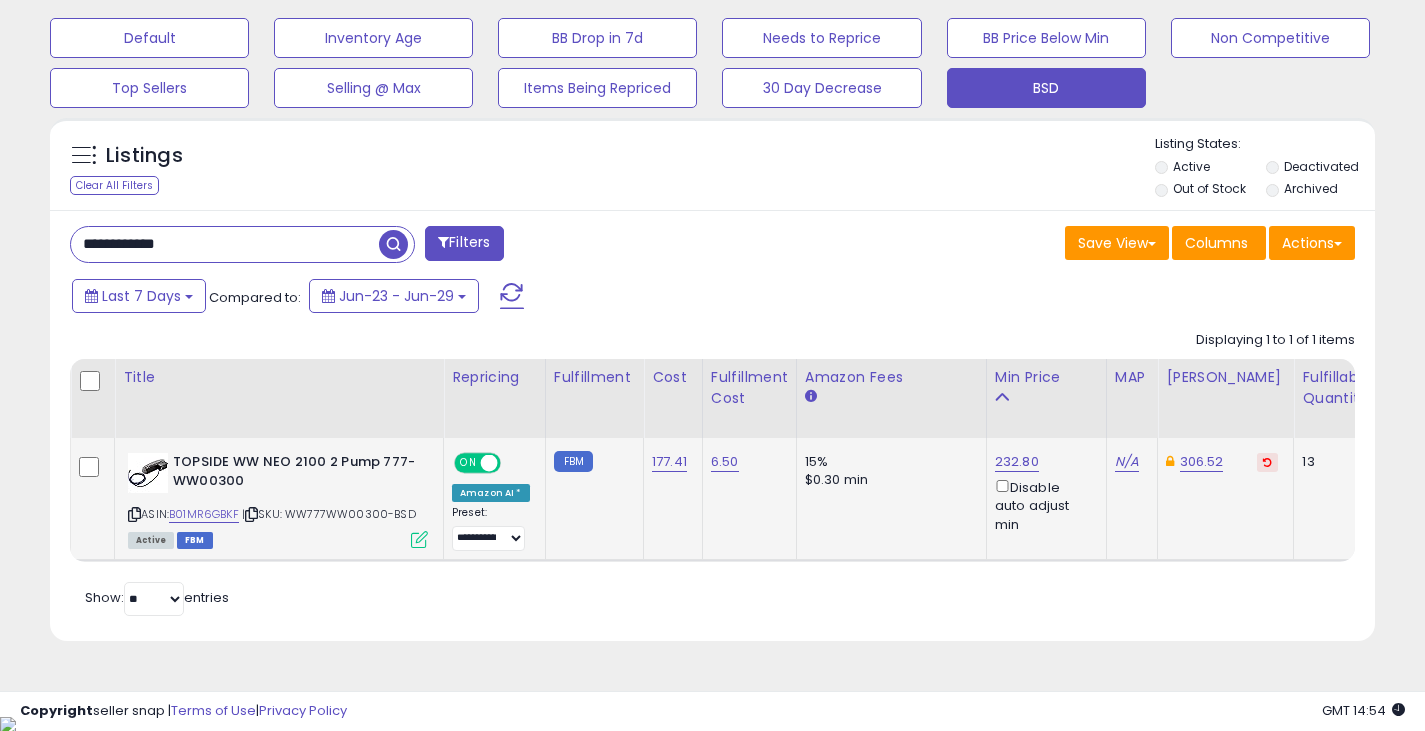 drag, startPoint x: 223, startPoint y: 244, endPoint x: 88, endPoint y: 245, distance: 135.00371 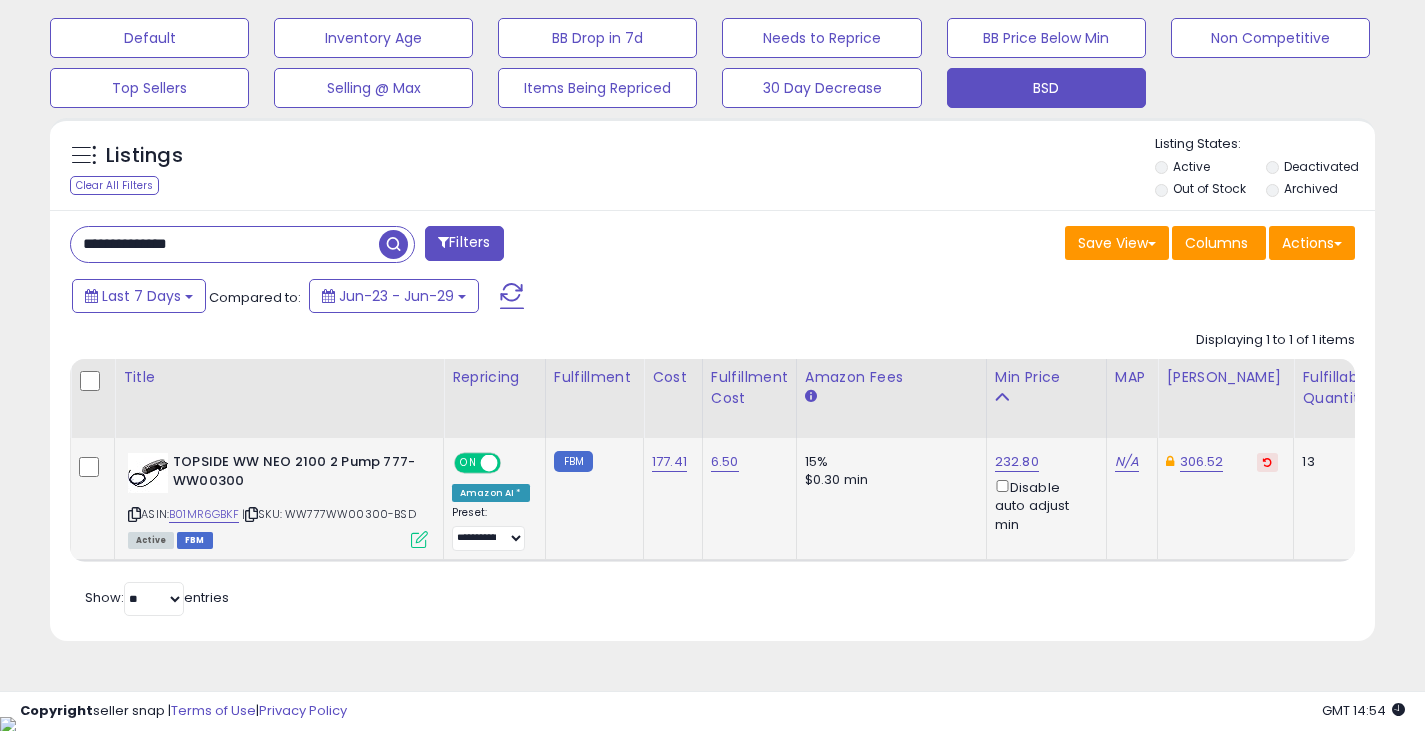 click at bounding box center (393, 244) 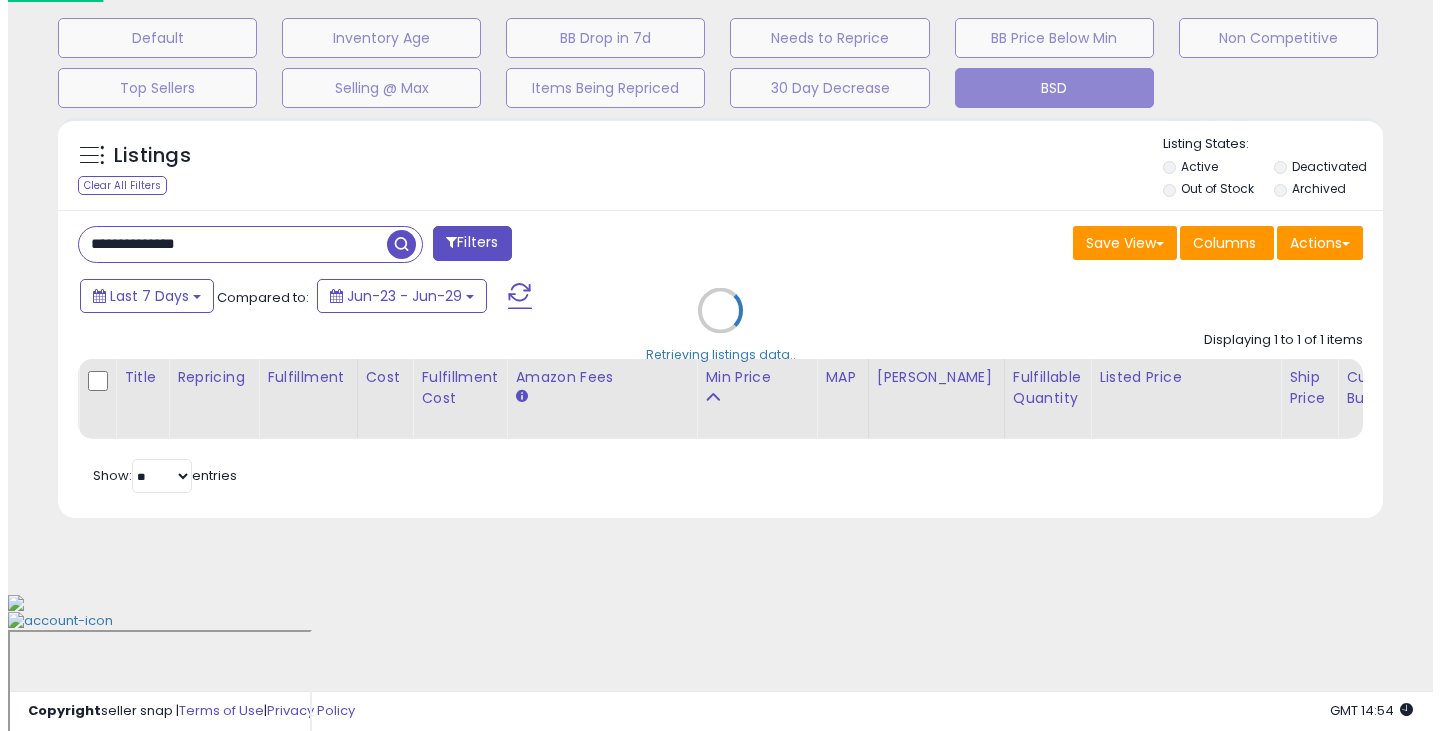 scroll, scrollTop: 489, scrollLeft: 0, axis: vertical 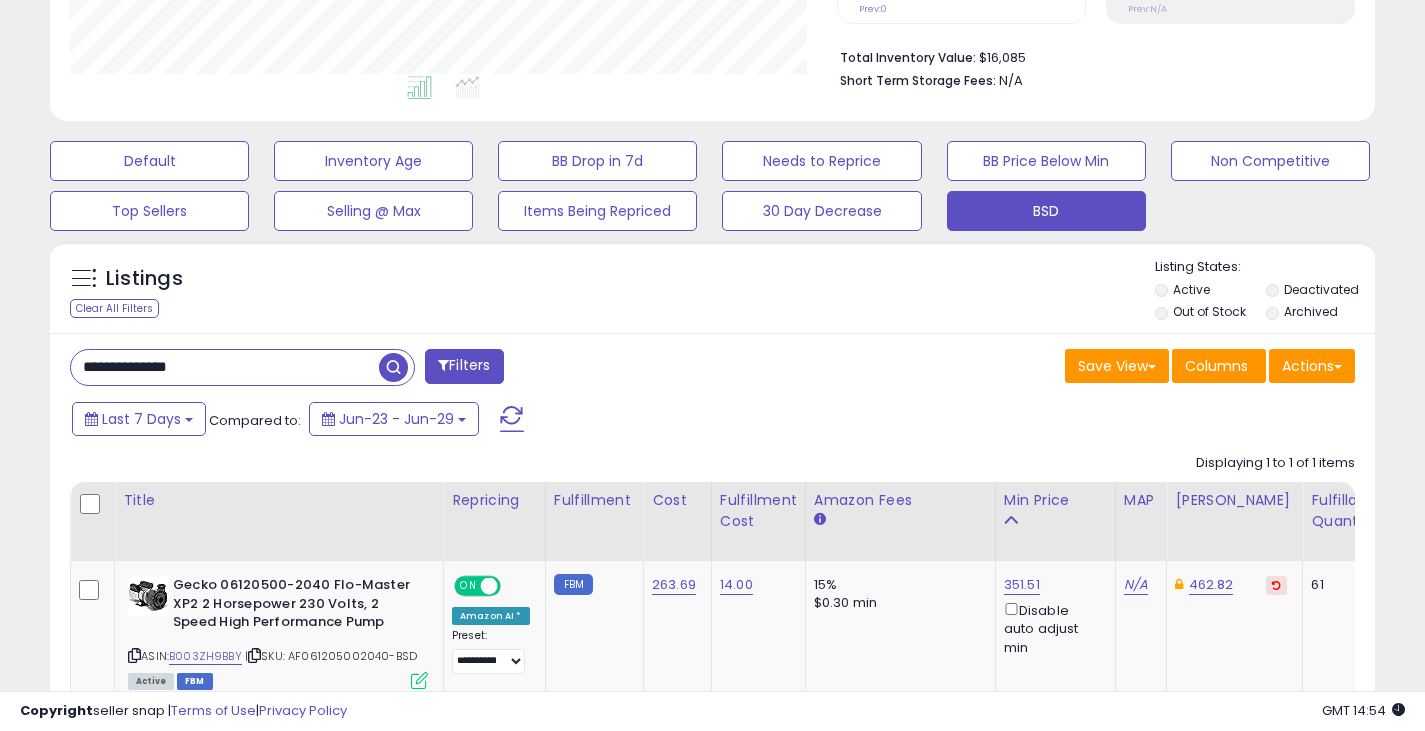 drag, startPoint x: 228, startPoint y: 360, endPoint x: 77, endPoint y: 364, distance: 151.05296 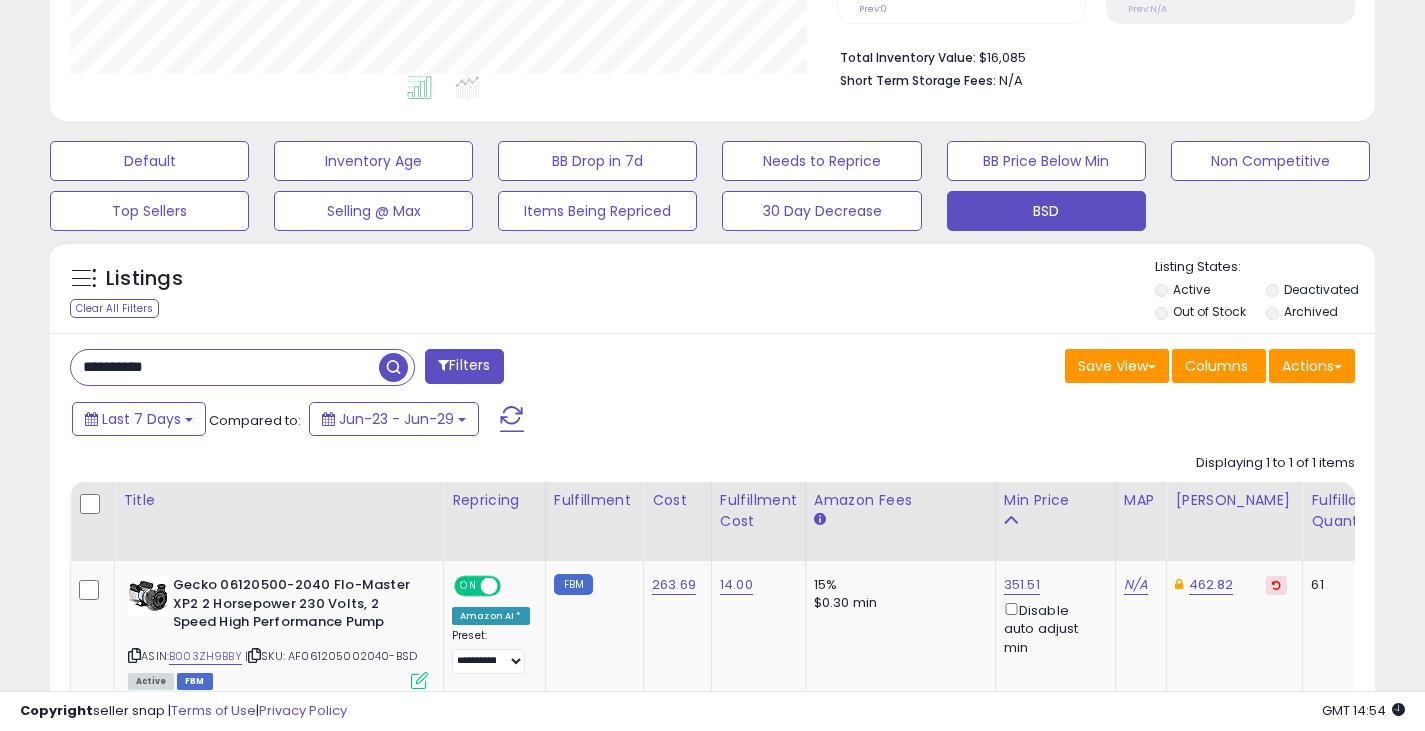 type on "**********" 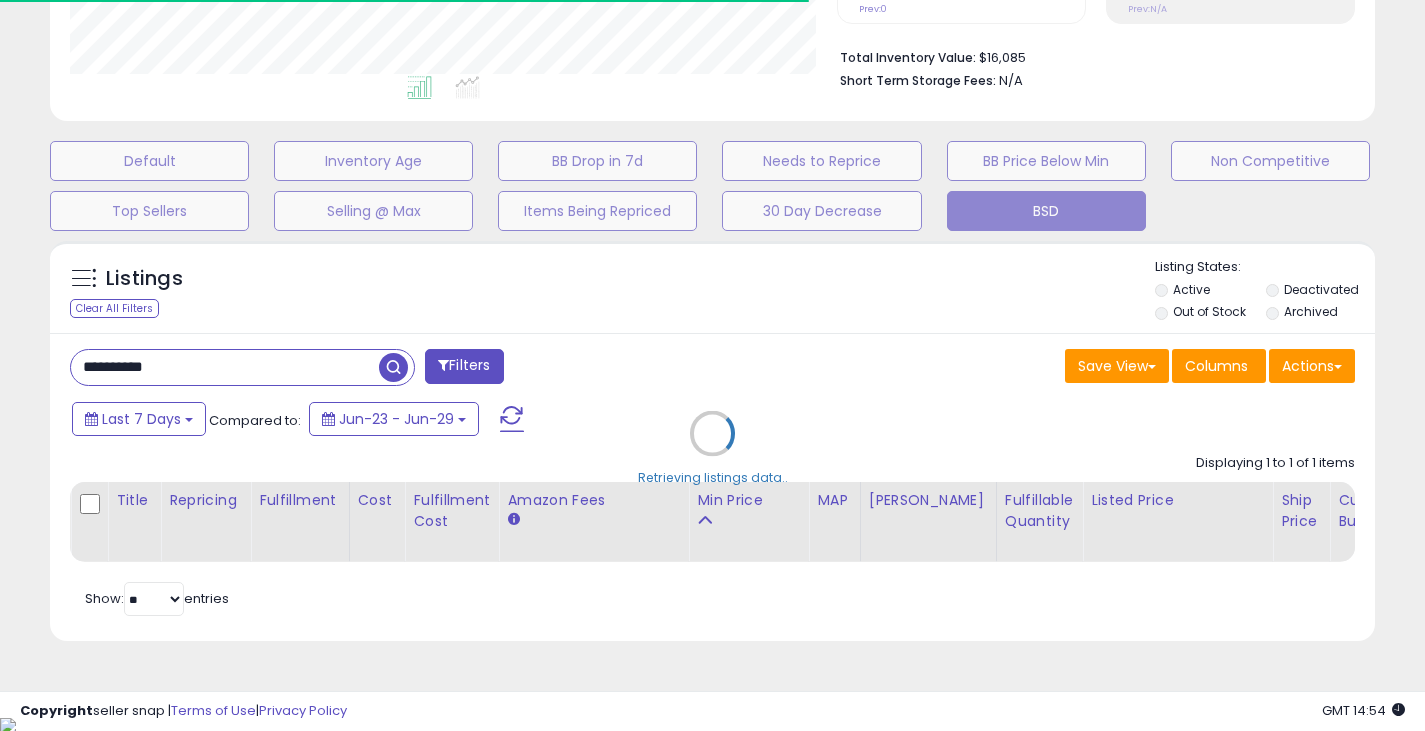 scroll, scrollTop: 410, scrollLeft: 767, axis: both 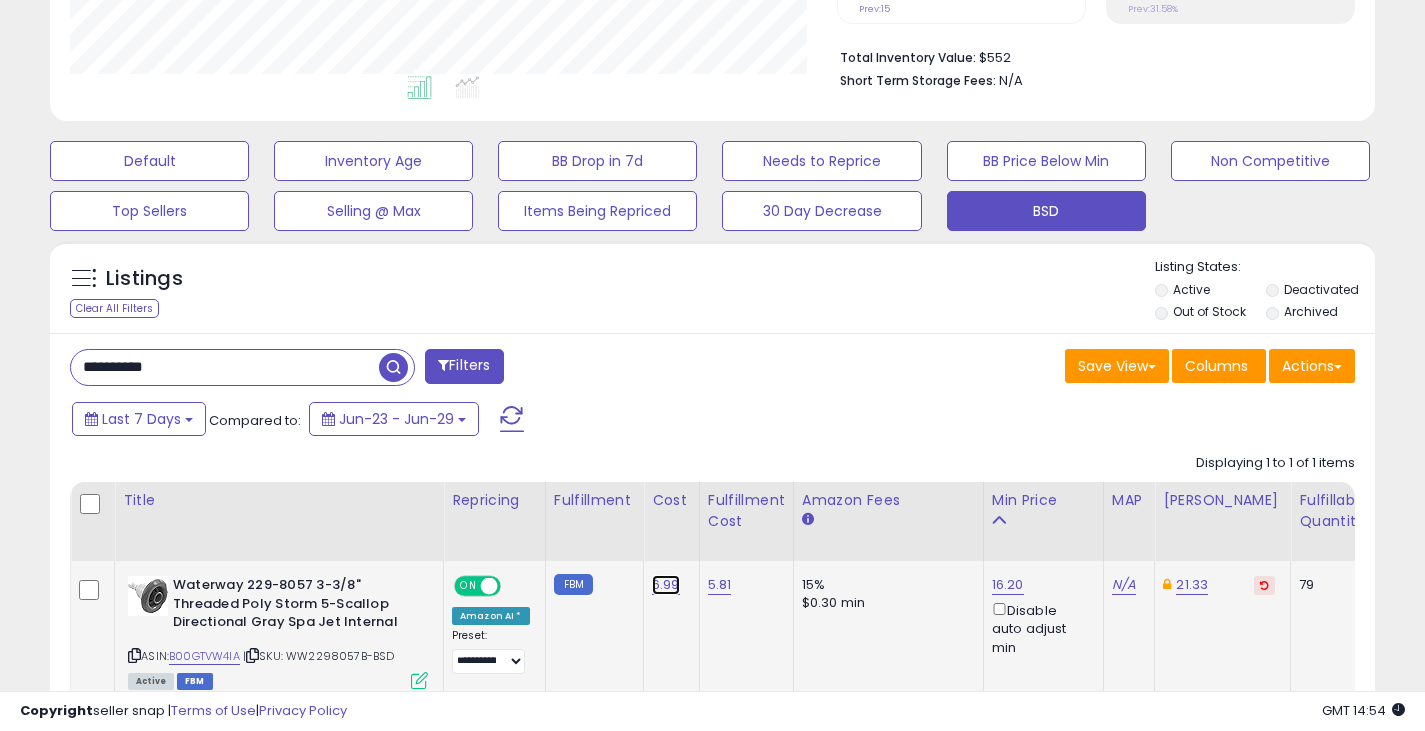 click on "6.99" at bounding box center [666, 585] 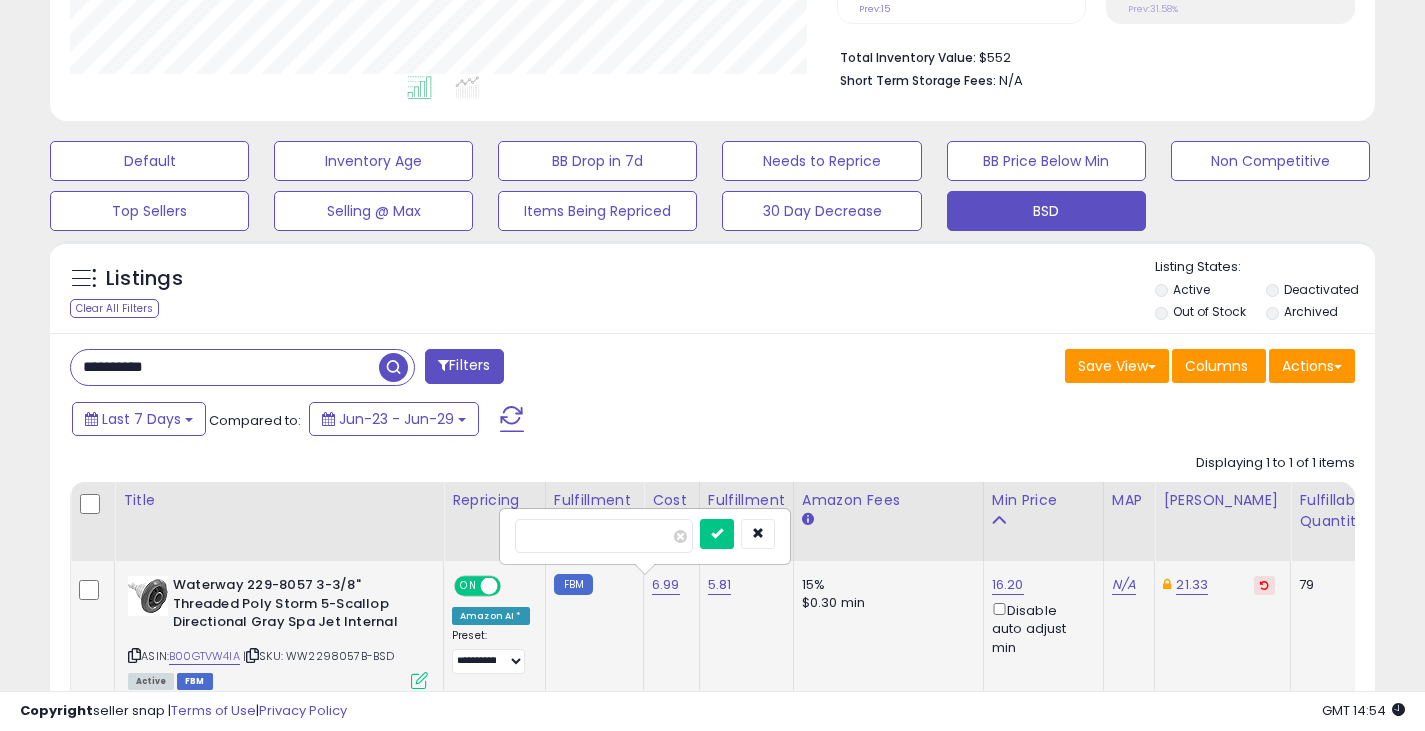 drag, startPoint x: 560, startPoint y: 538, endPoint x: 505, endPoint y: 531, distance: 55.443665 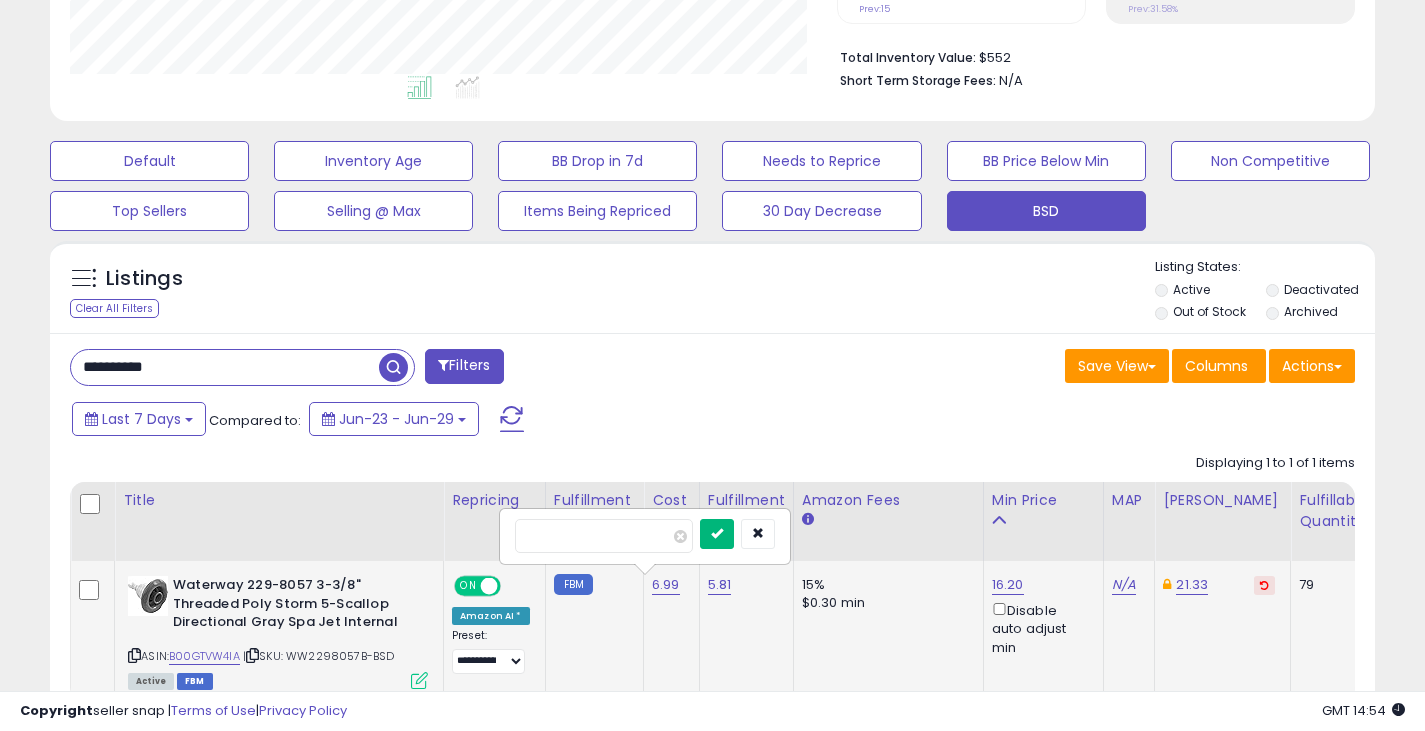type on "****" 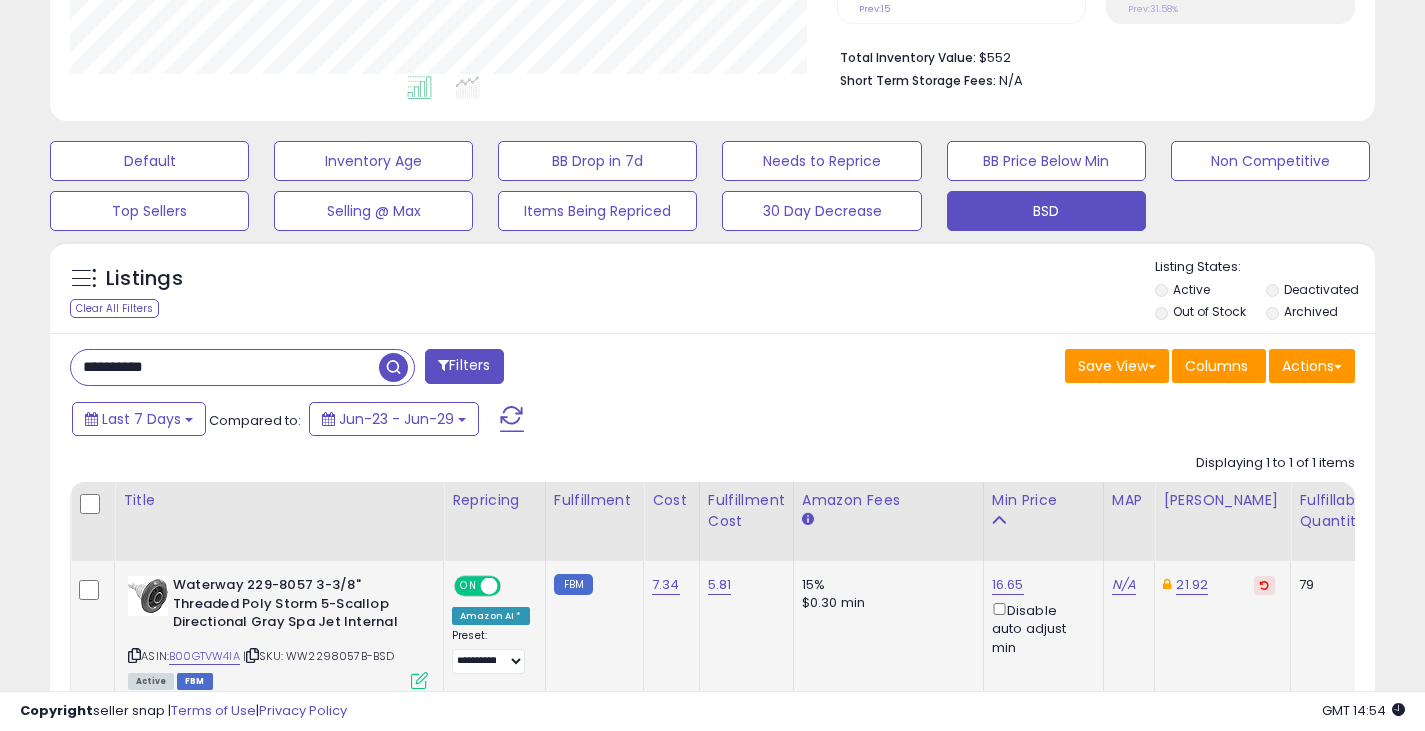 drag, startPoint x: 173, startPoint y: 364, endPoint x: 67, endPoint y: 350, distance: 106.92053 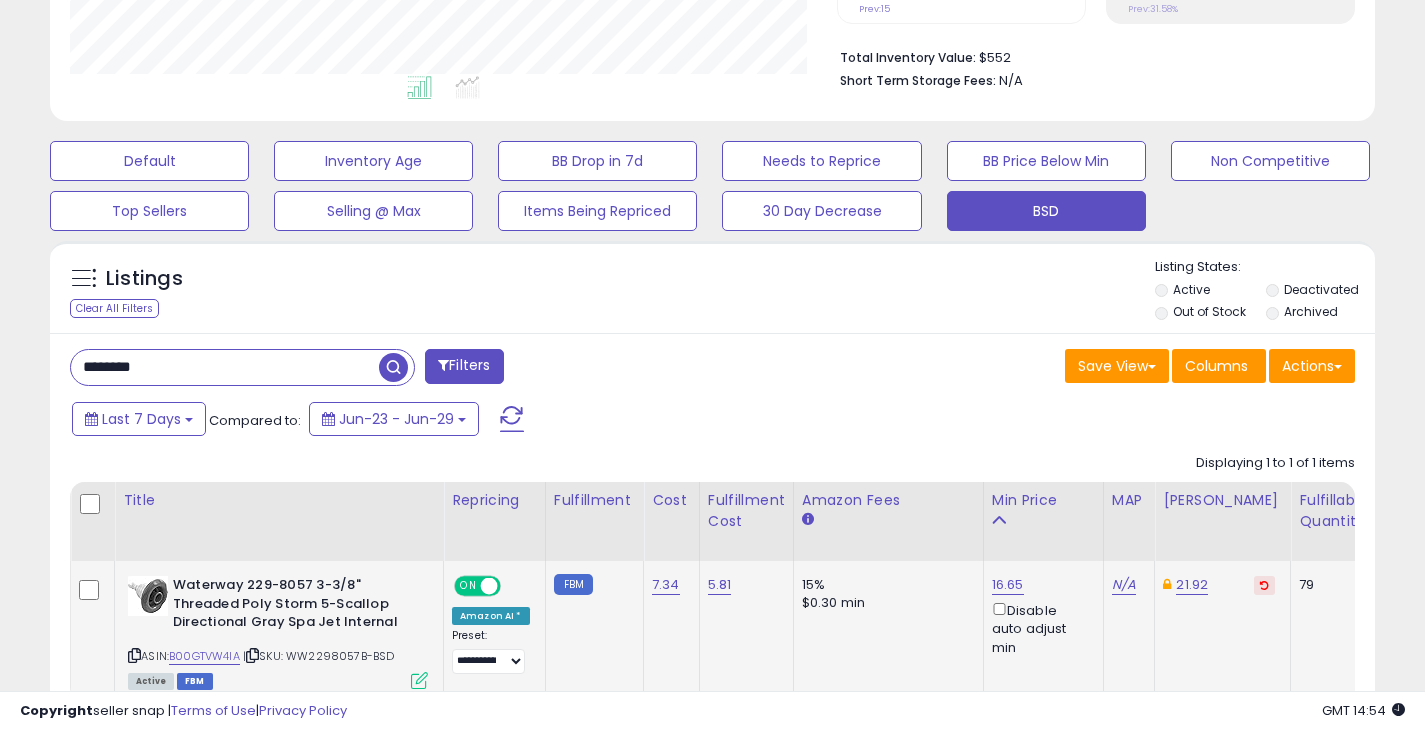 type on "********" 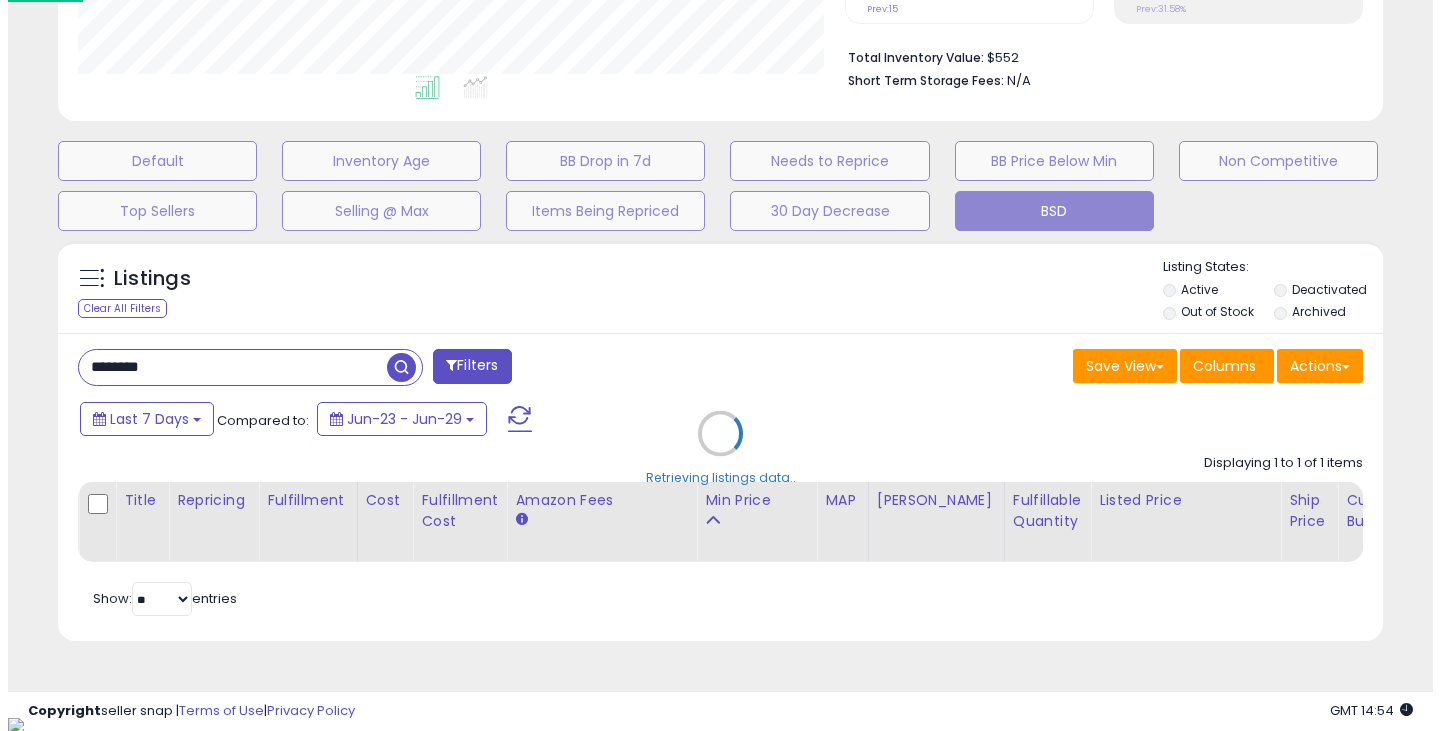scroll, scrollTop: 999590, scrollLeft: 999224, axis: both 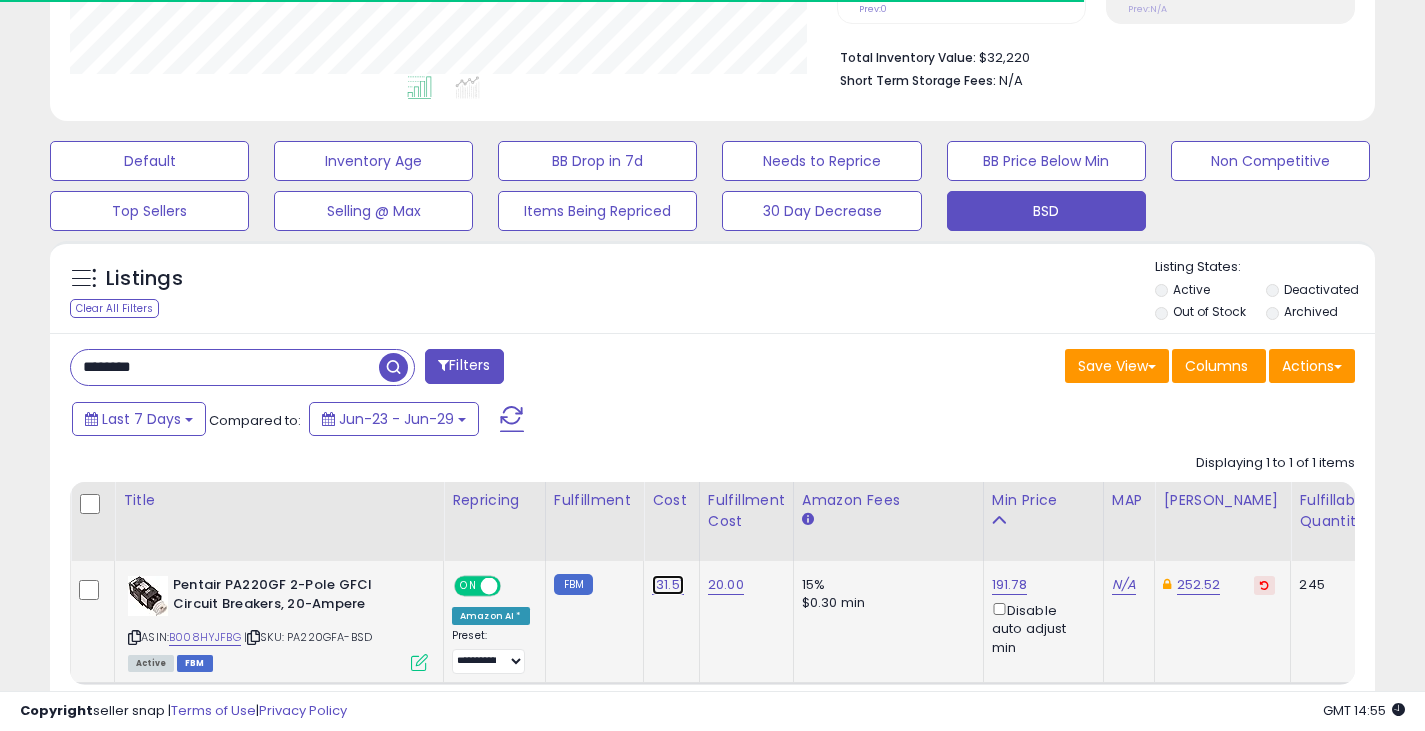click on "131.51" at bounding box center [668, 585] 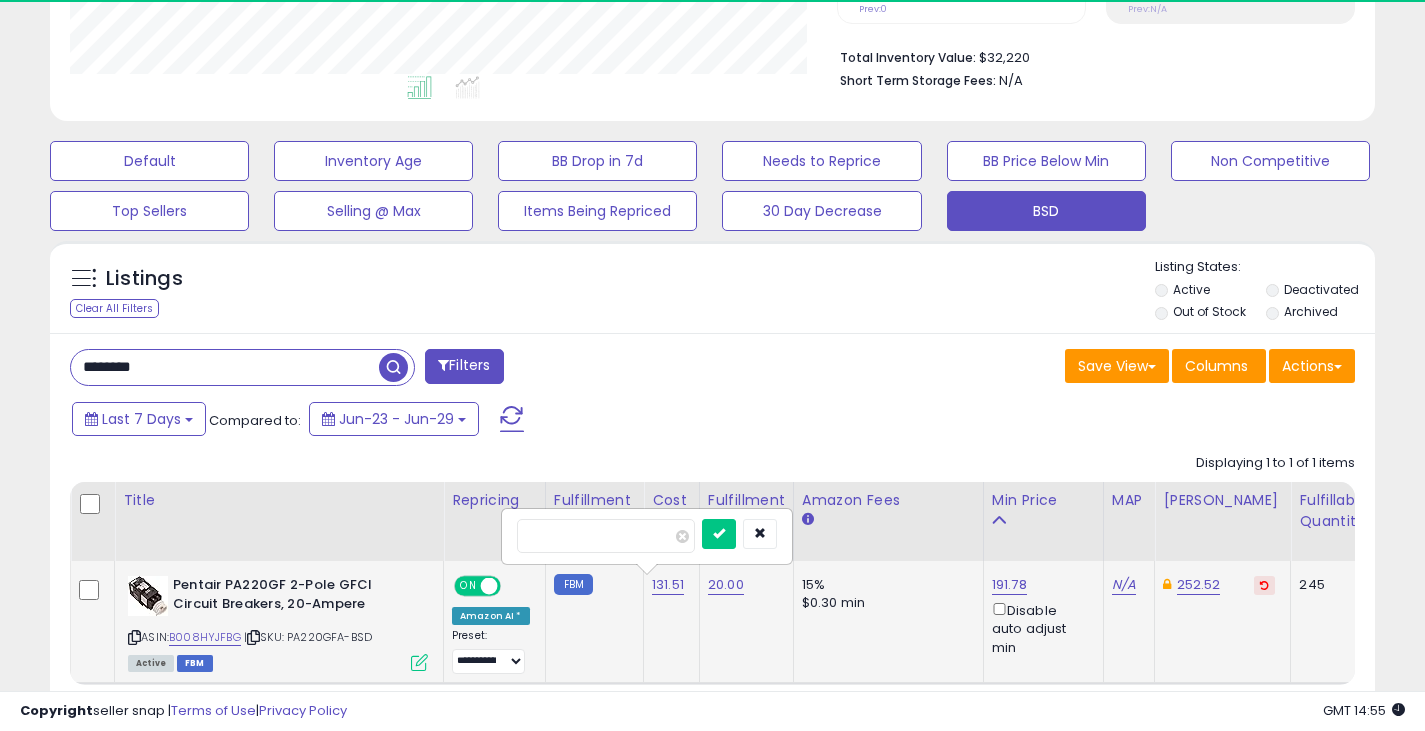 scroll, scrollTop: 999590, scrollLeft: 999233, axis: both 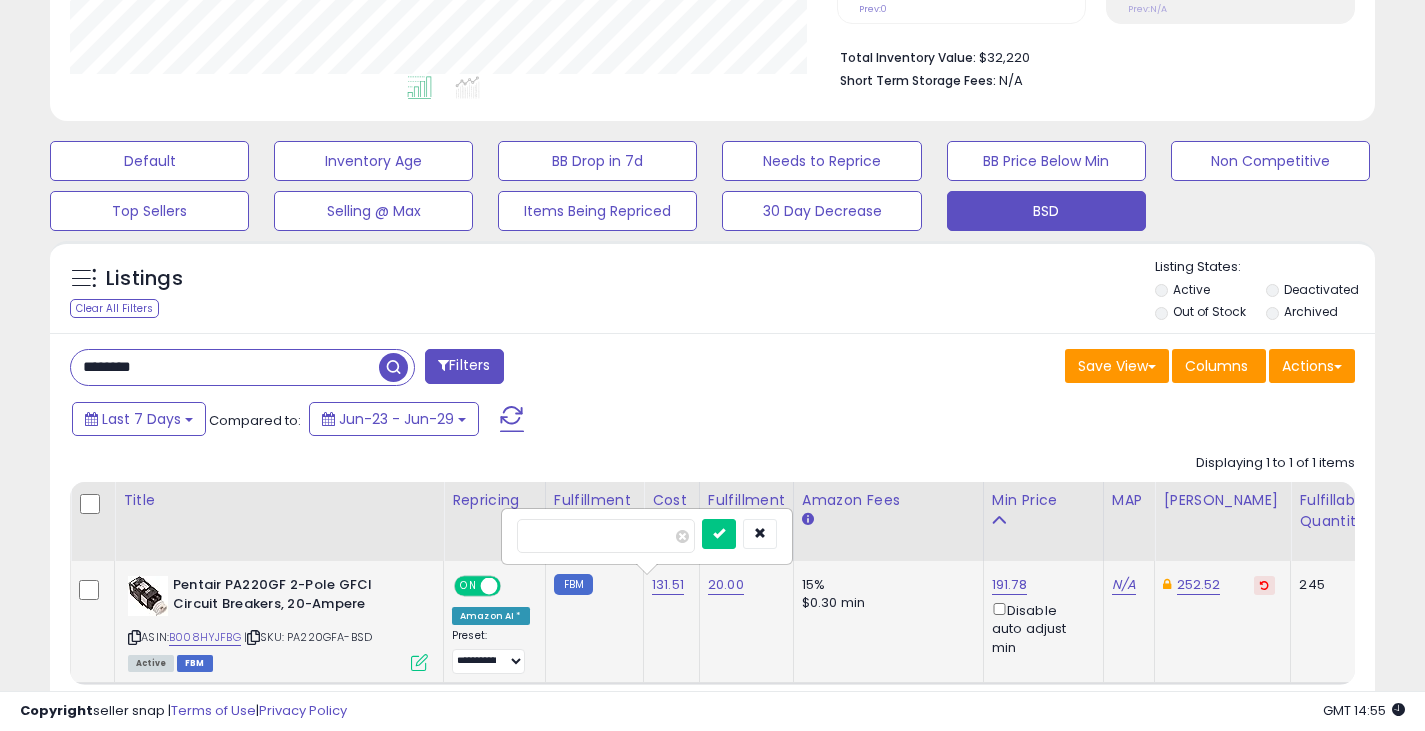 drag, startPoint x: 558, startPoint y: 538, endPoint x: 545, endPoint y: 536, distance: 13.152946 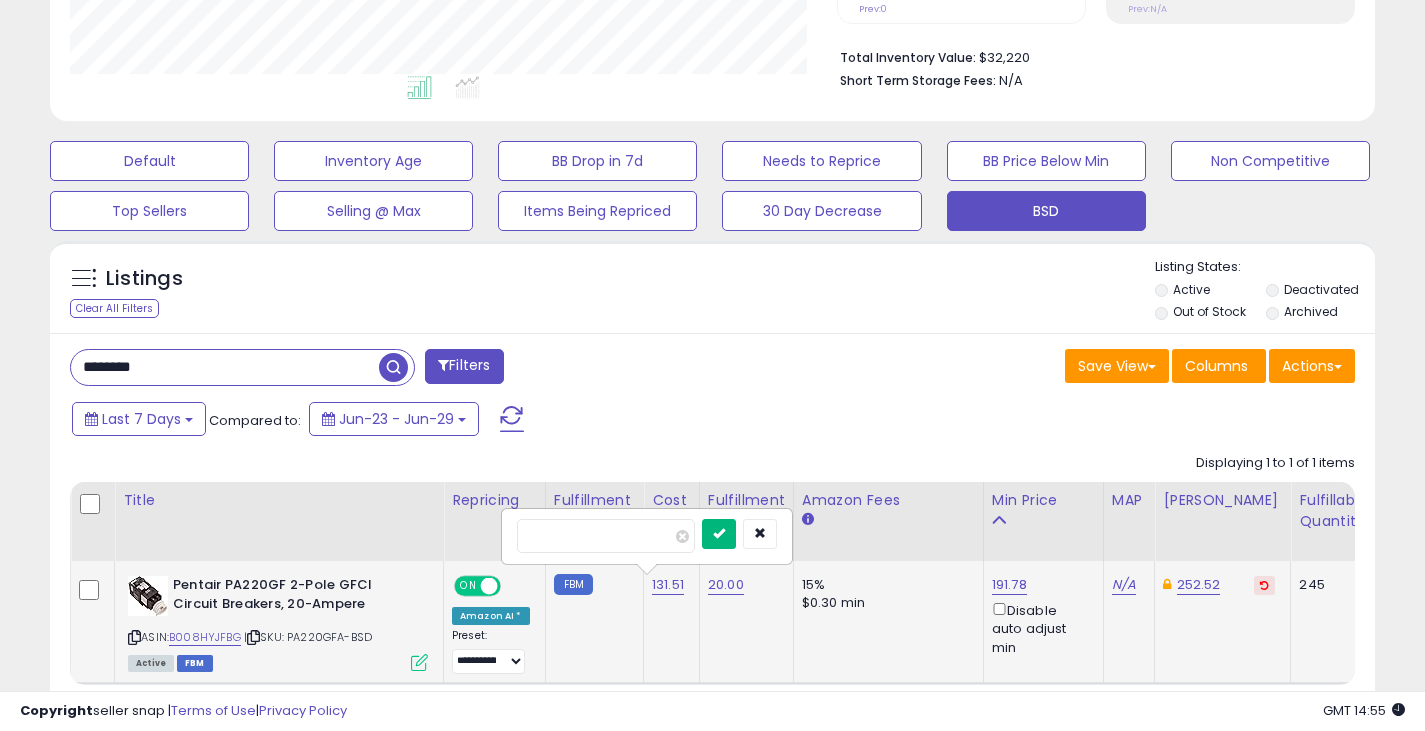 type on "******" 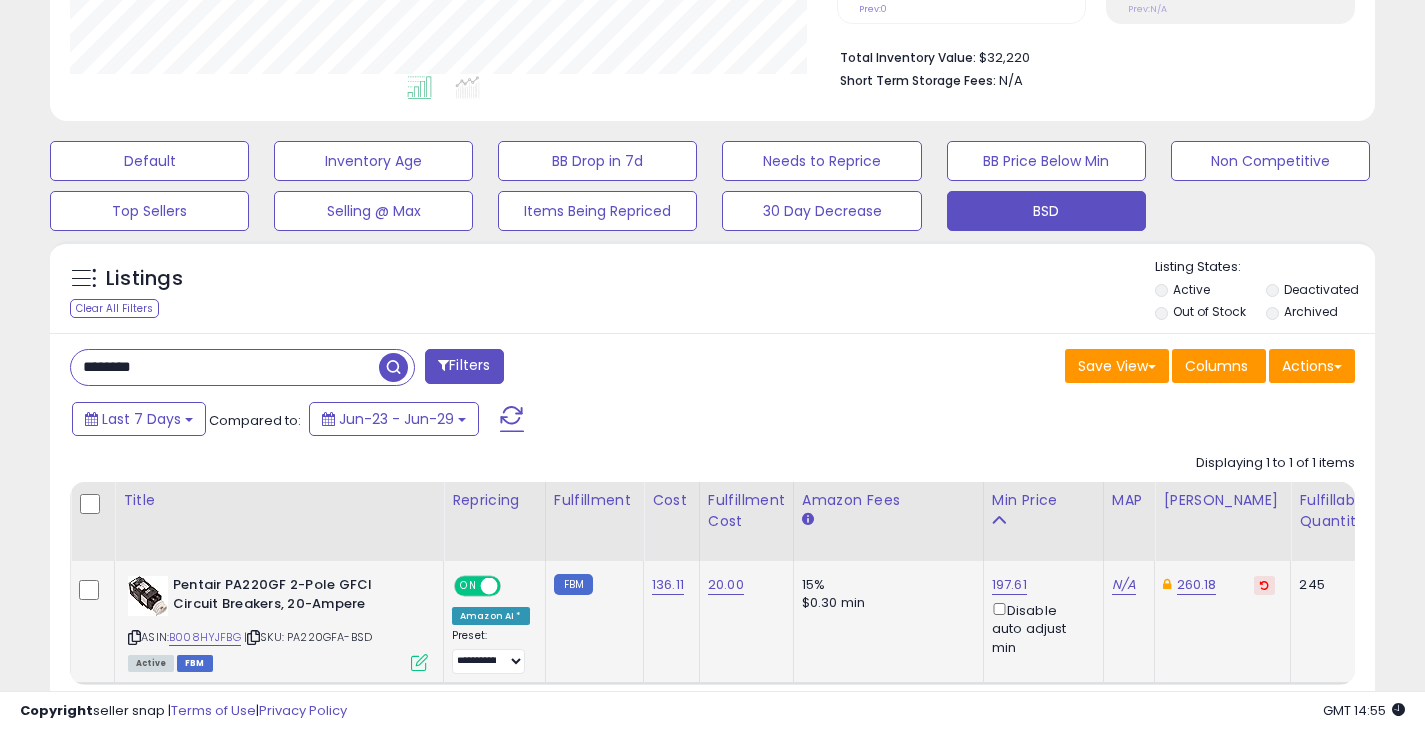 drag, startPoint x: 236, startPoint y: 366, endPoint x: 72, endPoint y: 368, distance: 164.01219 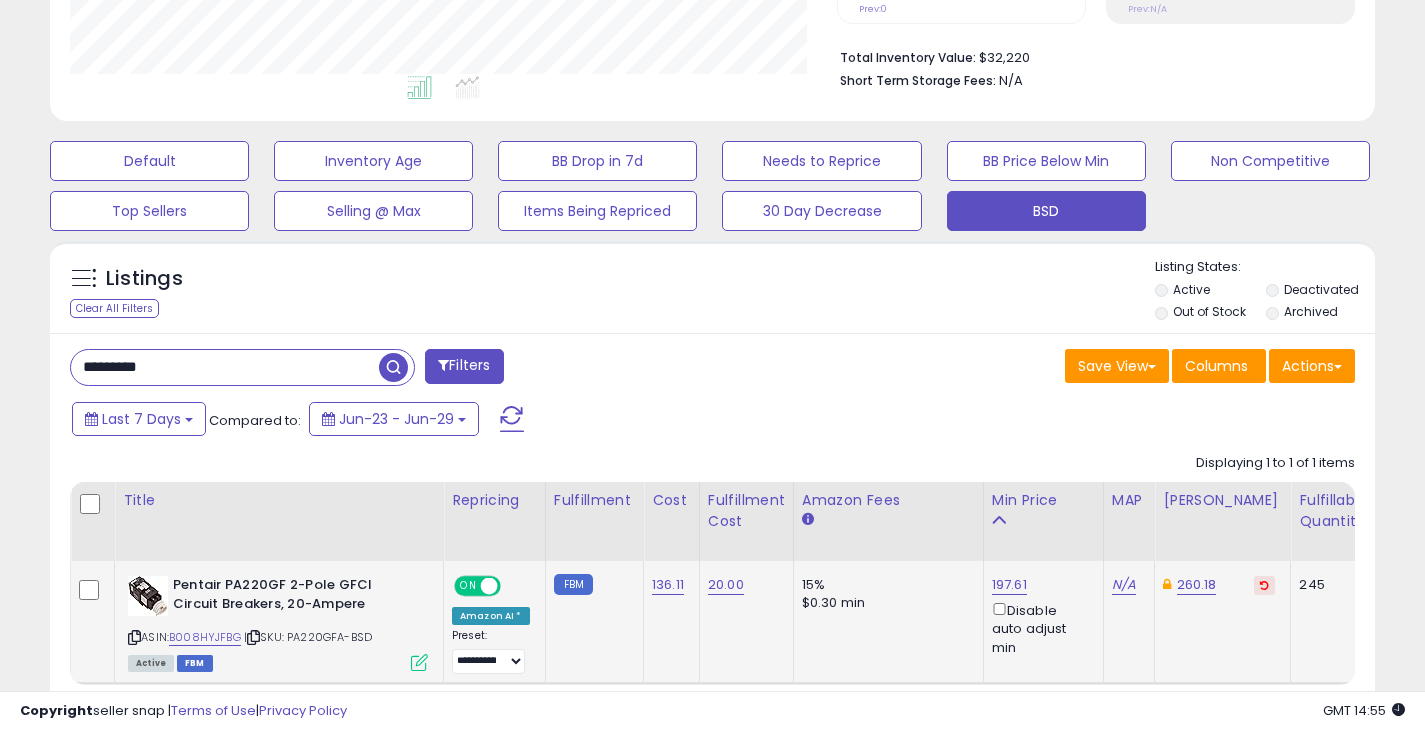 click at bounding box center [393, 367] 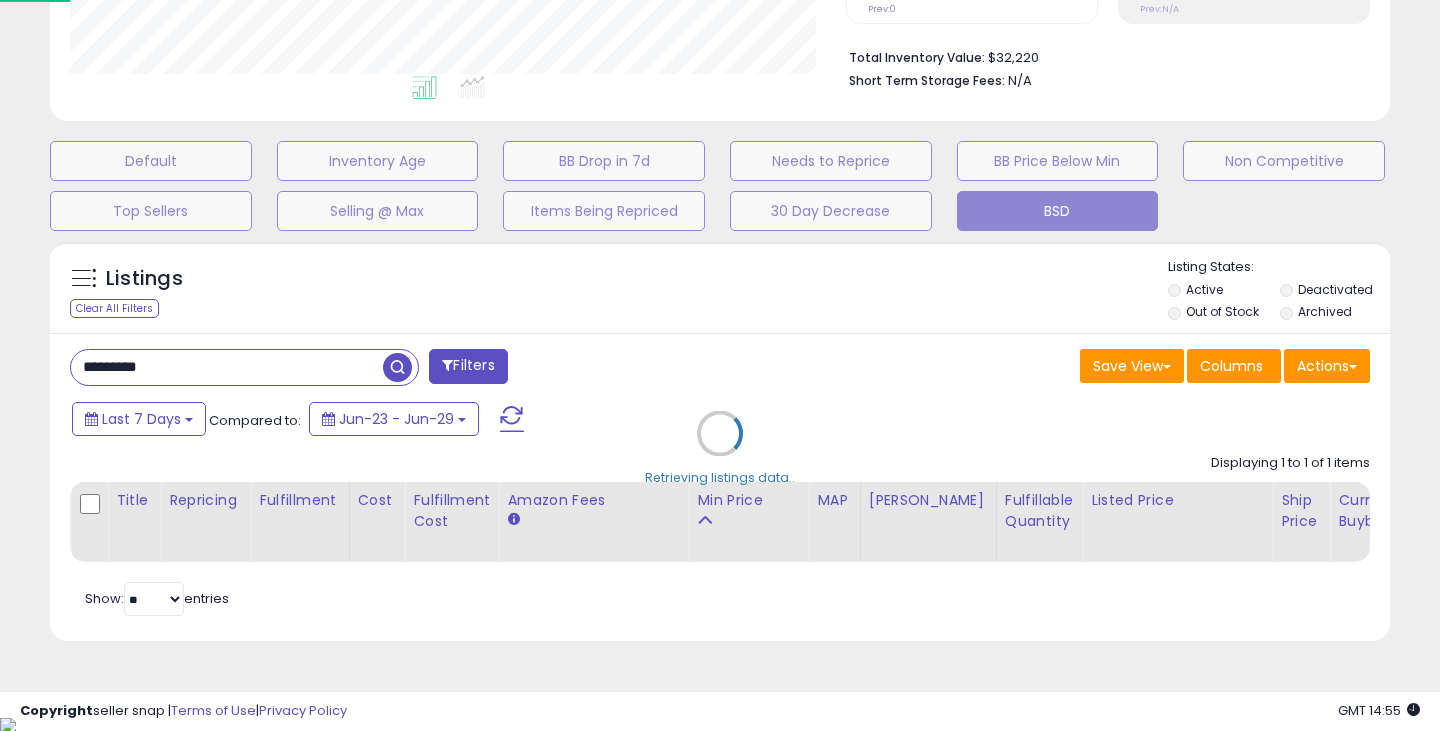 scroll, scrollTop: 999590, scrollLeft: 999224, axis: both 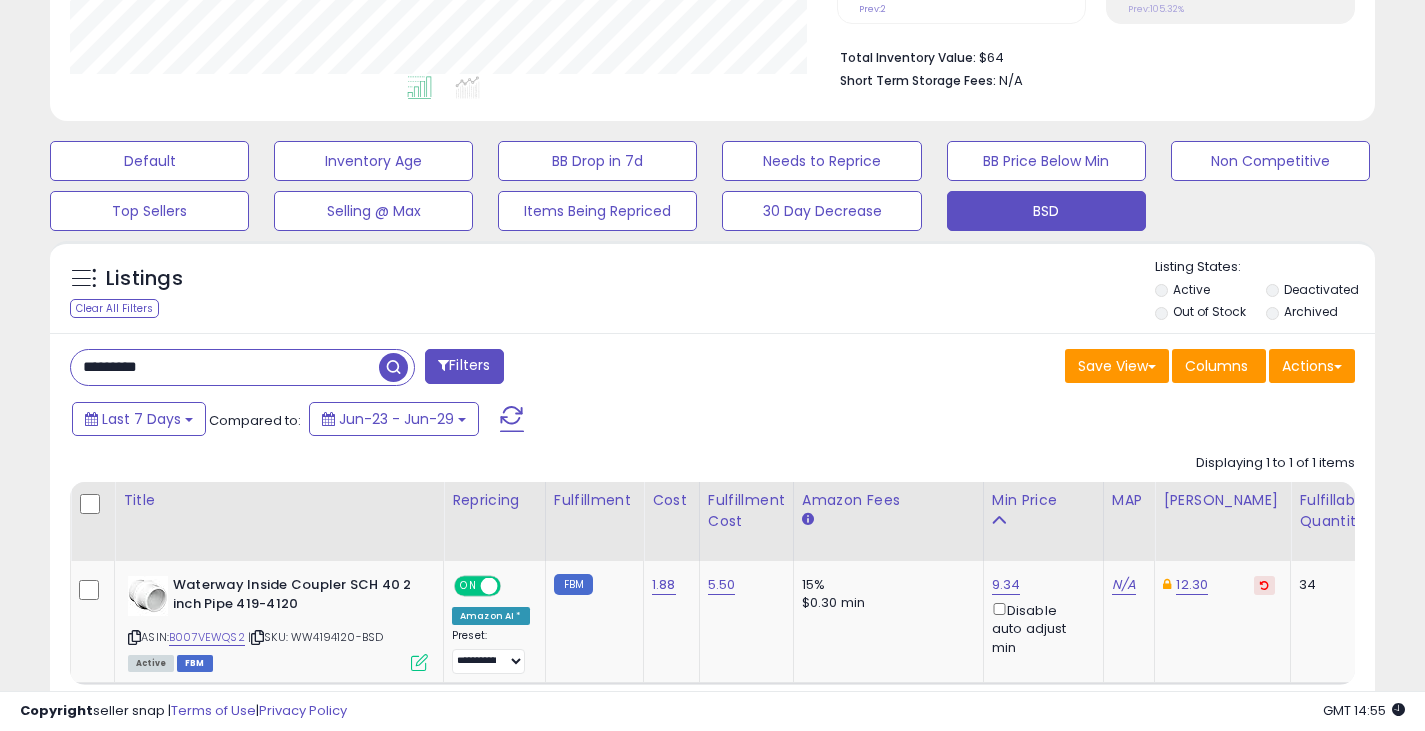 drag, startPoint x: 171, startPoint y: 368, endPoint x: 76, endPoint y: 363, distance: 95.131485 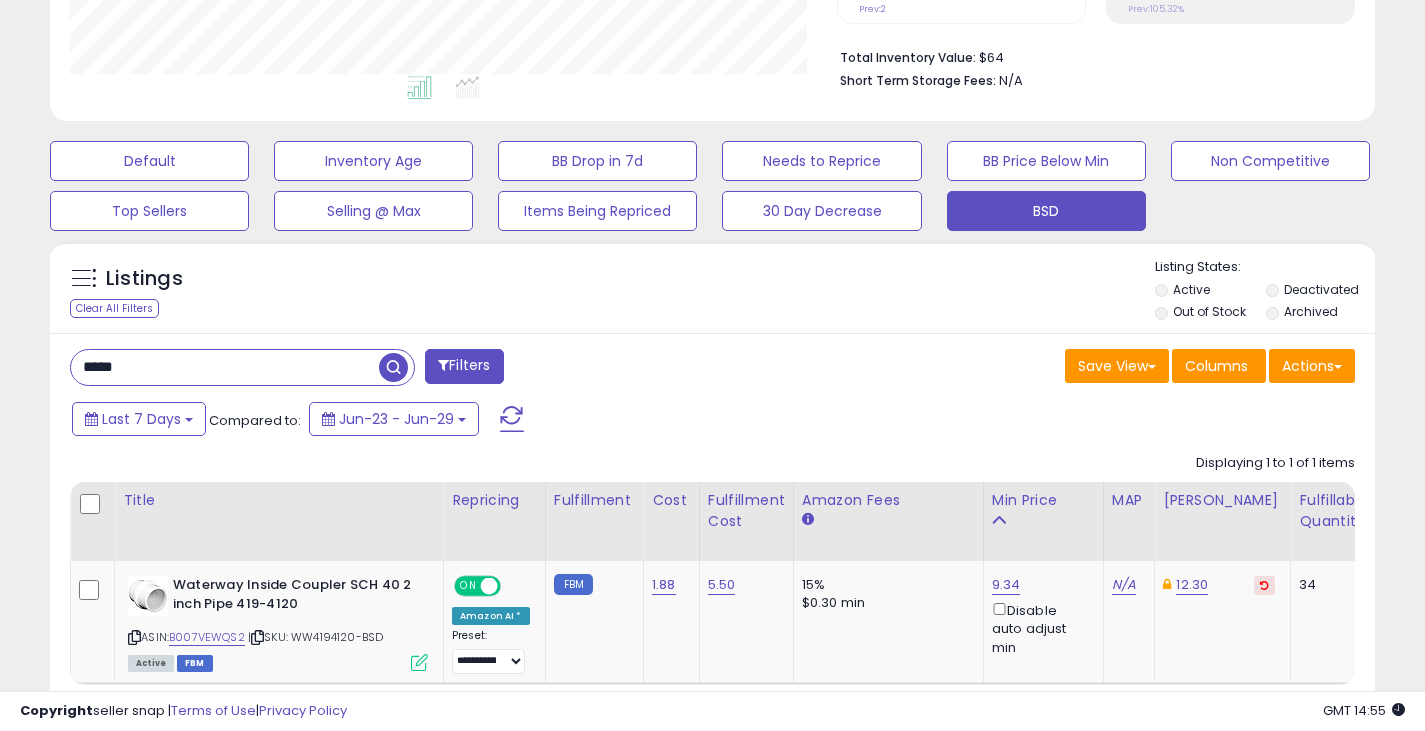 scroll, scrollTop: 999590, scrollLeft: 999224, axis: both 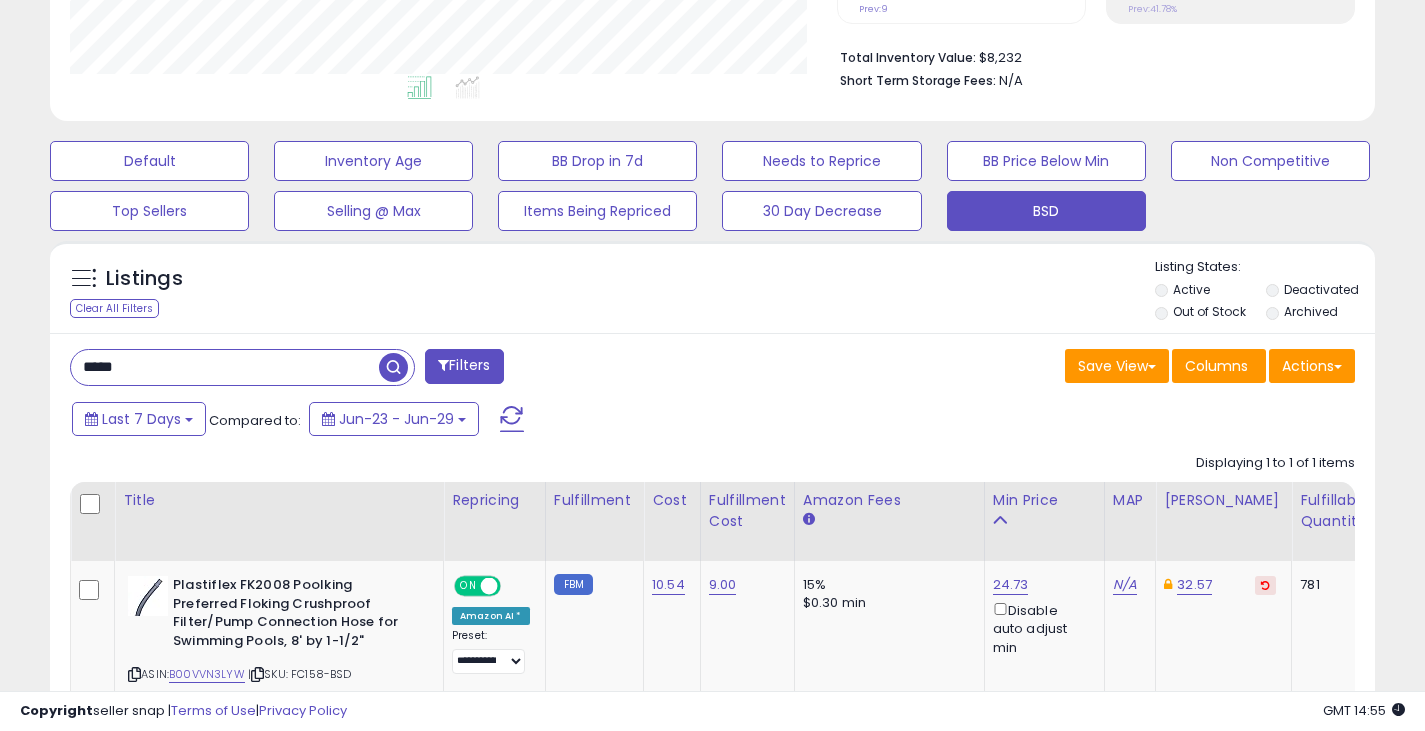 drag, startPoint x: 130, startPoint y: 361, endPoint x: 79, endPoint y: 362, distance: 51.009804 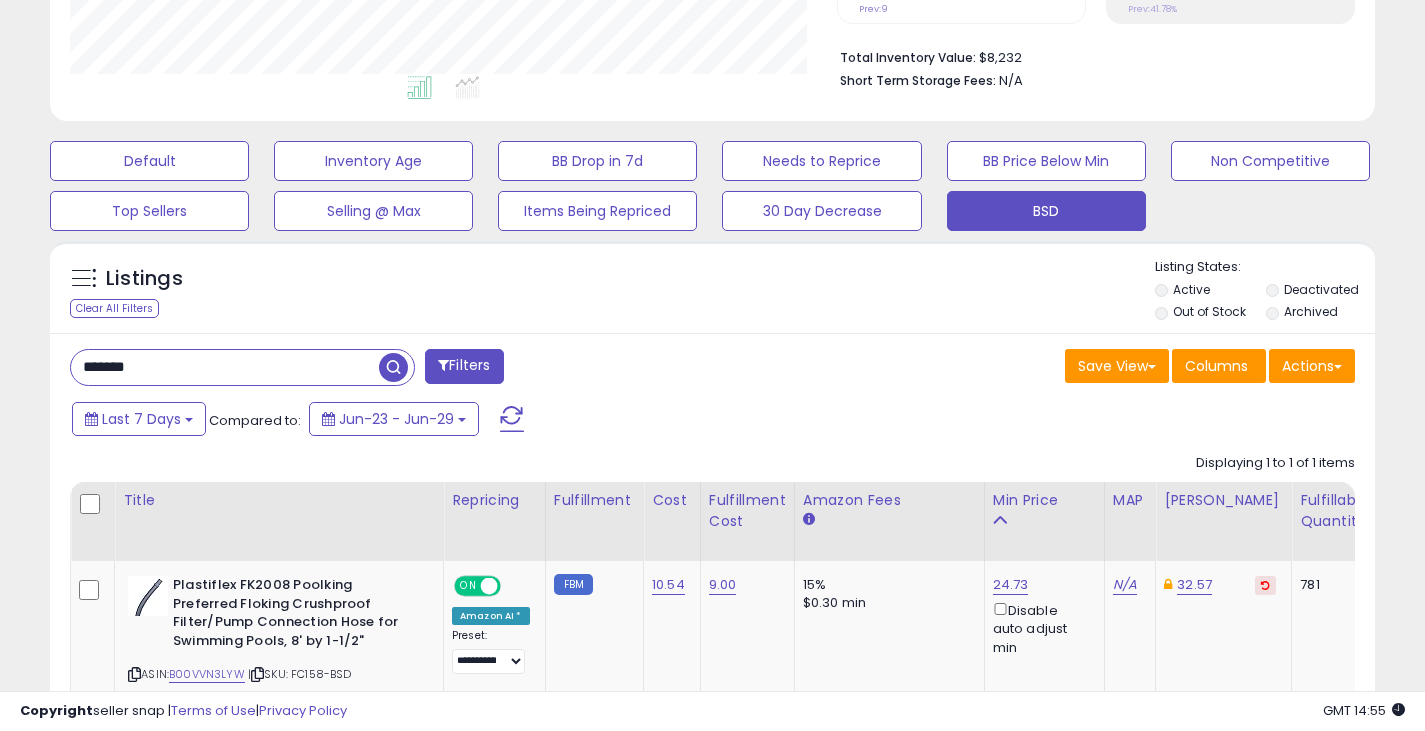 type on "*******" 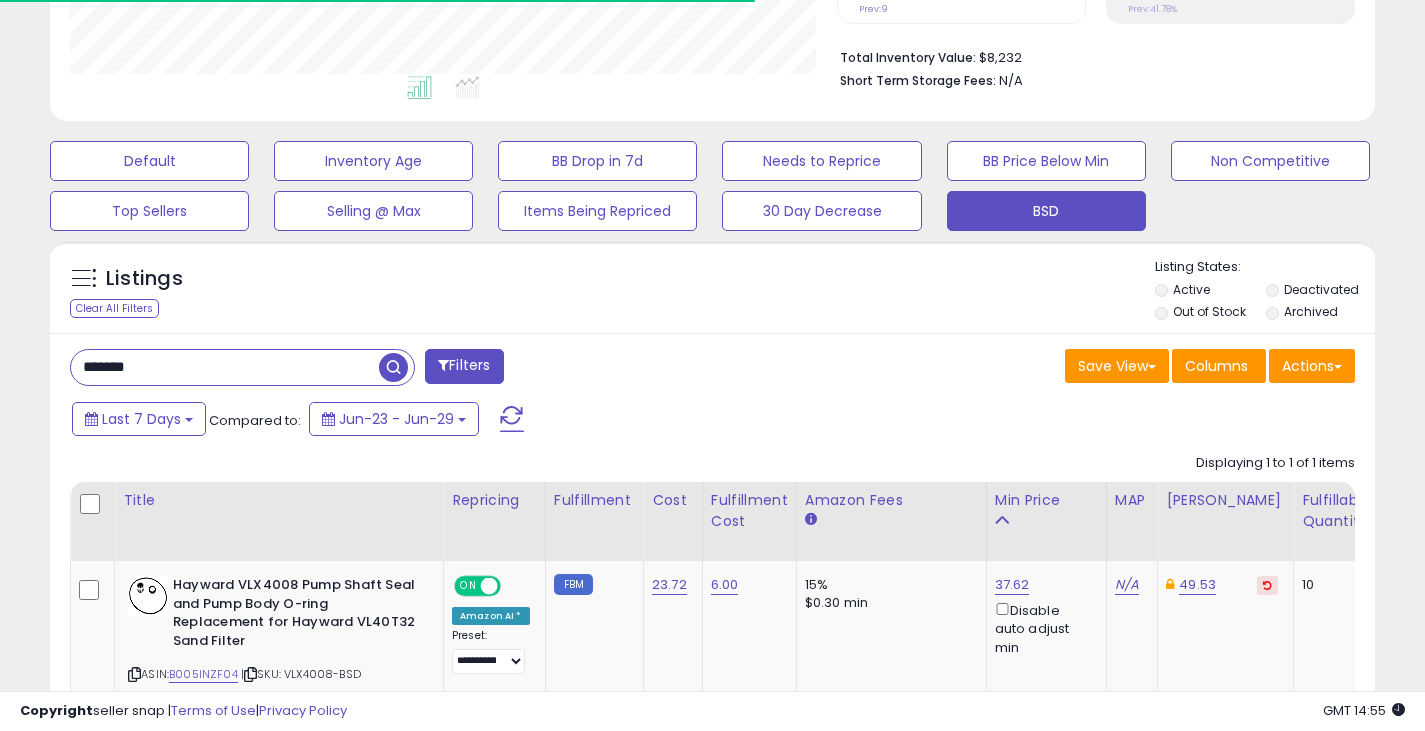 scroll, scrollTop: 410, scrollLeft: 767, axis: both 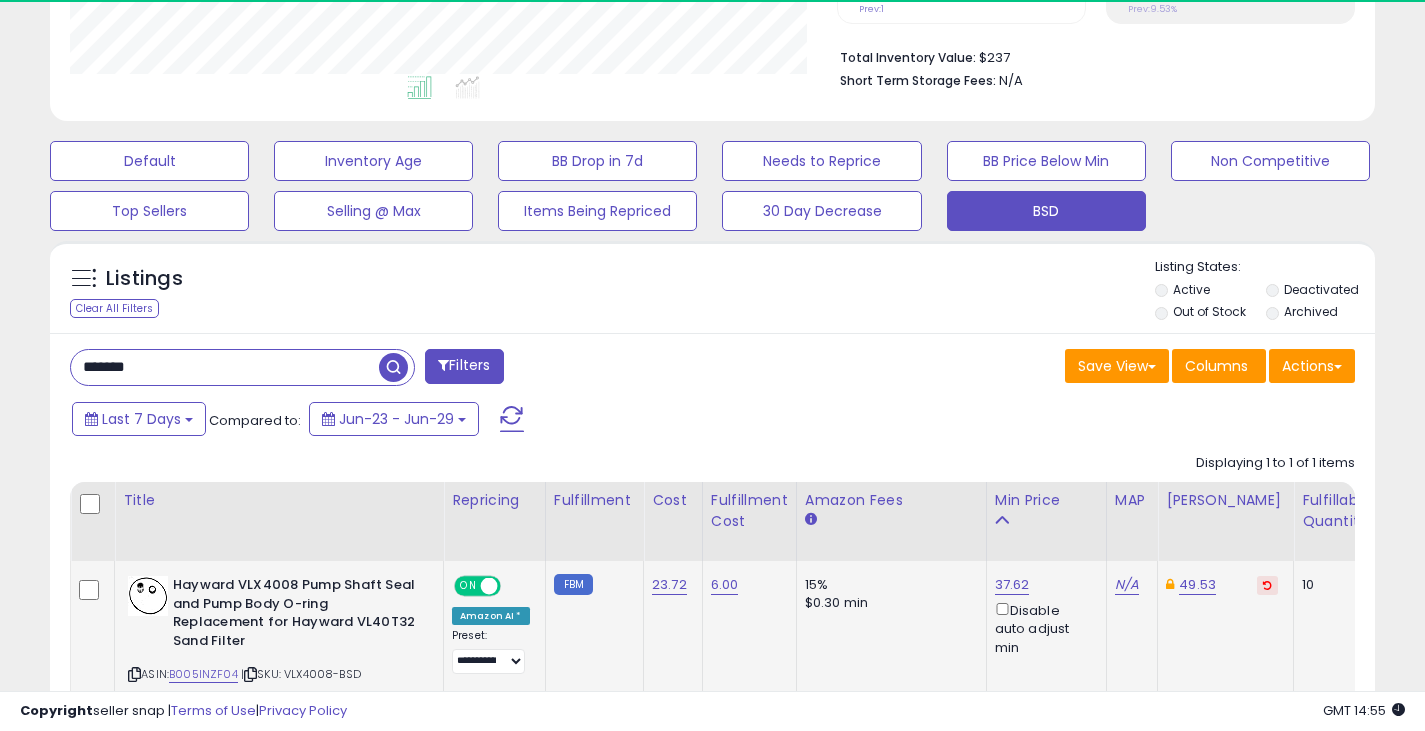 click on "23.72" 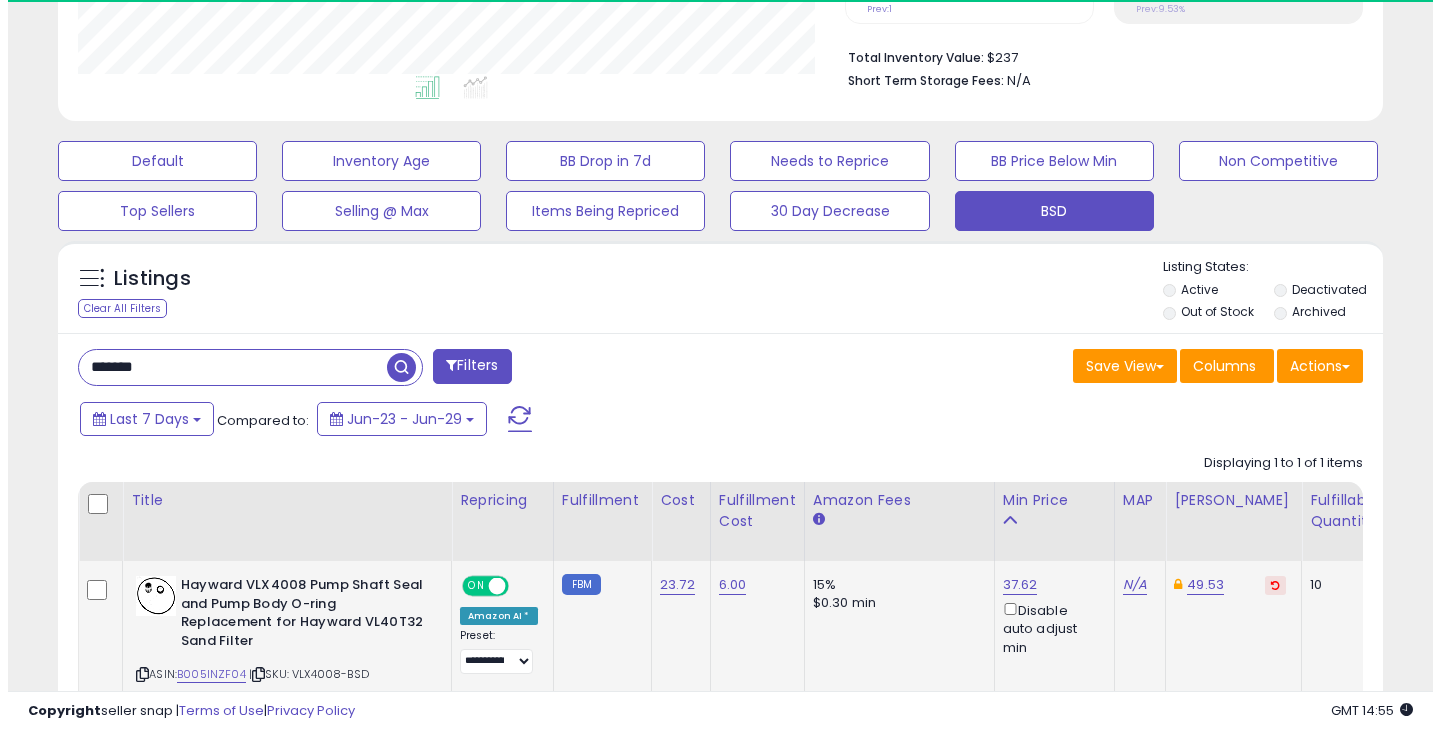 scroll, scrollTop: 410, scrollLeft: 767, axis: both 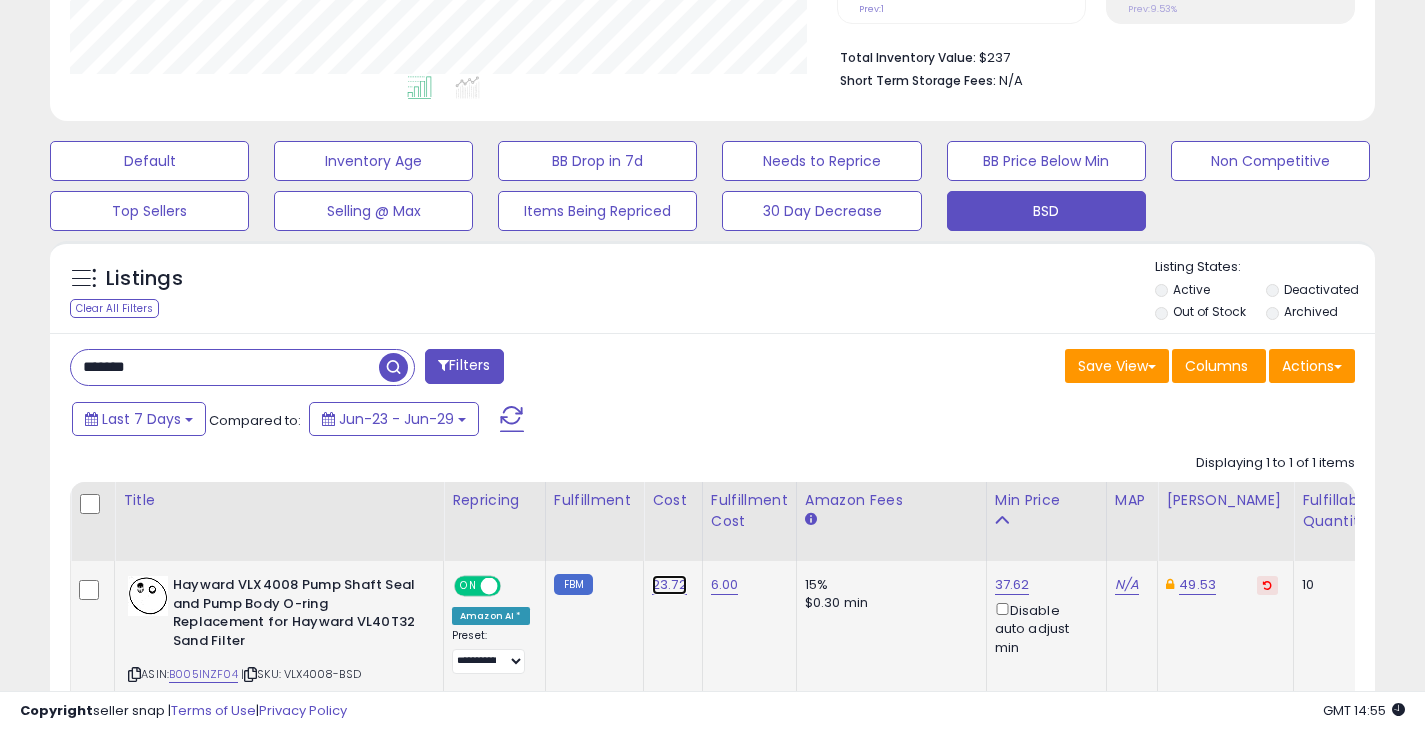 click on "23.72" at bounding box center [669, 585] 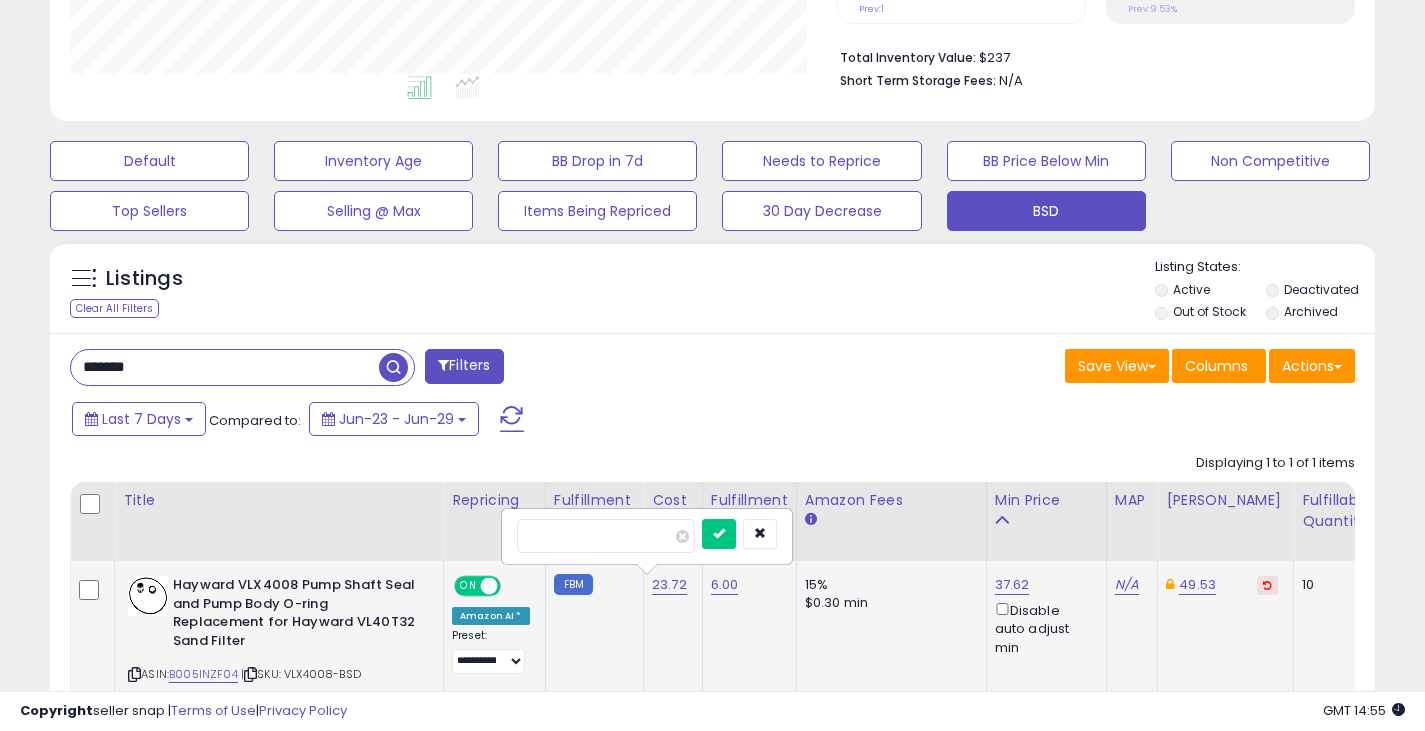 drag, startPoint x: 578, startPoint y: 532, endPoint x: 539, endPoint y: 532, distance: 39 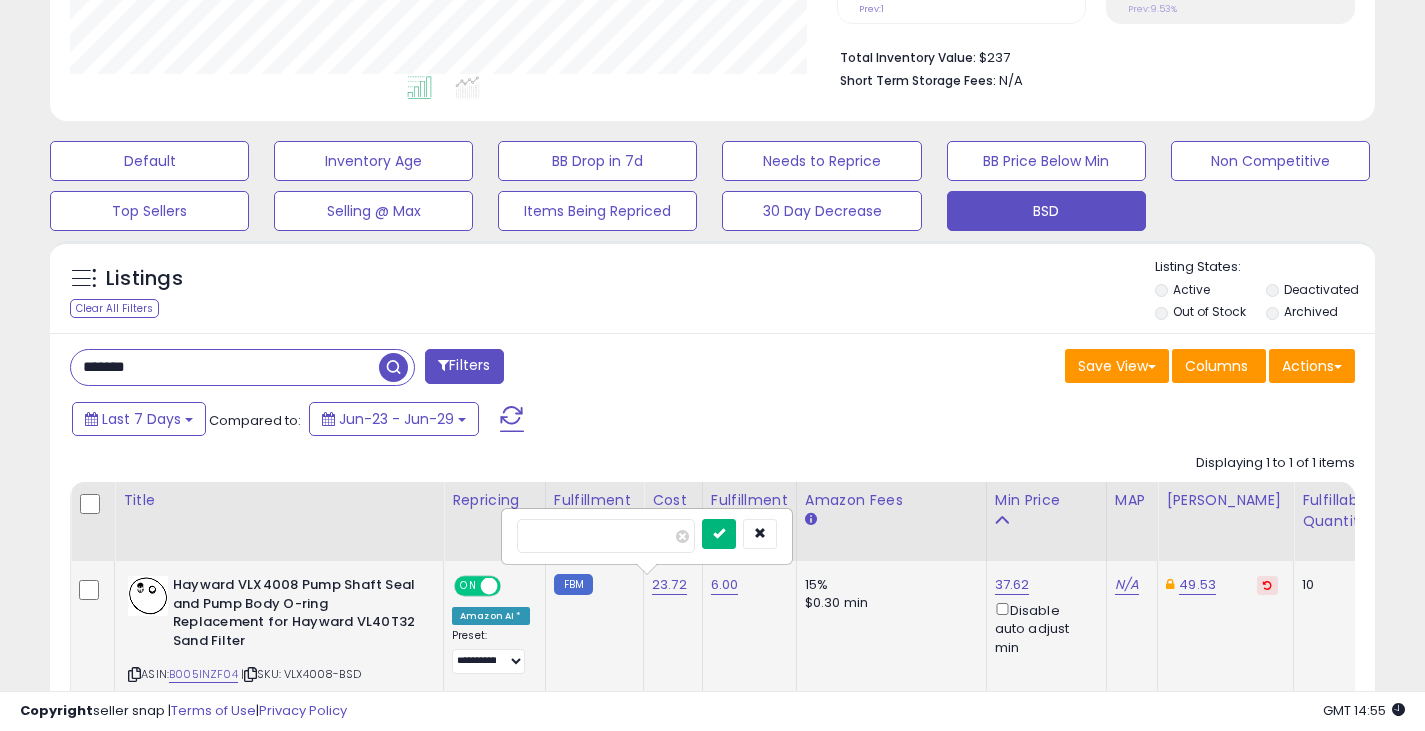 type on "*****" 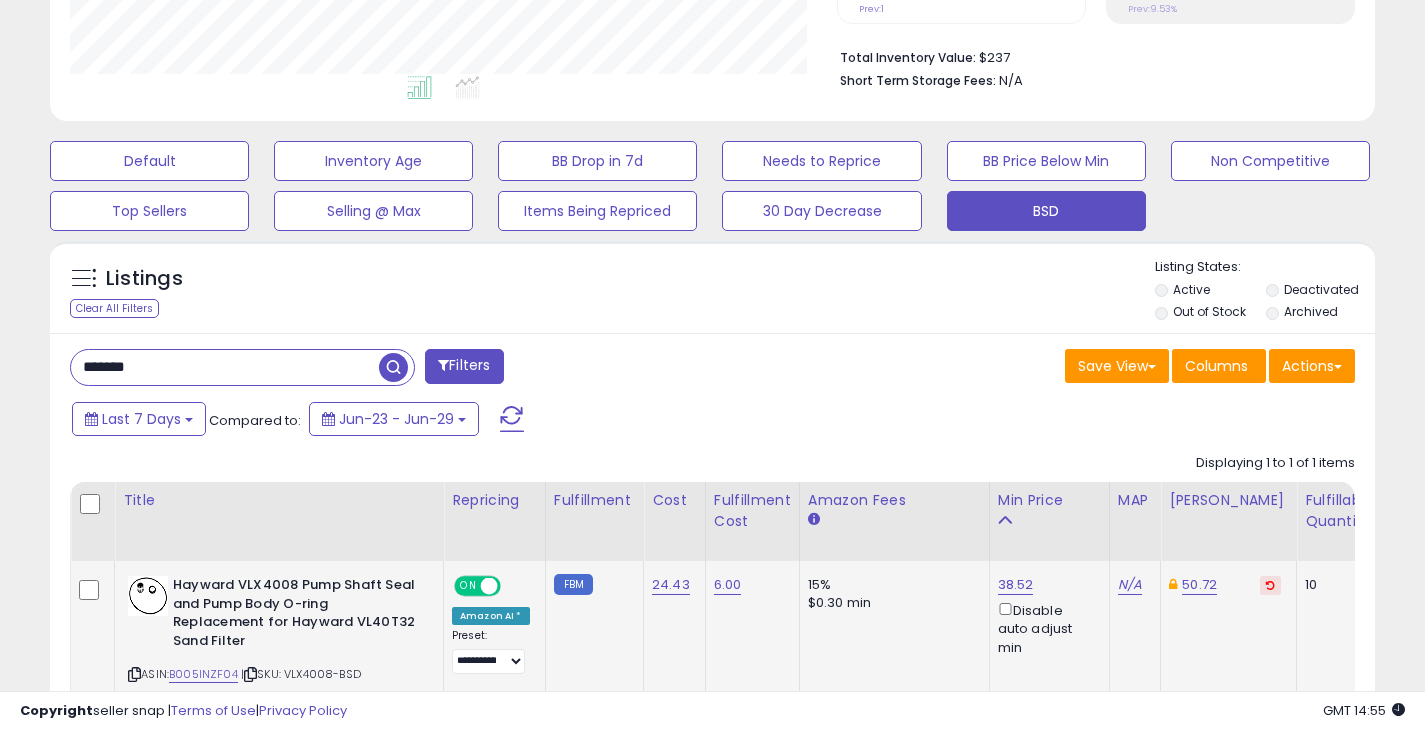 drag, startPoint x: 204, startPoint y: 362, endPoint x: 64, endPoint y: 361, distance: 140.00357 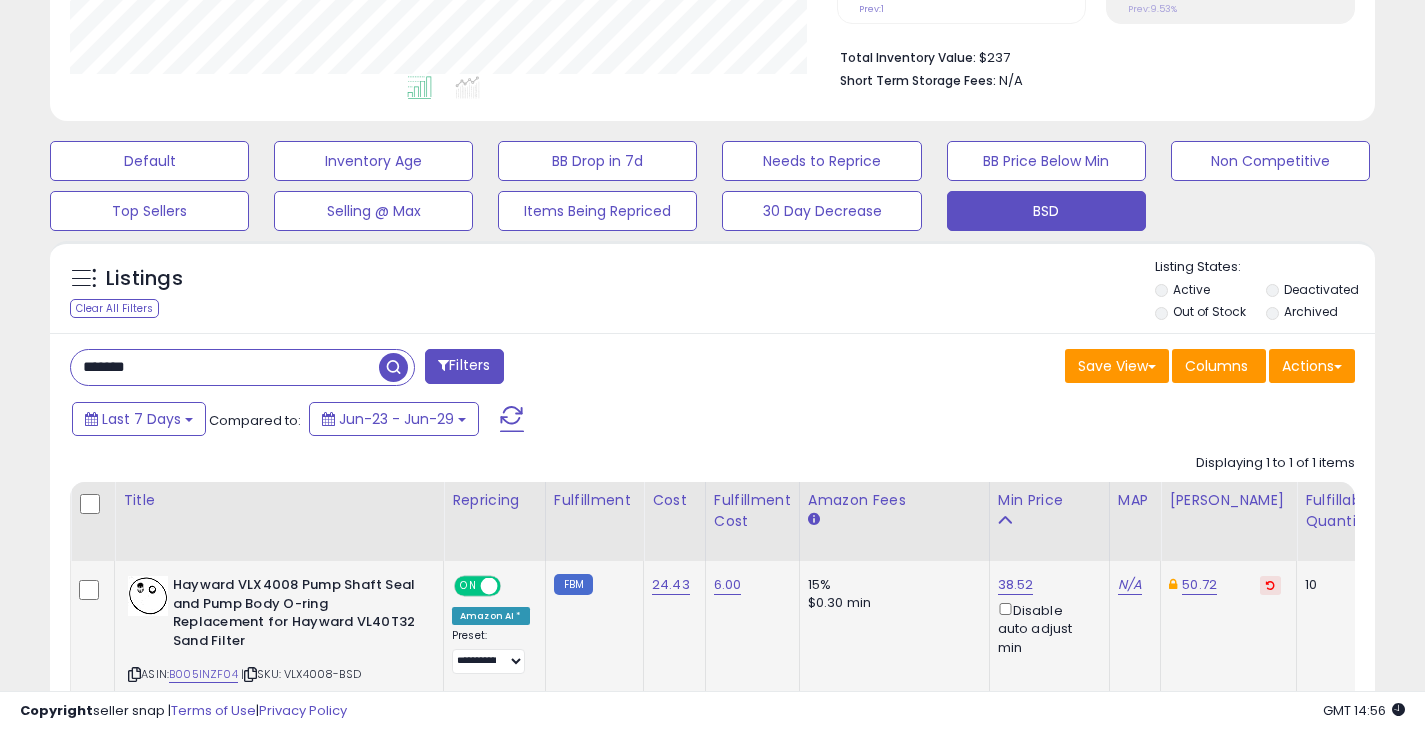 click at bounding box center (393, 367) 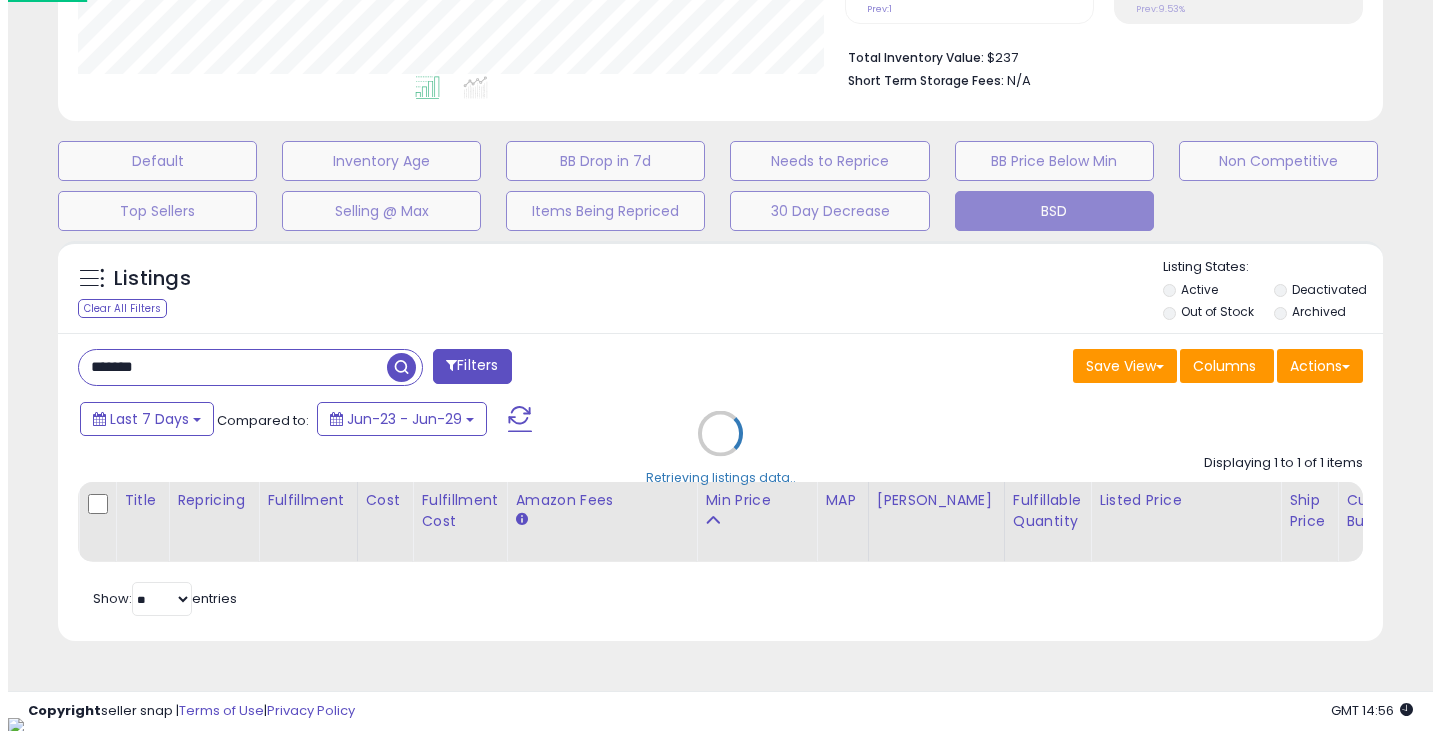 scroll, scrollTop: 999590, scrollLeft: 999224, axis: both 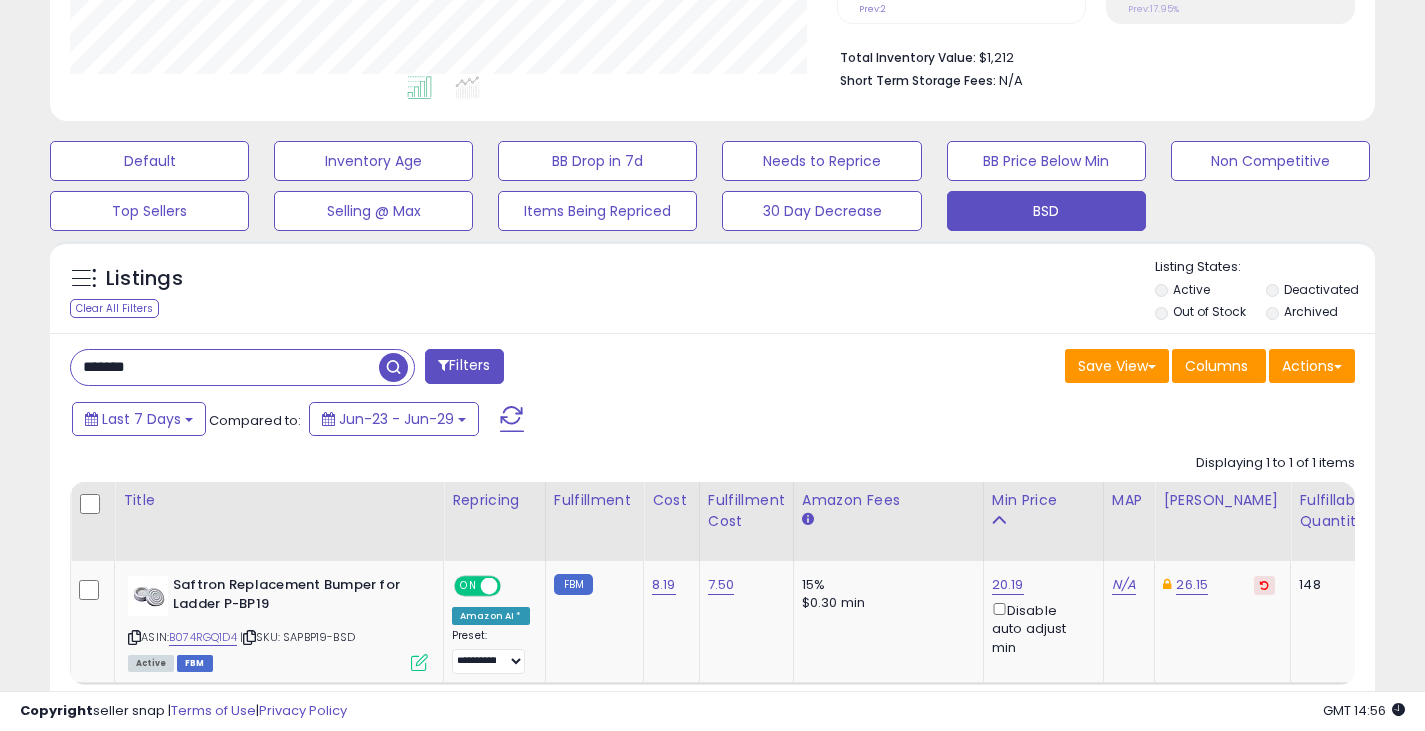 drag, startPoint x: 150, startPoint y: 376, endPoint x: 78, endPoint y: 368, distance: 72.443085 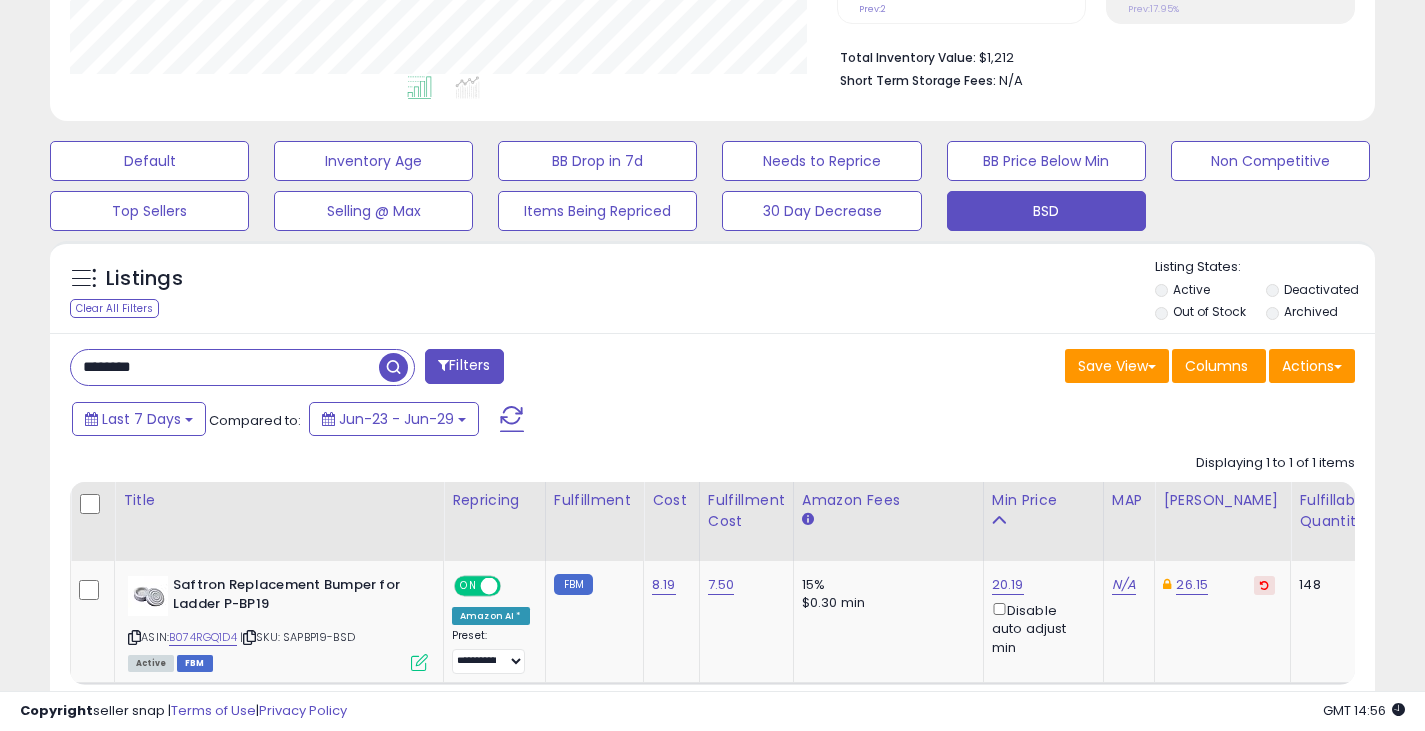 click at bounding box center [393, 367] 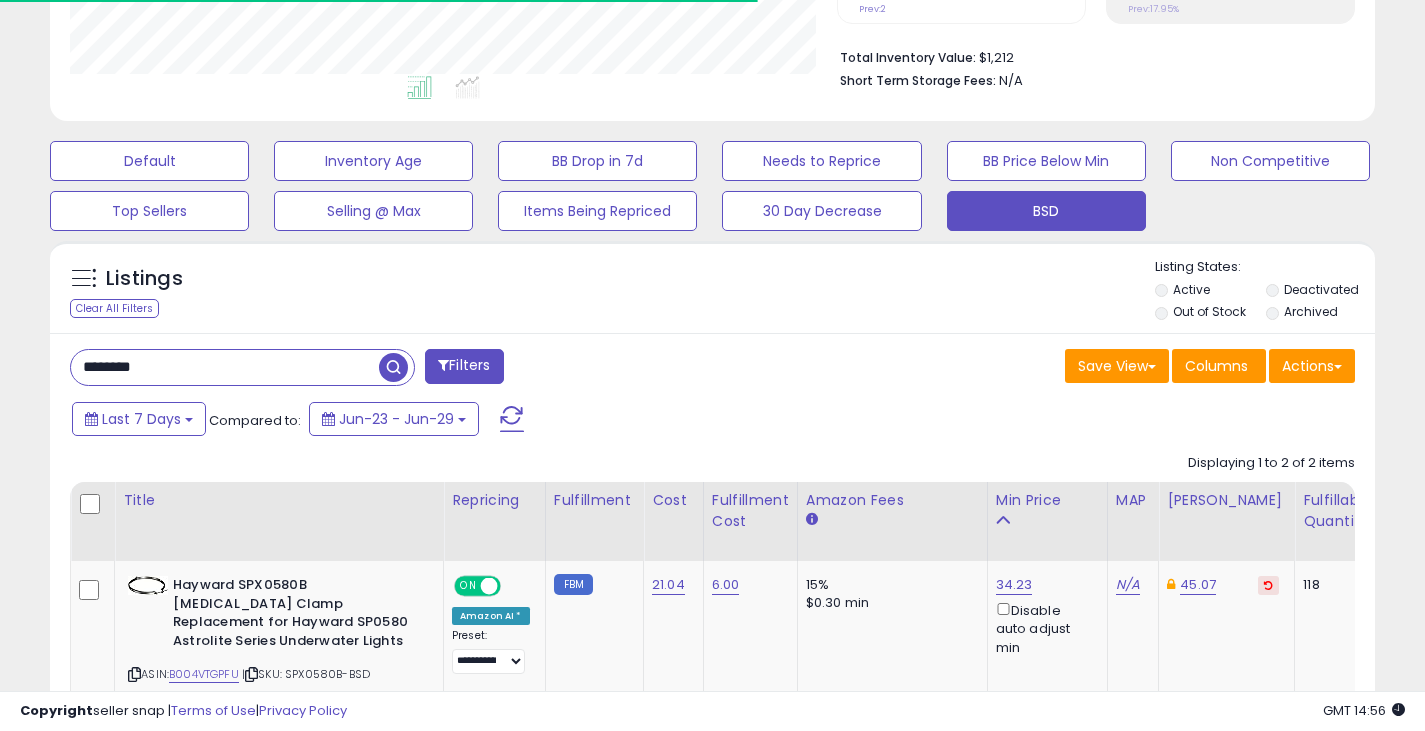 scroll, scrollTop: 410, scrollLeft: 767, axis: both 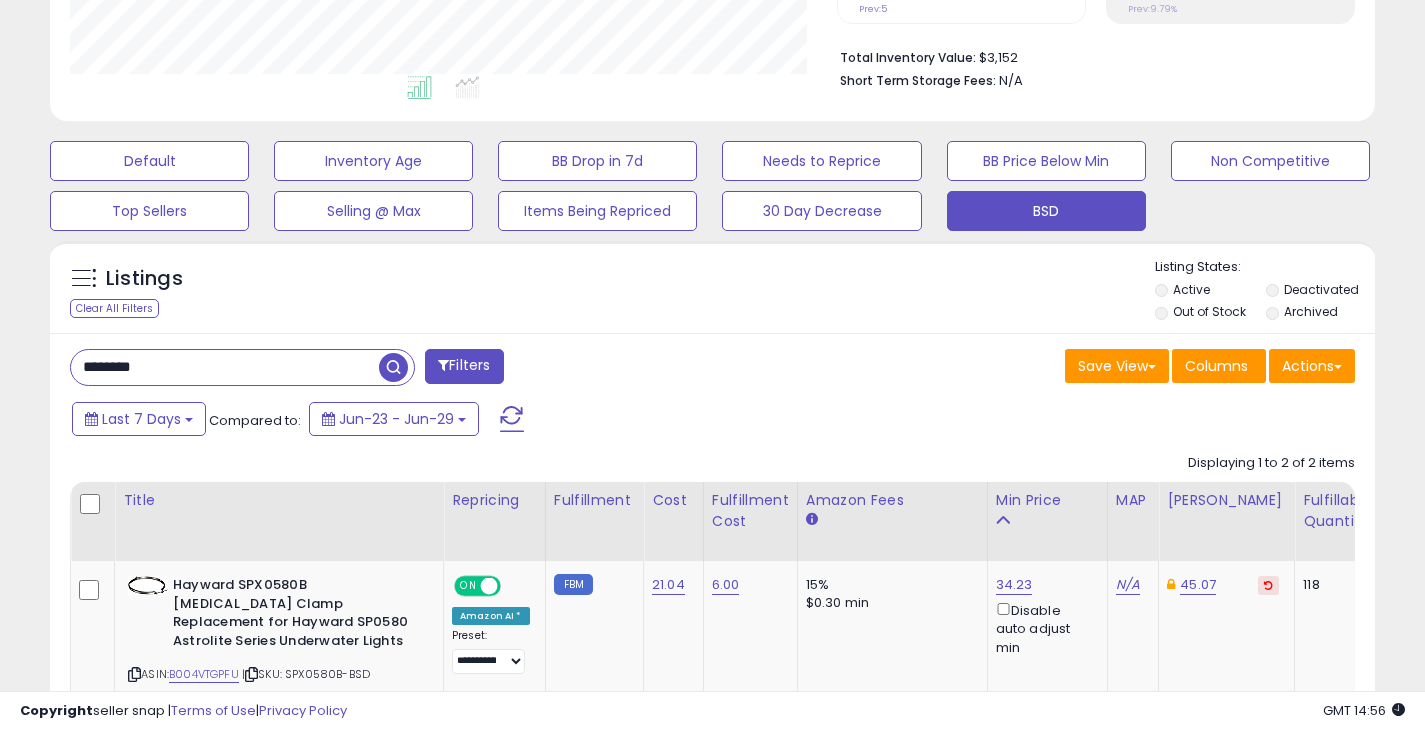 drag, startPoint x: 167, startPoint y: 369, endPoint x: 82, endPoint y: 353, distance: 86.492775 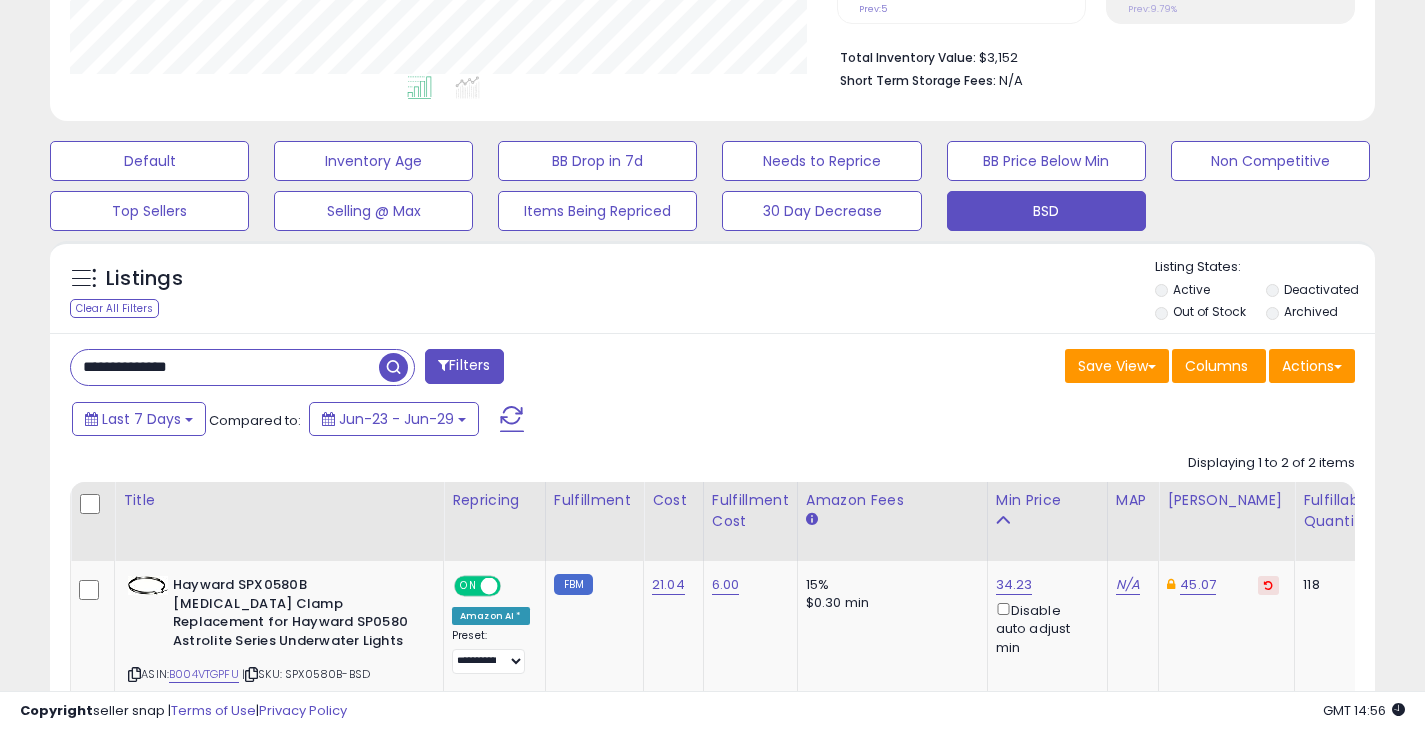 type on "**********" 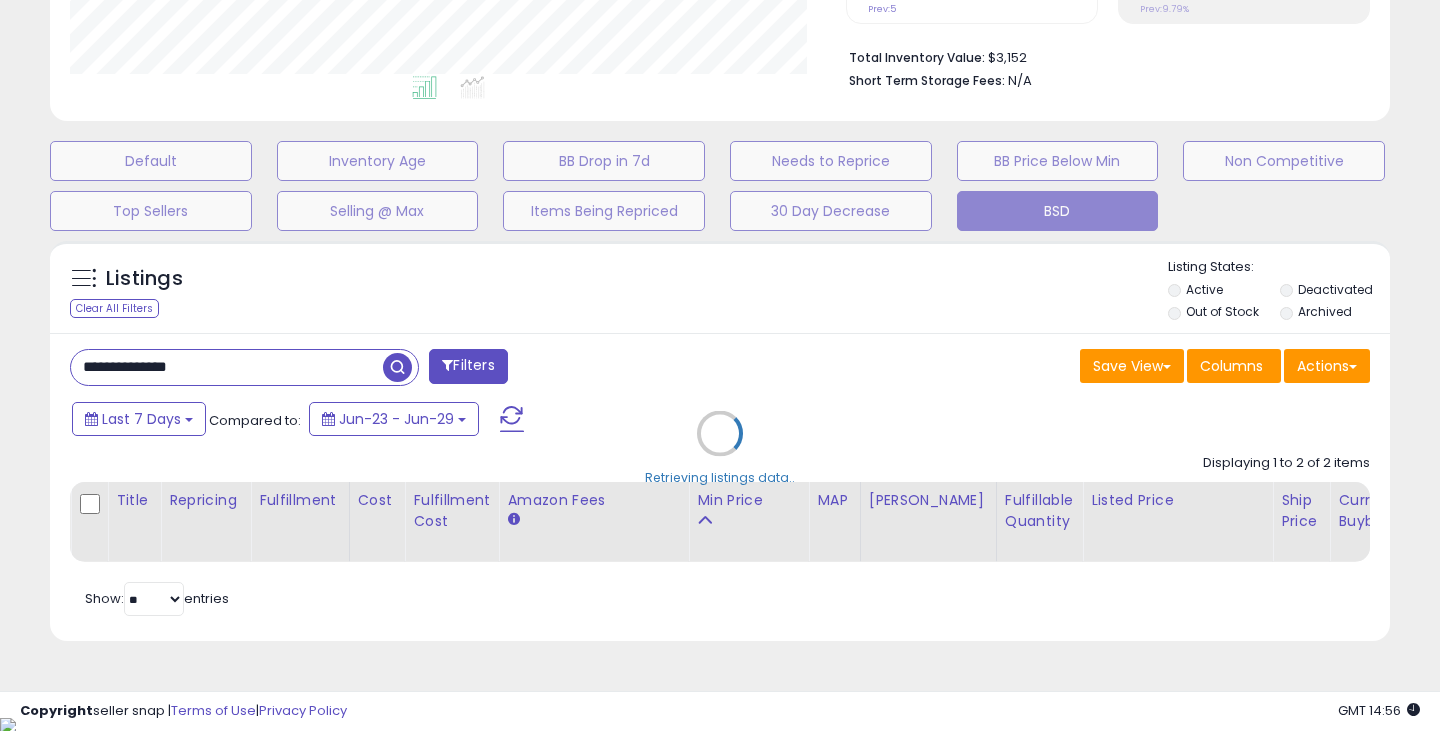 scroll, scrollTop: 999590, scrollLeft: 999224, axis: both 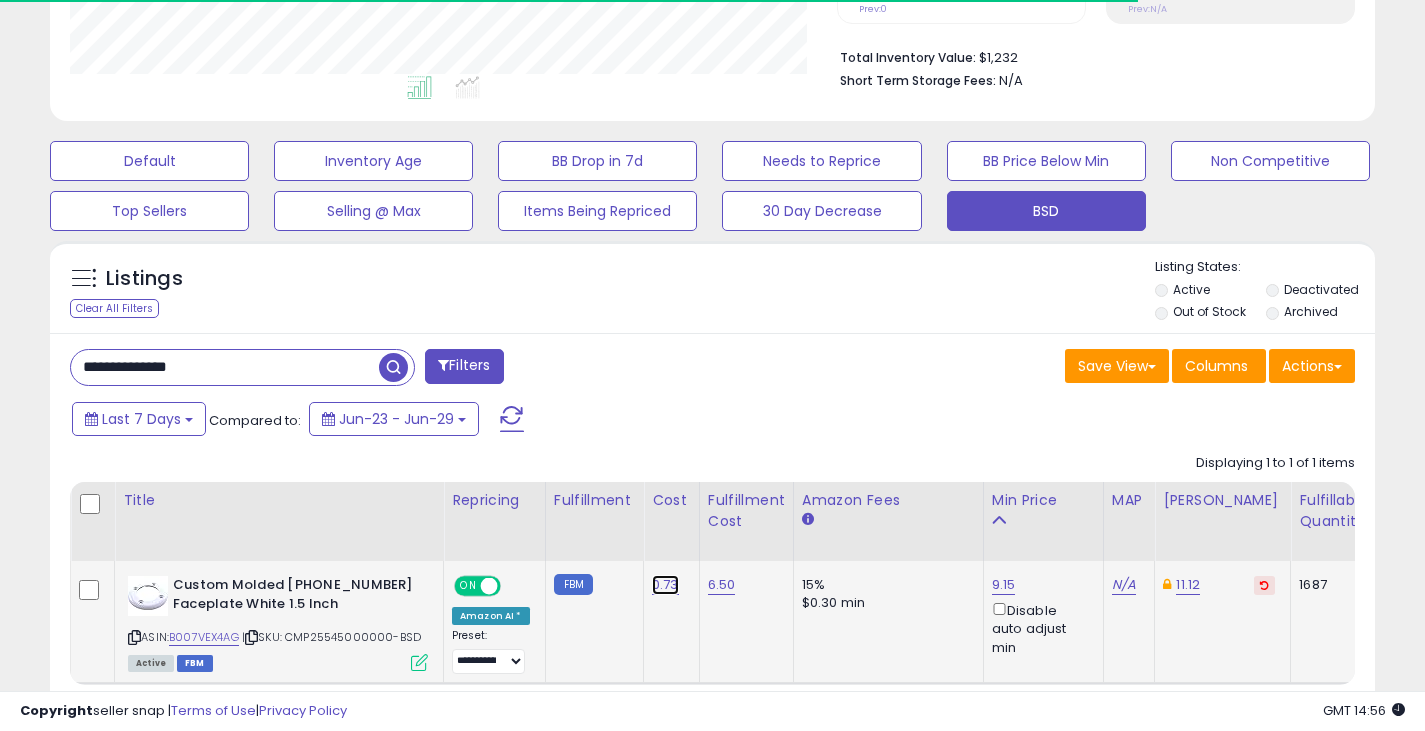 click on "0.73" at bounding box center [665, 585] 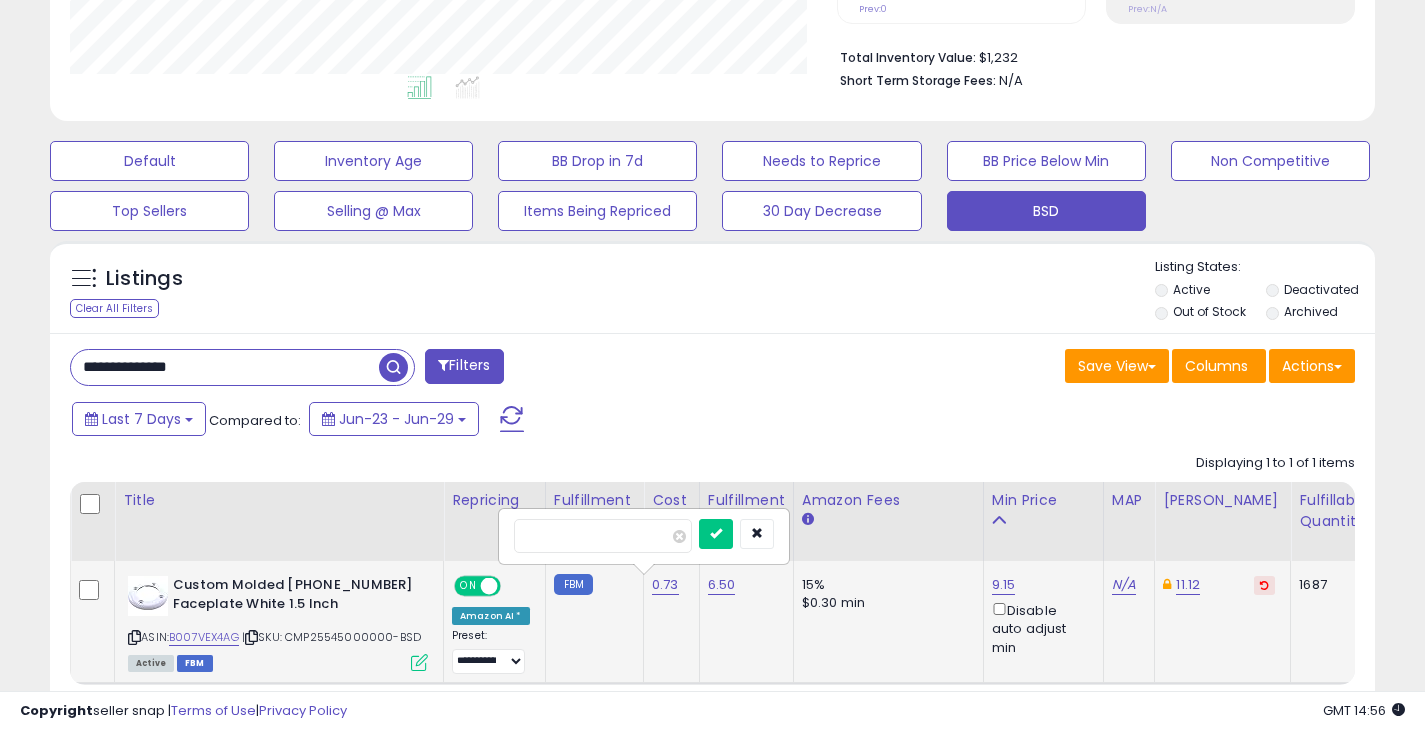 scroll, scrollTop: 999590, scrollLeft: 999233, axis: both 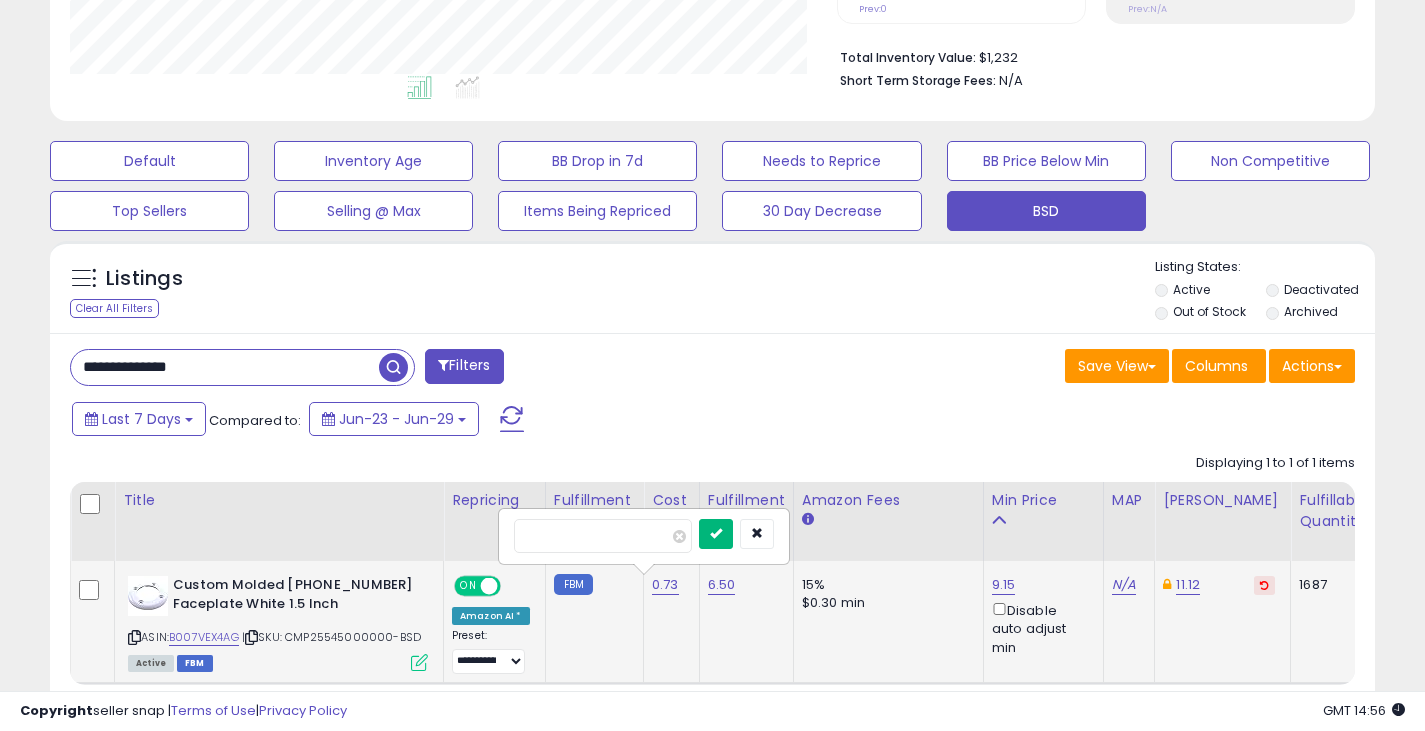 type on "****" 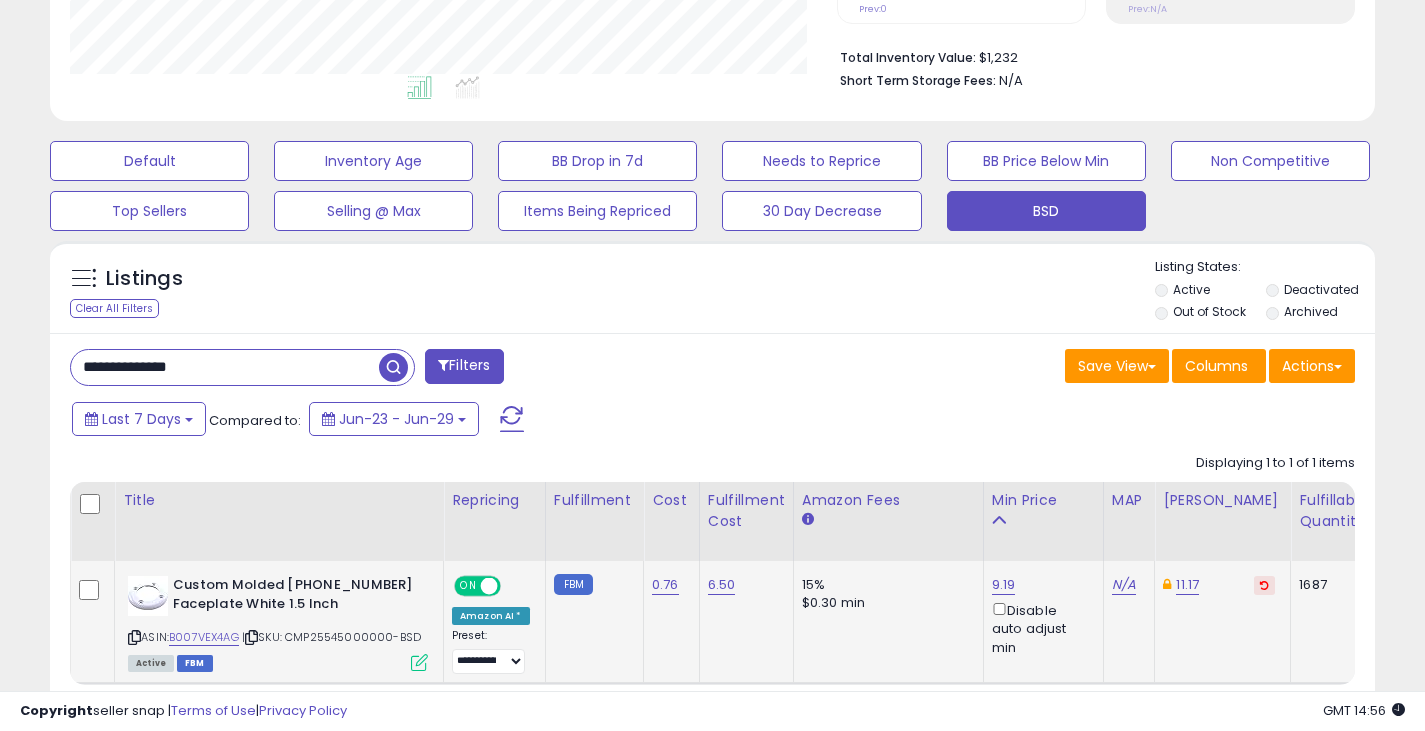 drag, startPoint x: 235, startPoint y: 373, endPoint x: 86, endPoint y: 377, distance: 149.05368 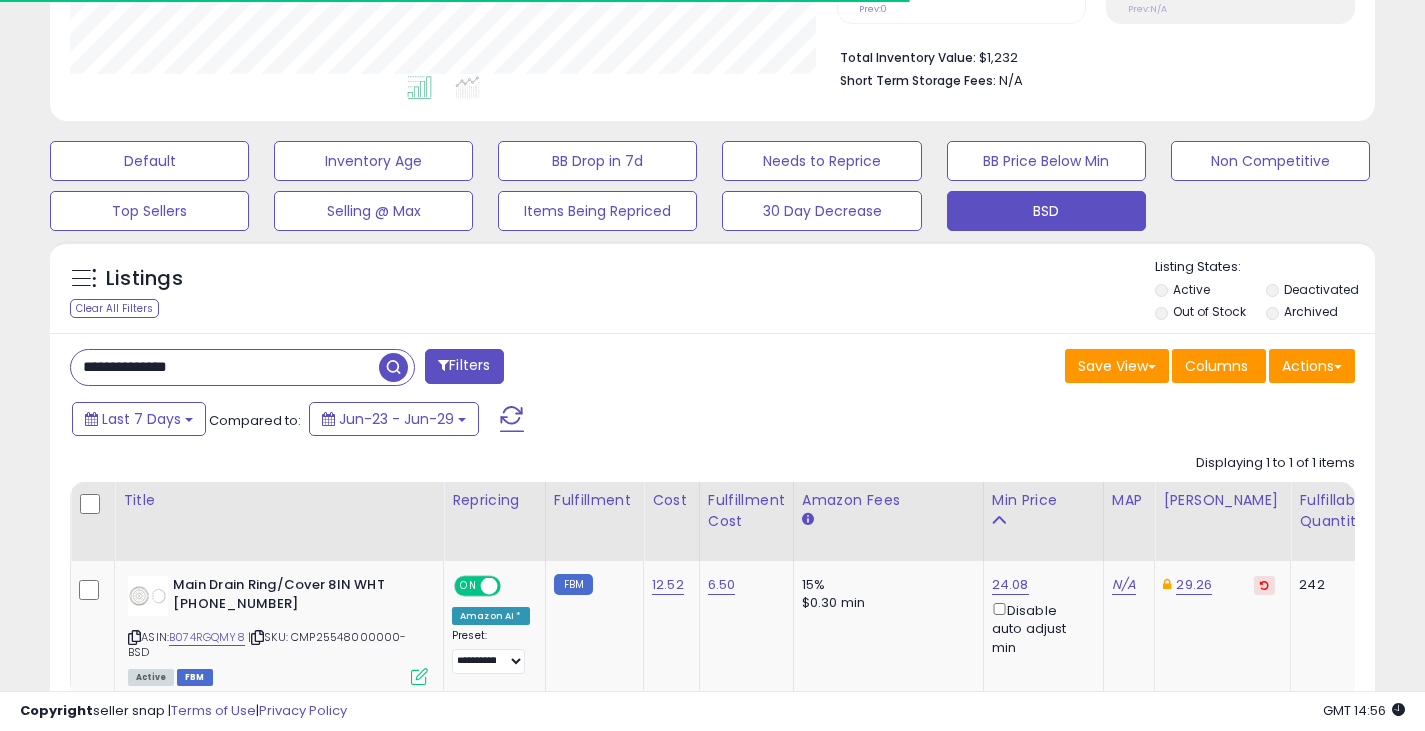 scroll, scrollTop: 410, scrollLeft: 767, axis: both 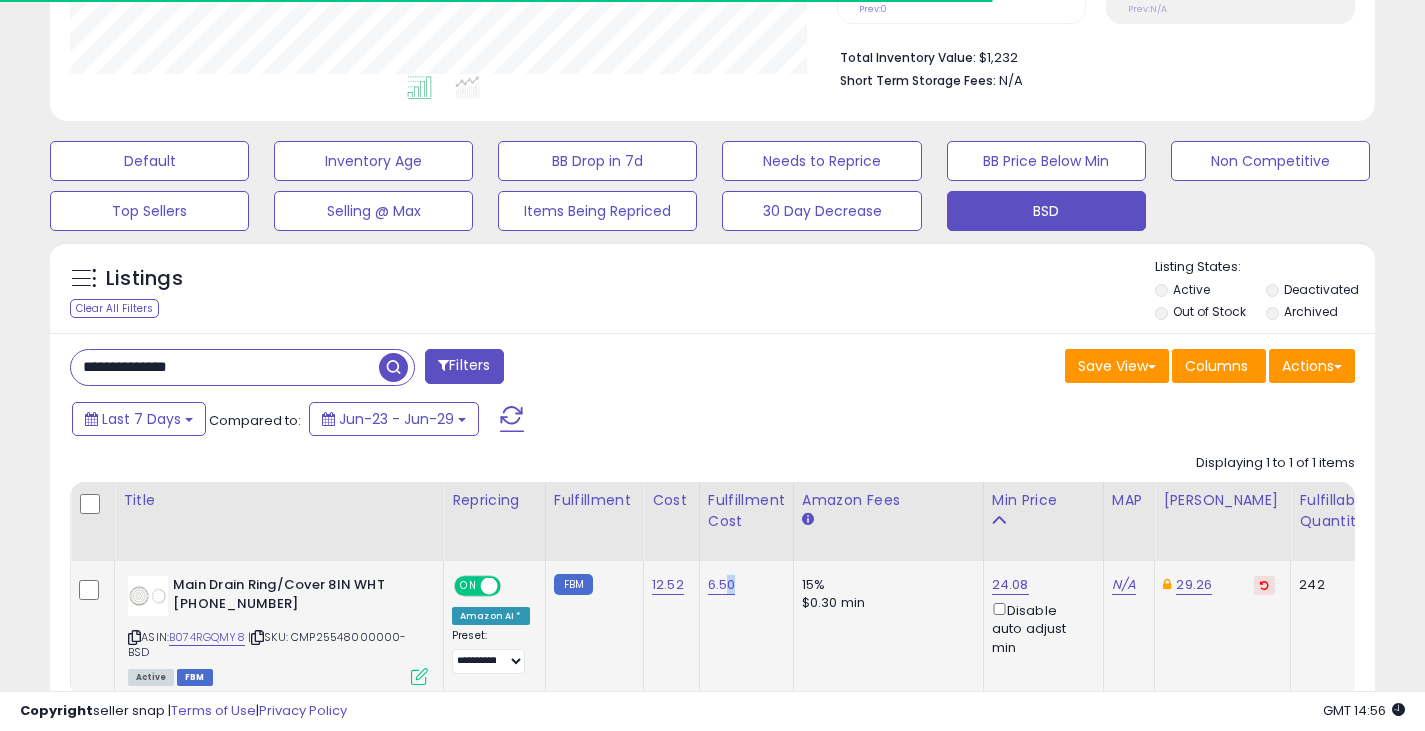 click on "6.50" 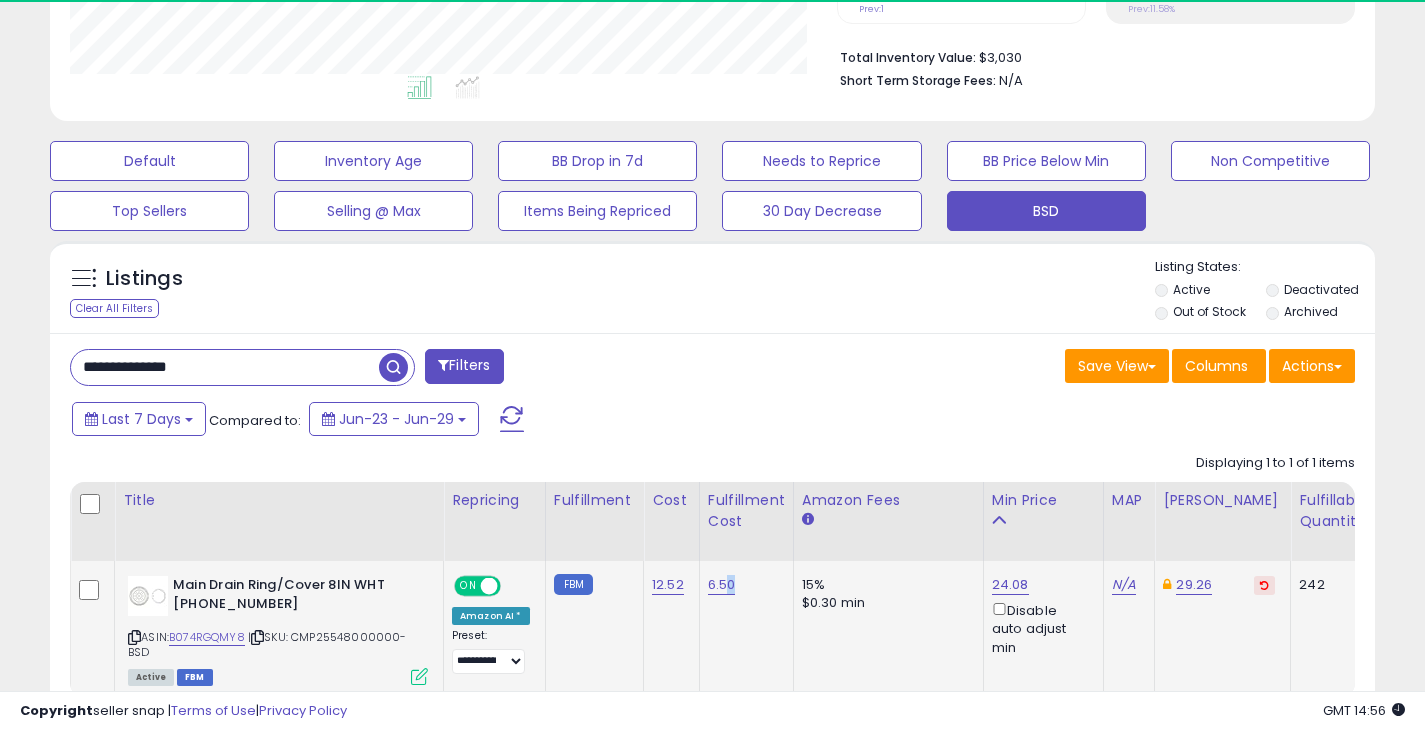 scroll, scrollTop: 999590, scrollLeft: 999233, axis: both 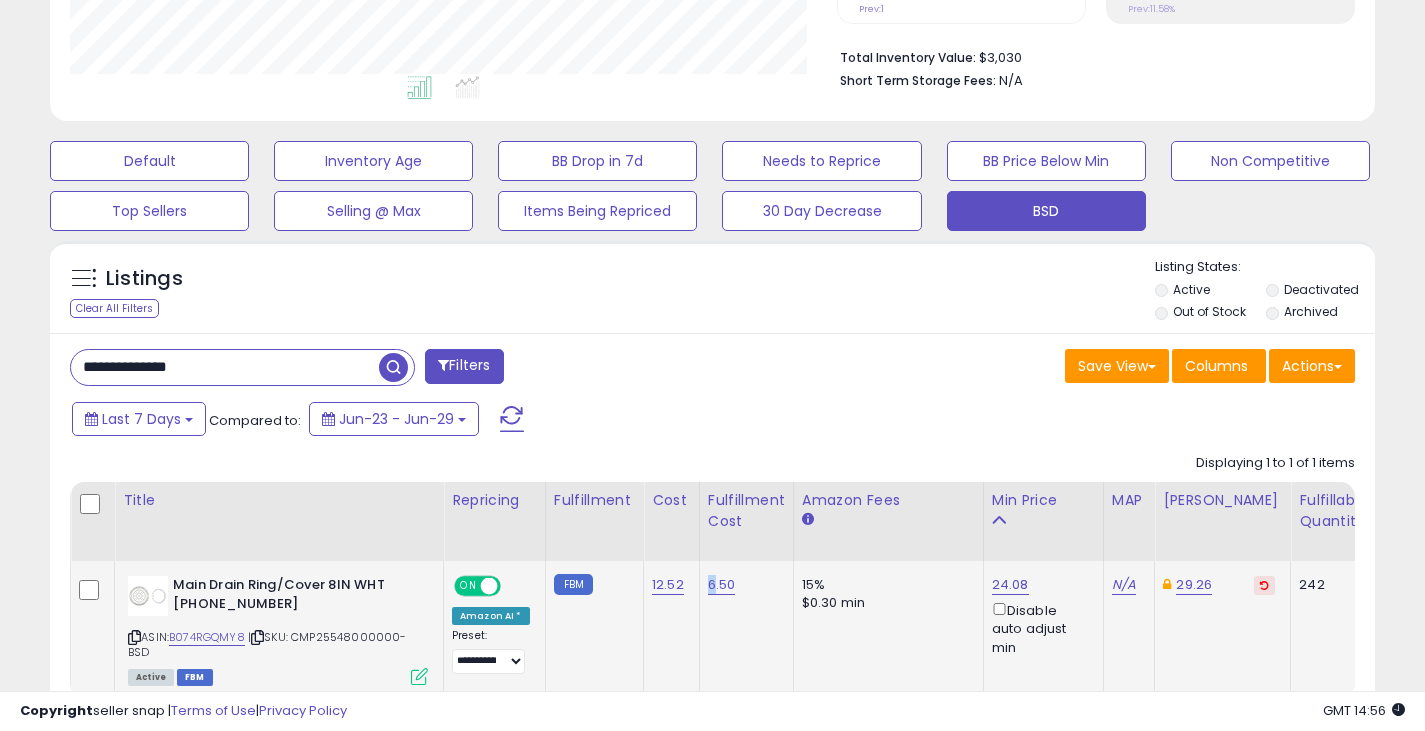 drag, startPoint x: 685, startPoint y: 585, endPoint x: 707, endPoint y: 585, distance: 22 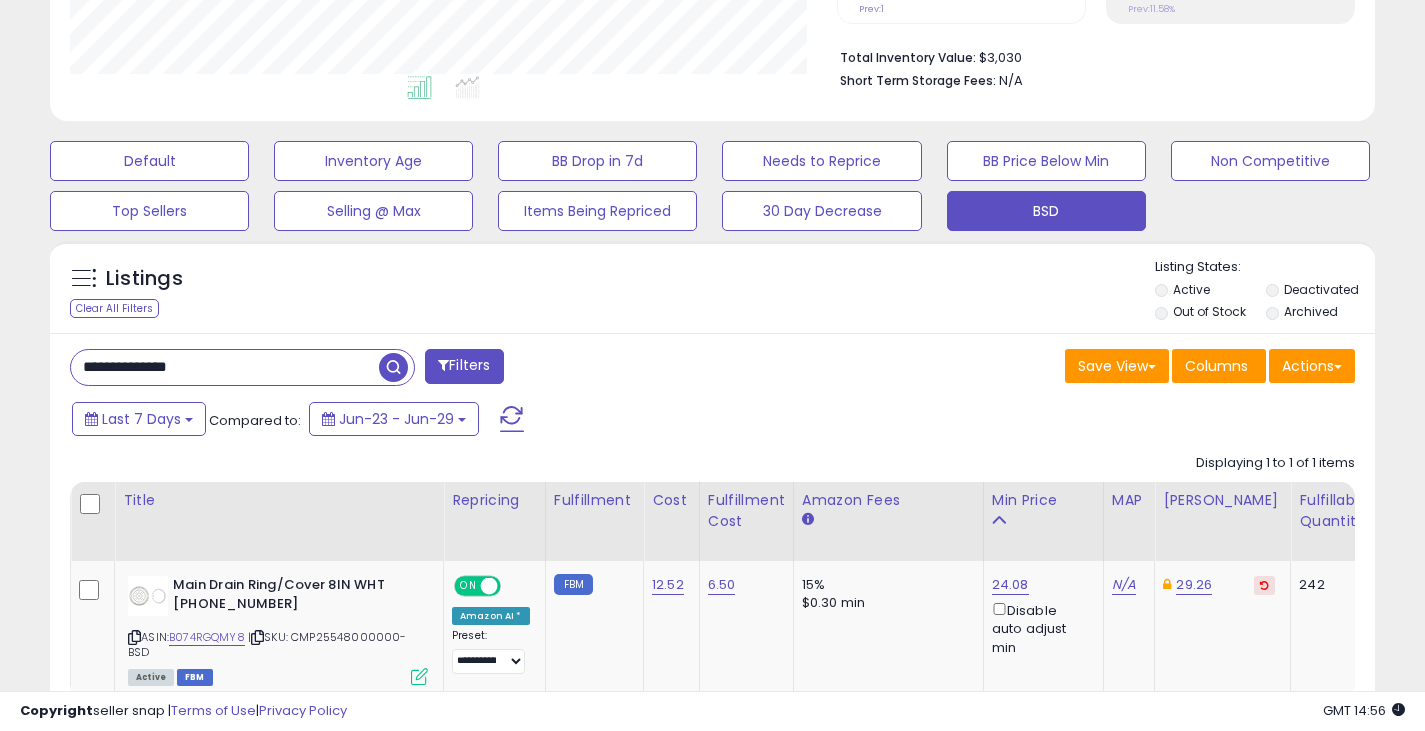 drag, startPoint x: 250, startPoint y: 372, endPoint x: 73, endPoint y: 364, distance: 177.1807 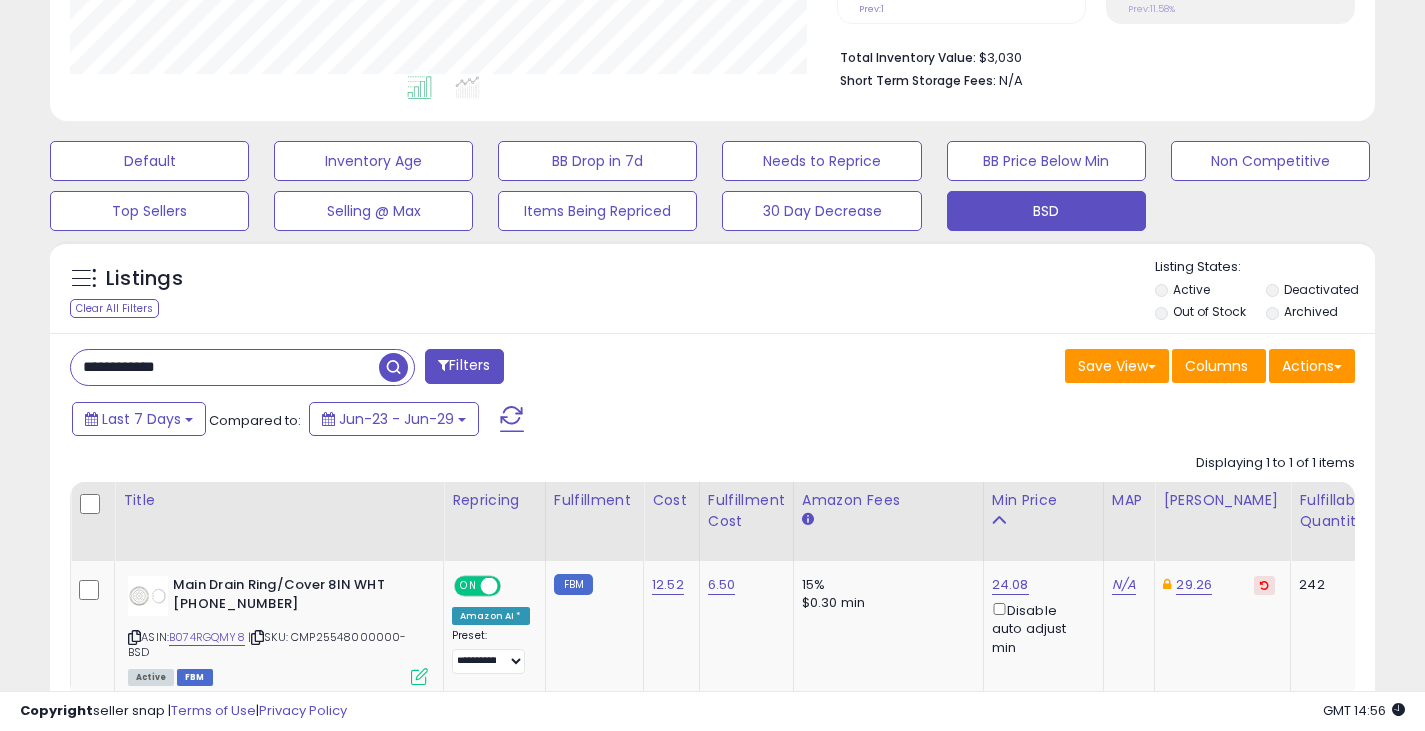 scroll, scrollTop: 999590, scrollLeft: 999224, axis: both 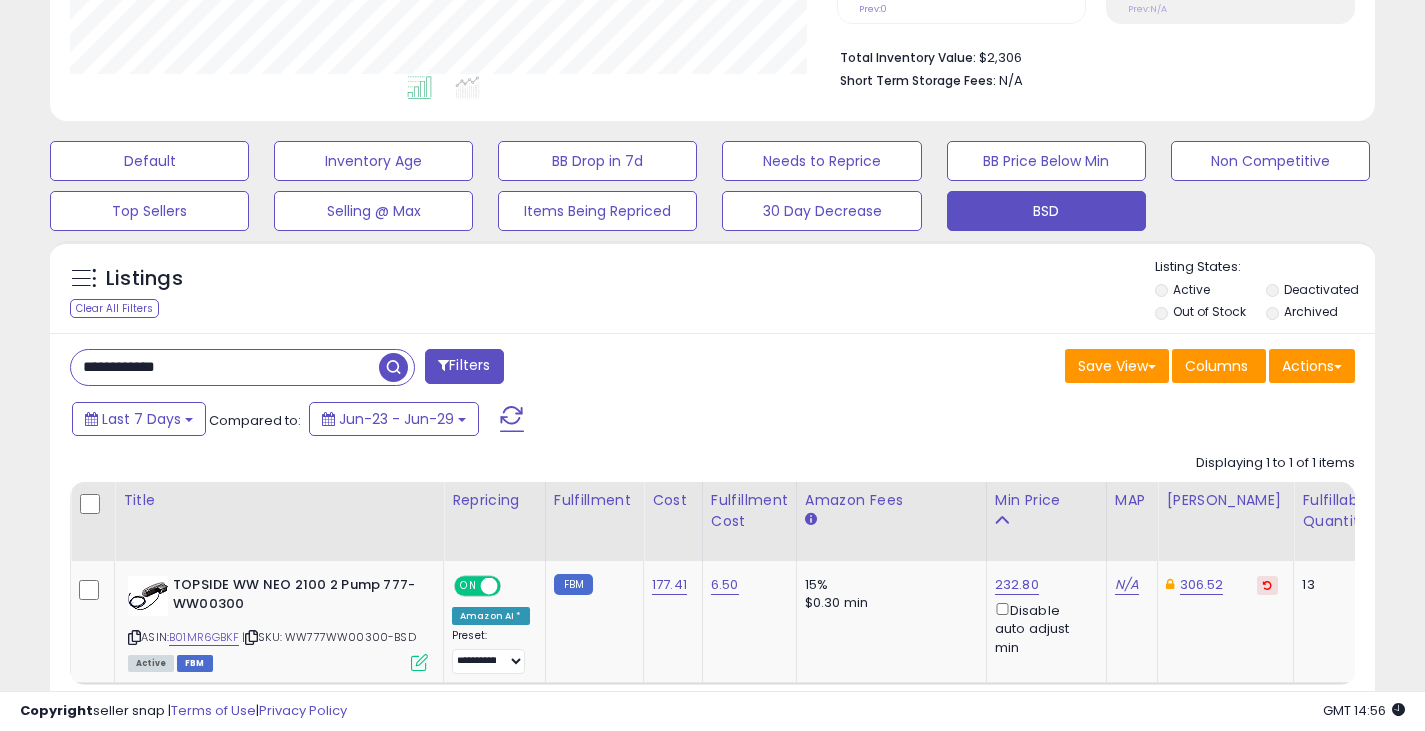 drag, startPoint x: 237, startPoint y: 374, endPoint x: 53, endPoint y: 351, distance: 185.43193 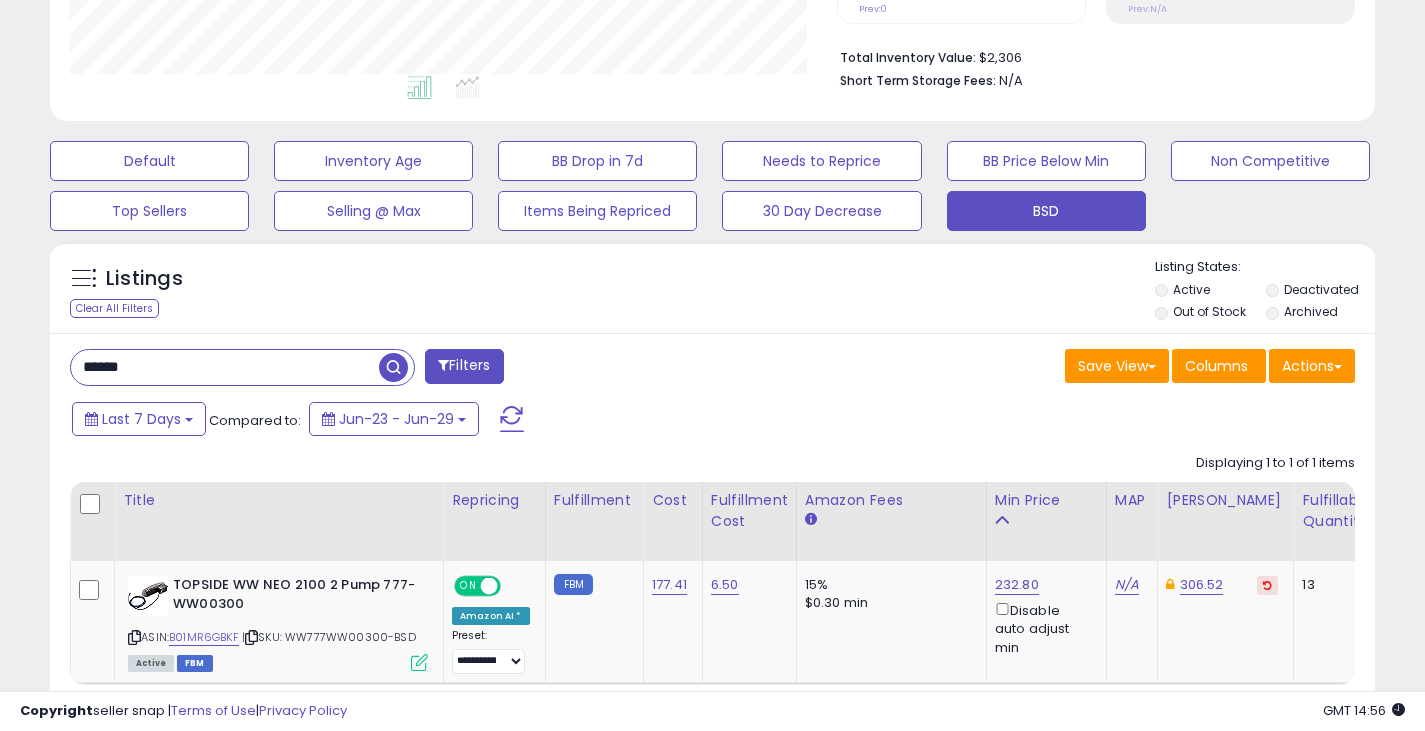 scroll 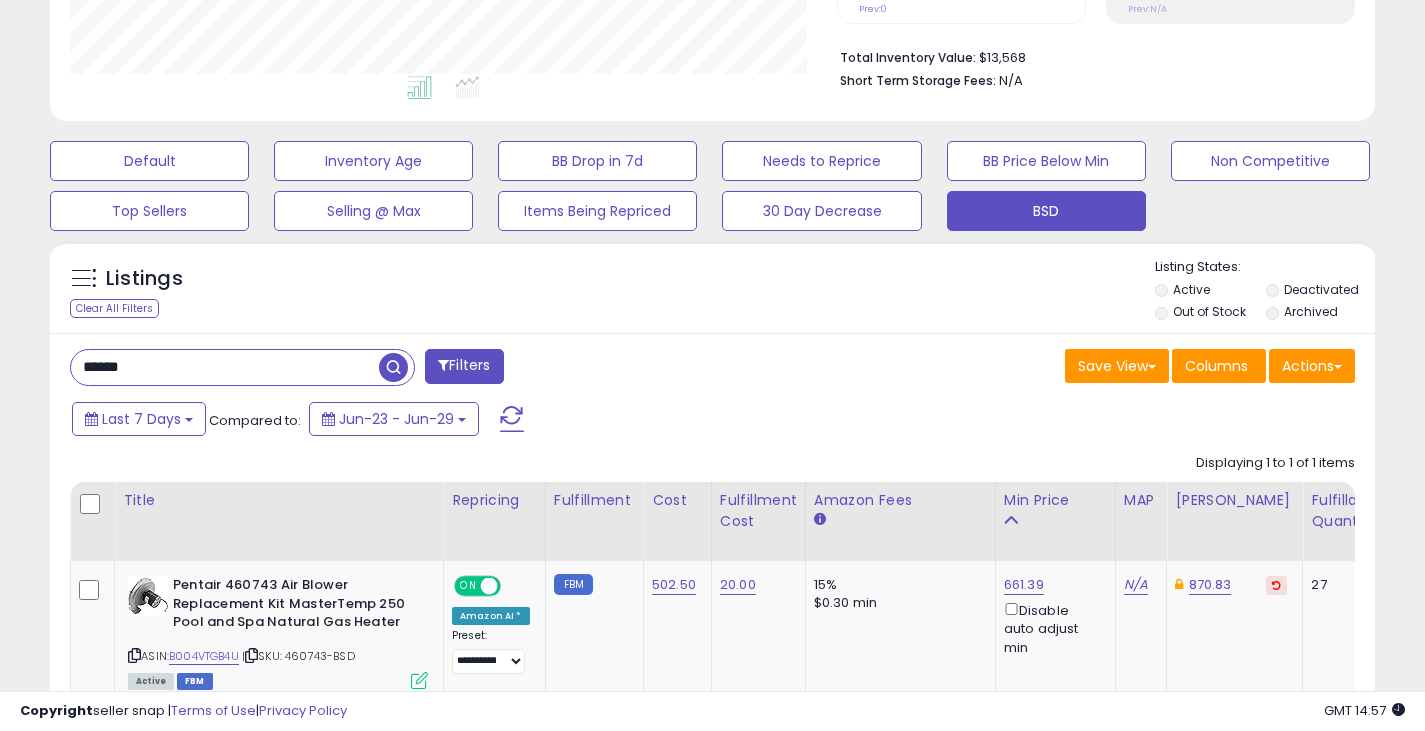 drag, startPoint x: 196, startPoint y: 368, endPoint x: 71, endPoint y: 357, distance: 125.48307 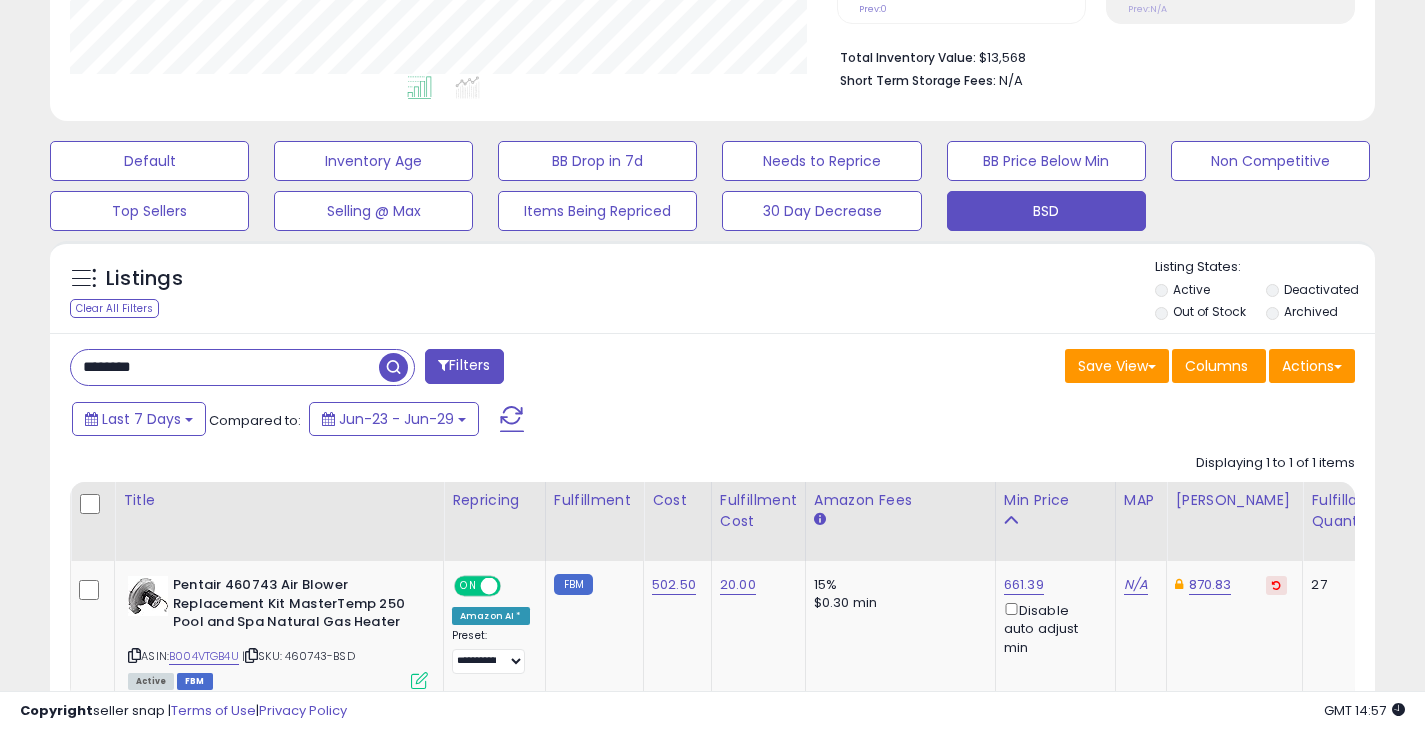 type on "********" 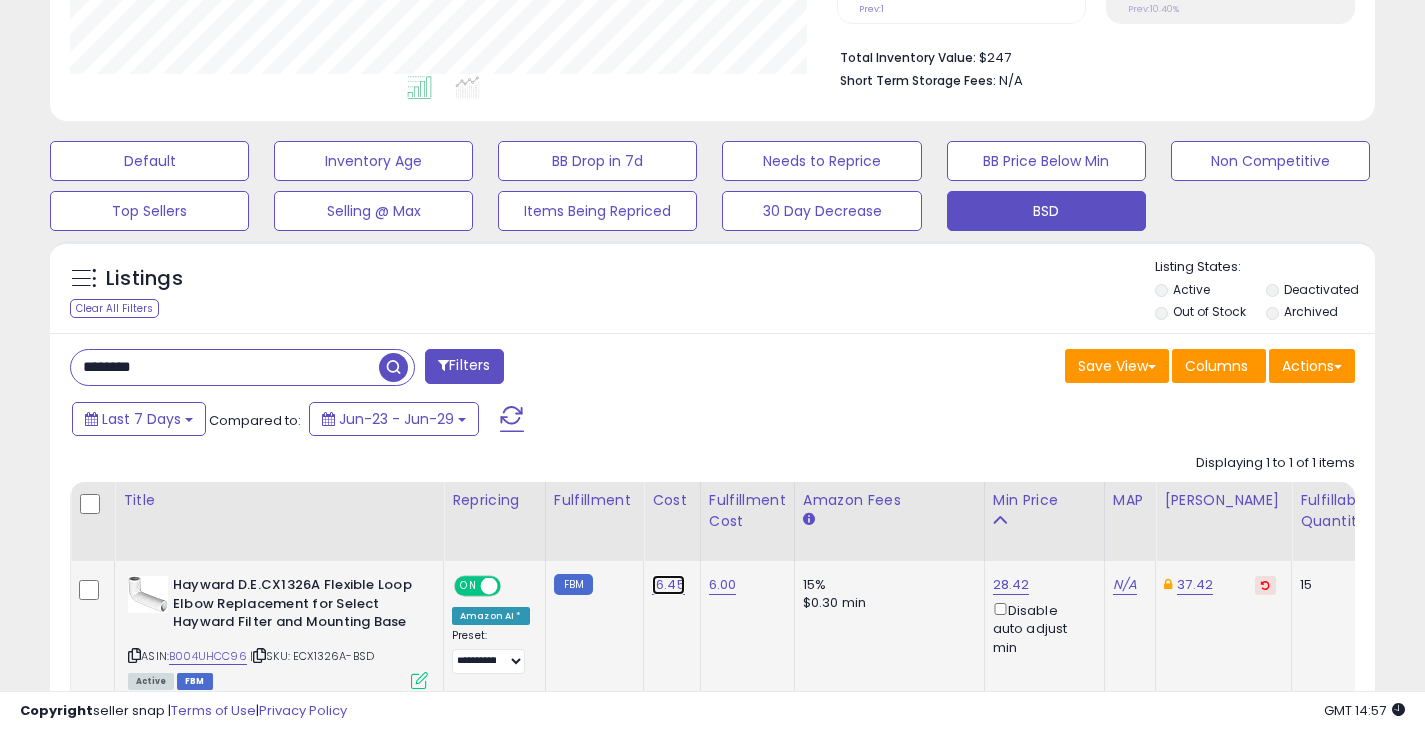 click on "16.45" at bounding box center [668, 585] 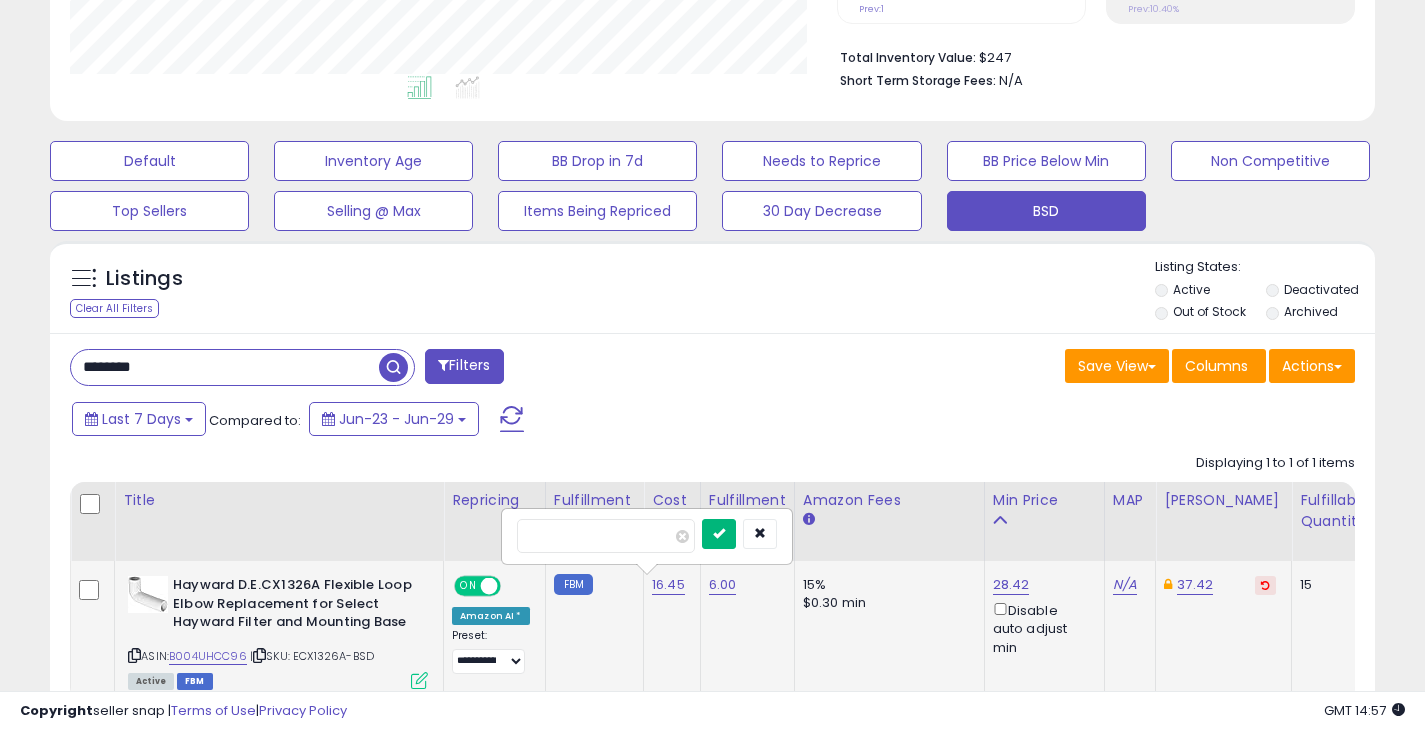 type on "*****" 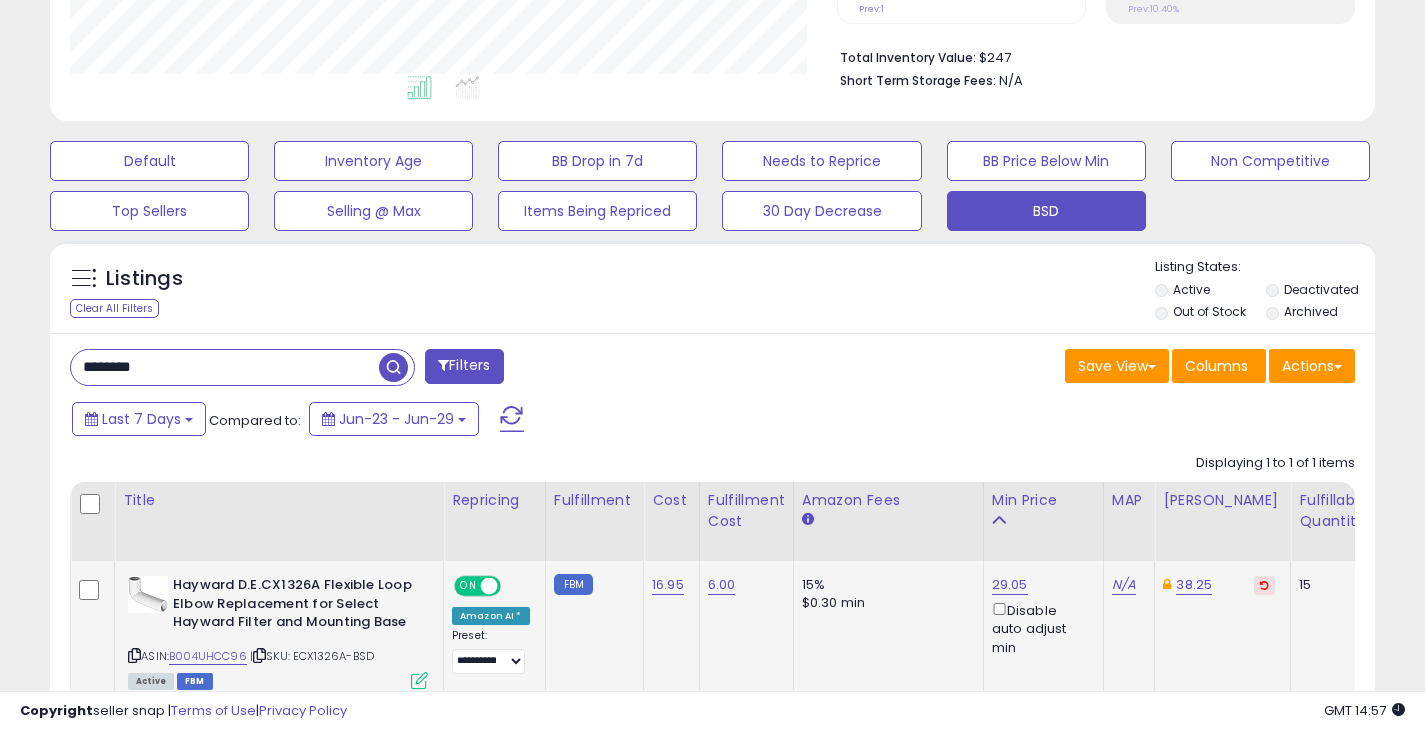 drag, startPoint x: 164, startPoint y: 369, endPoint x: 50, endPoint y: 369, distance: 114 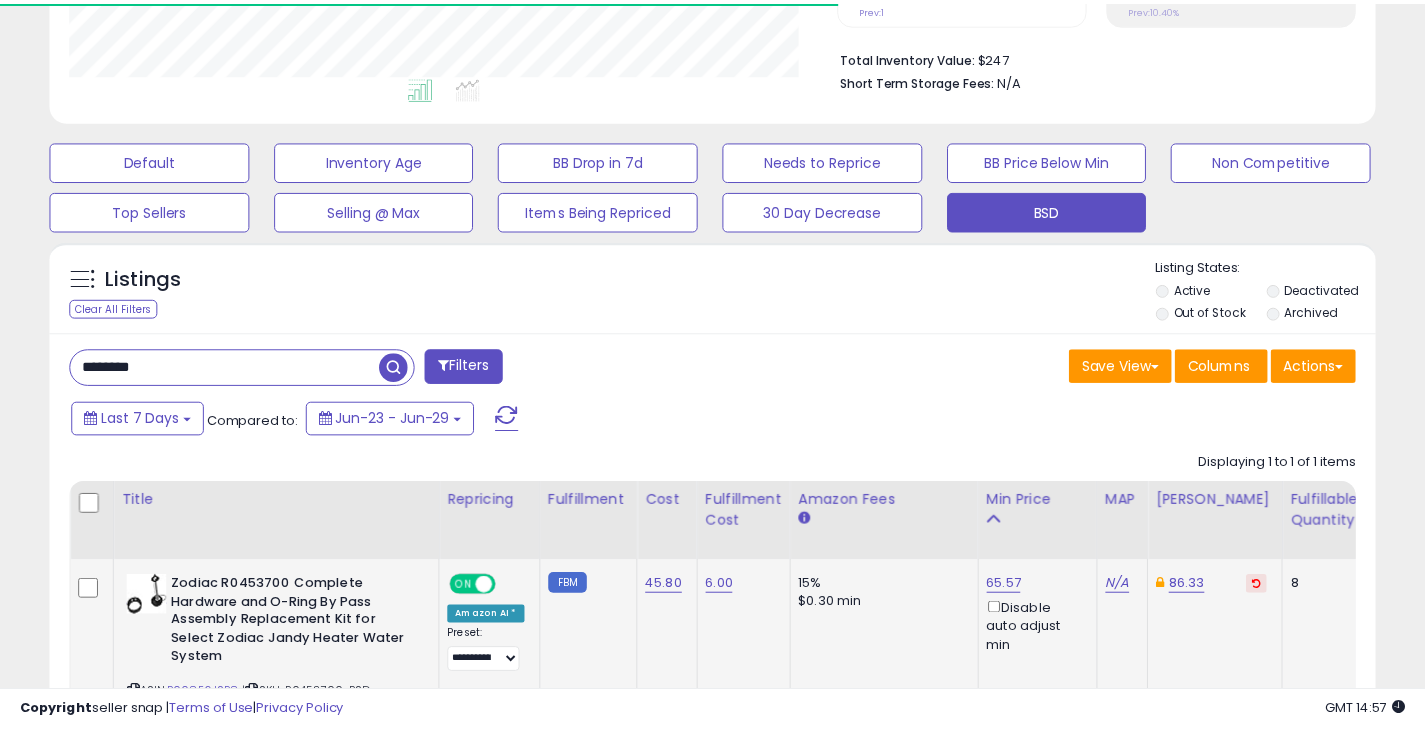 scroll, scrollTop: 410, scrollLeft: 767, axis: both 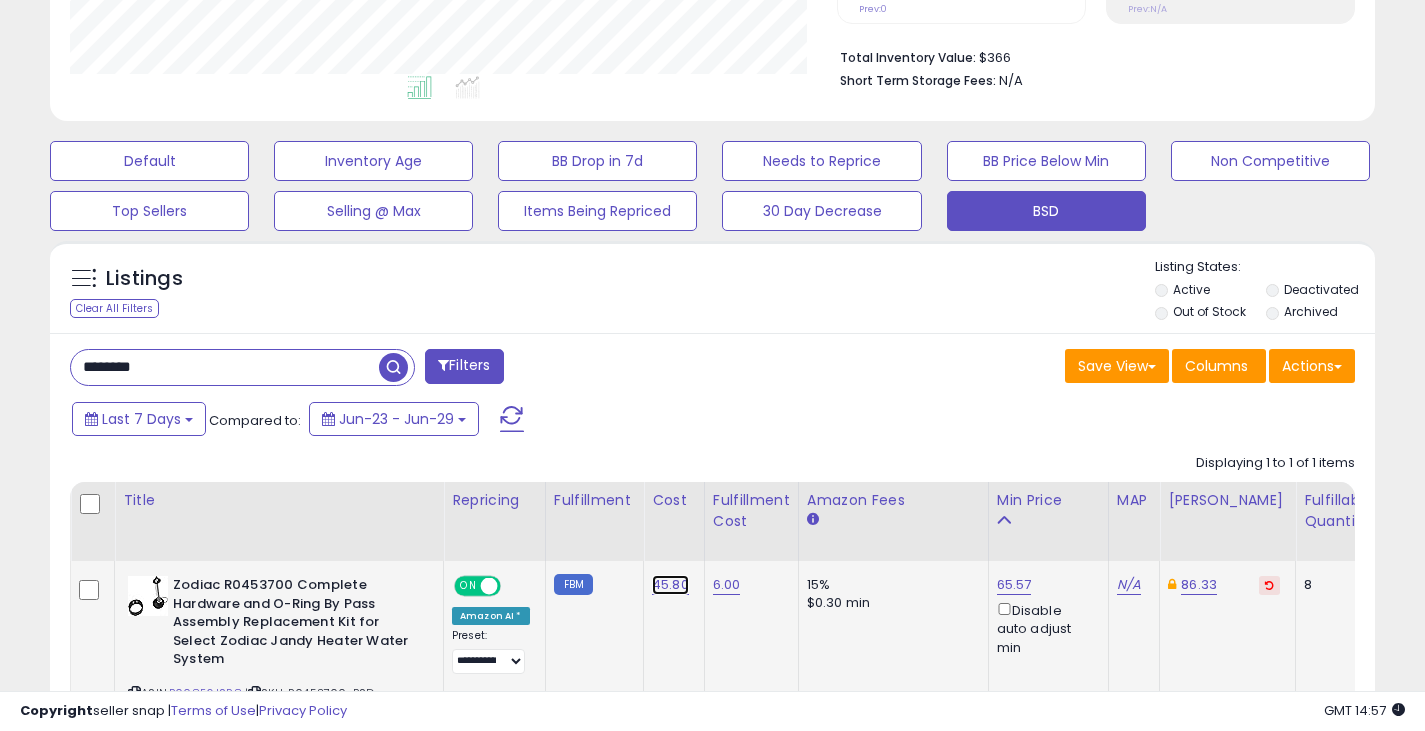 click on "45.80" at bounding box center (670, 585) 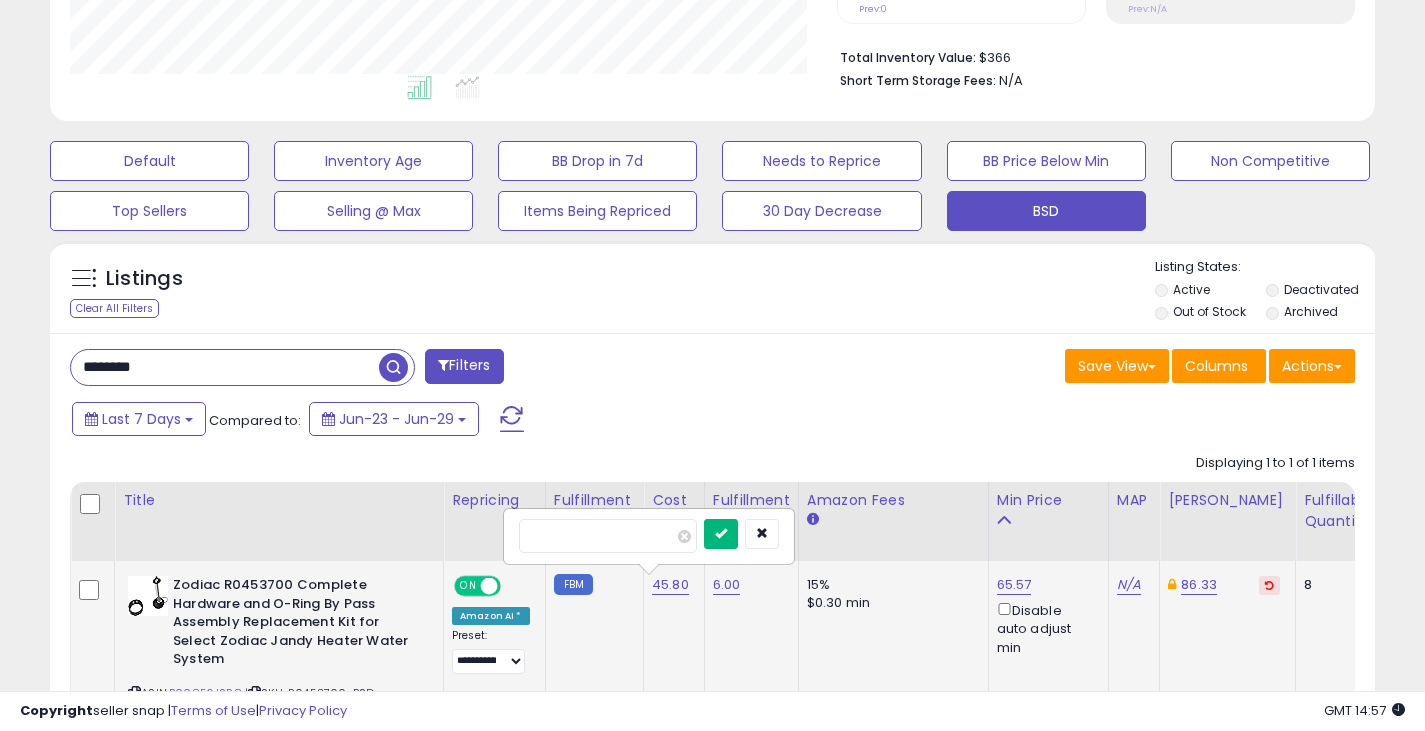 type on "*****" 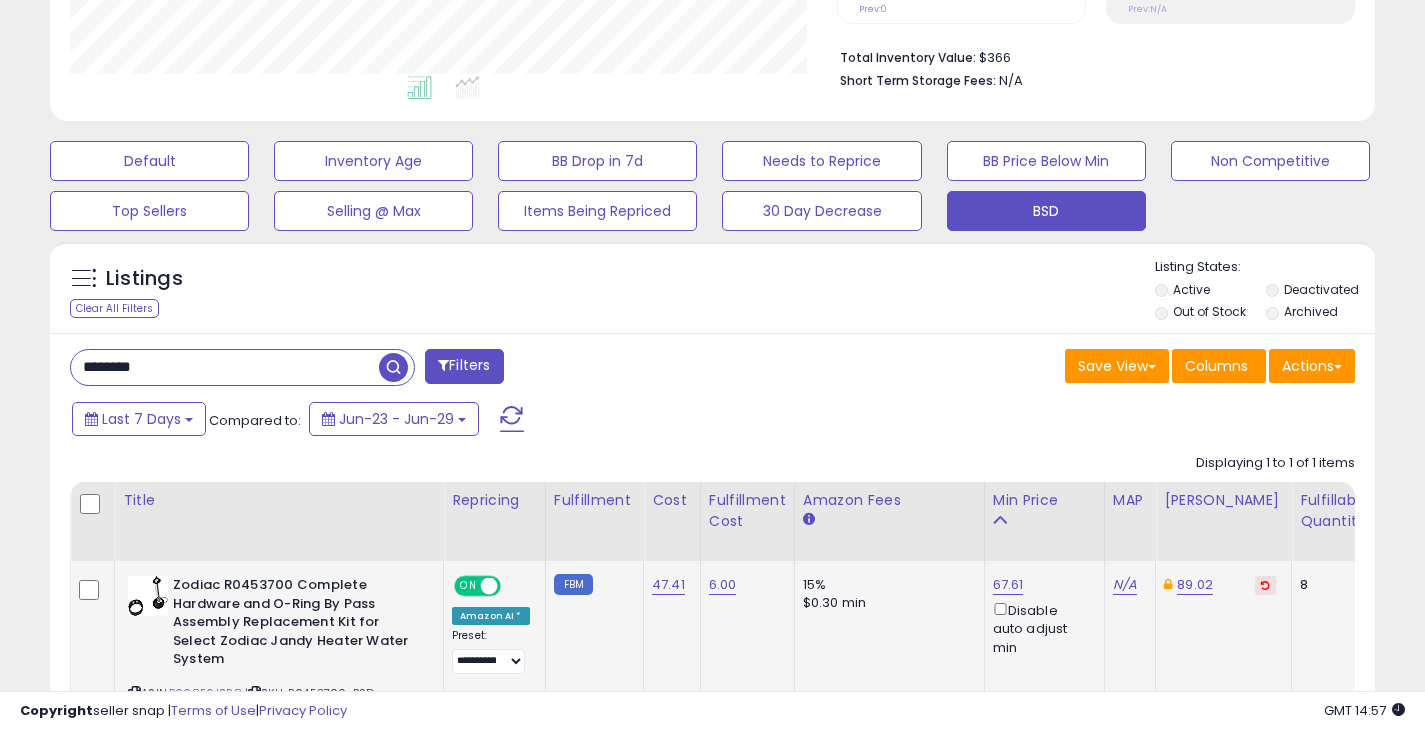 drag, startPoint x: 181, startPoint y: 362, endPoint x: 57, endPoint y: 360, distance: 124.01613 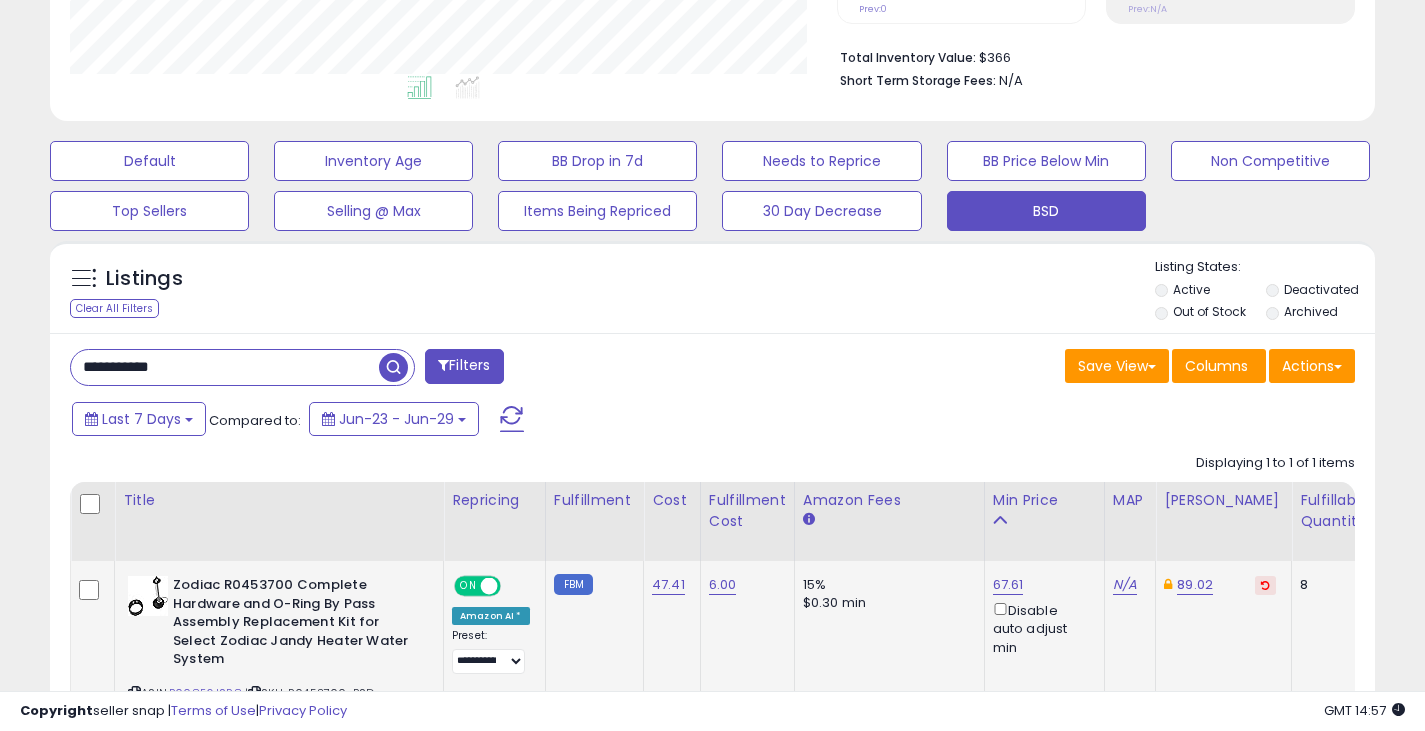 scroll, scrollTop: 999590, scrollLeft: 999224, axis: both 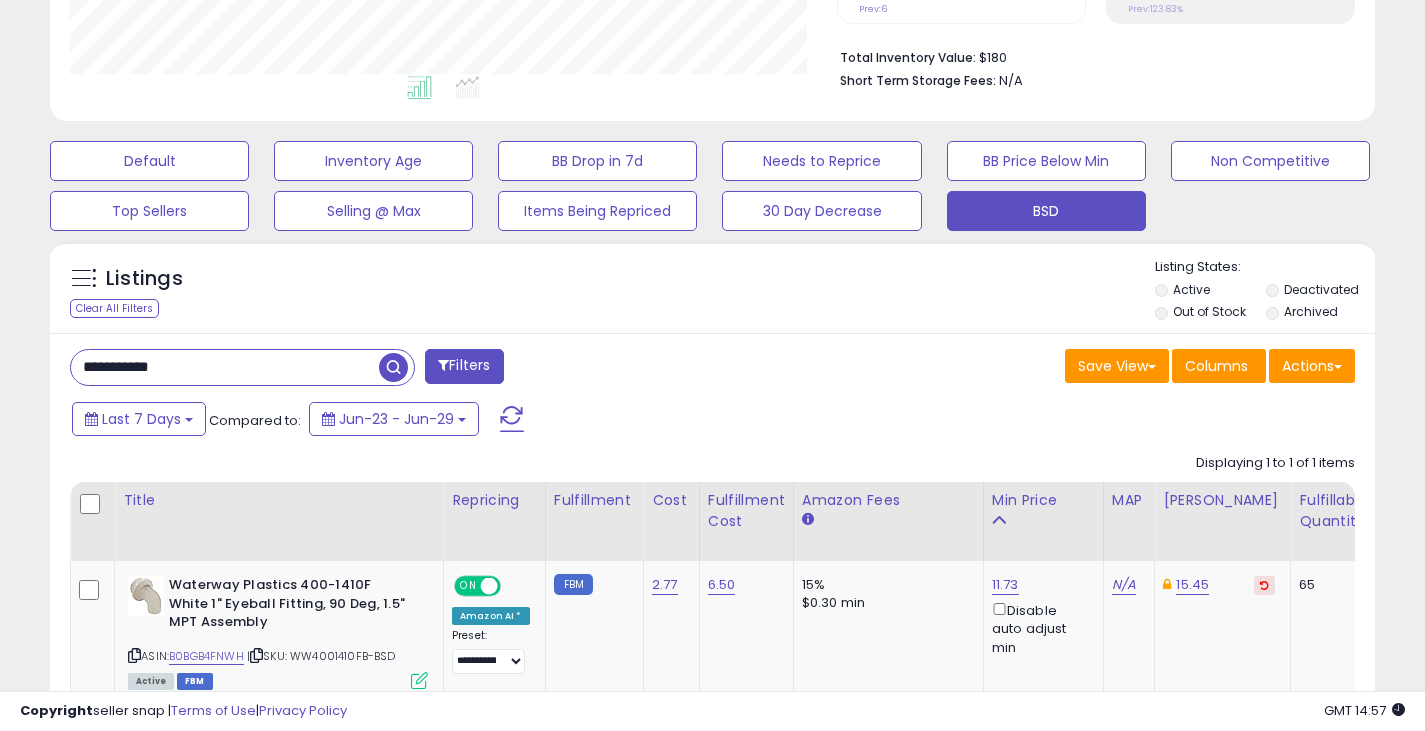 drag, startPoint x: 121, startPoint y: 364, endPoint x: 76, endPoint y: 358, distance: 45.39824 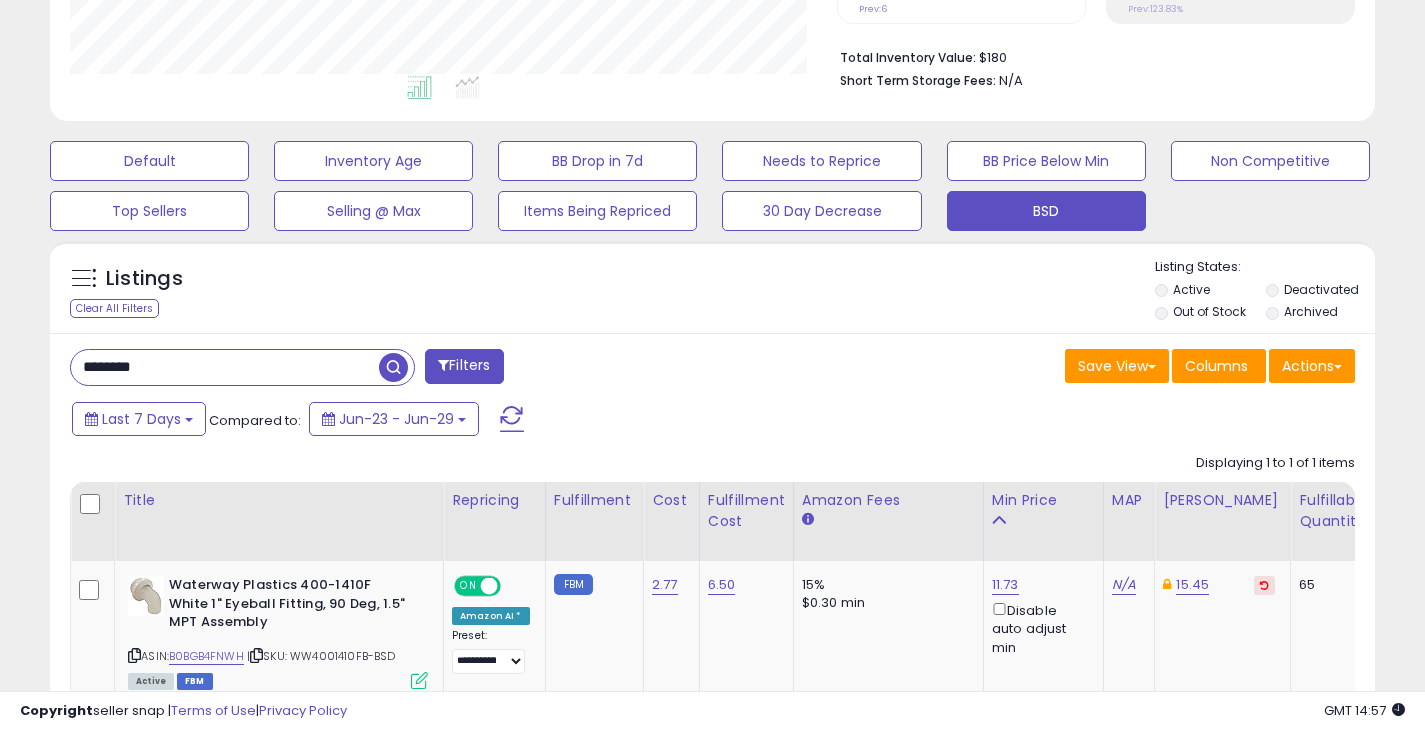 click at bounding box center [393, 367] 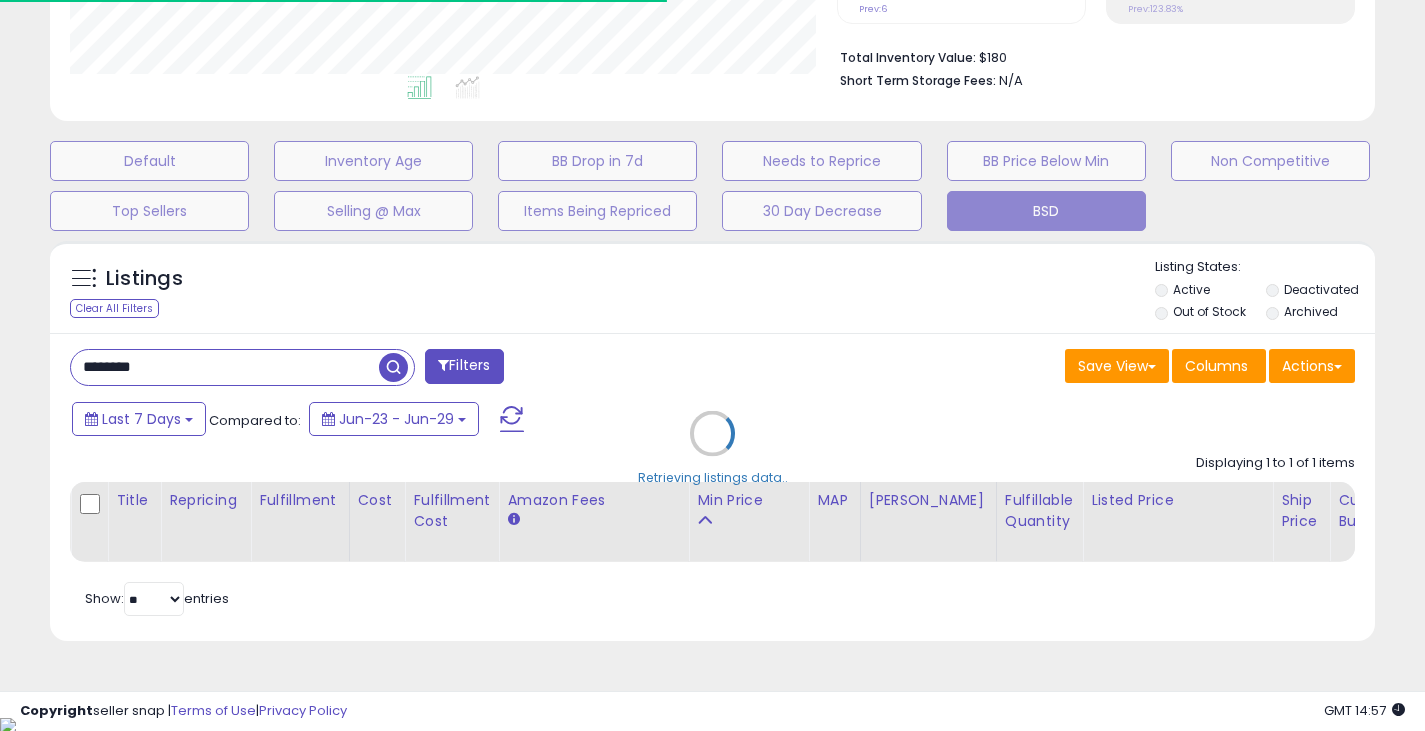 scroll, scrollTop: 410, scrollLeft: 767, axis: both 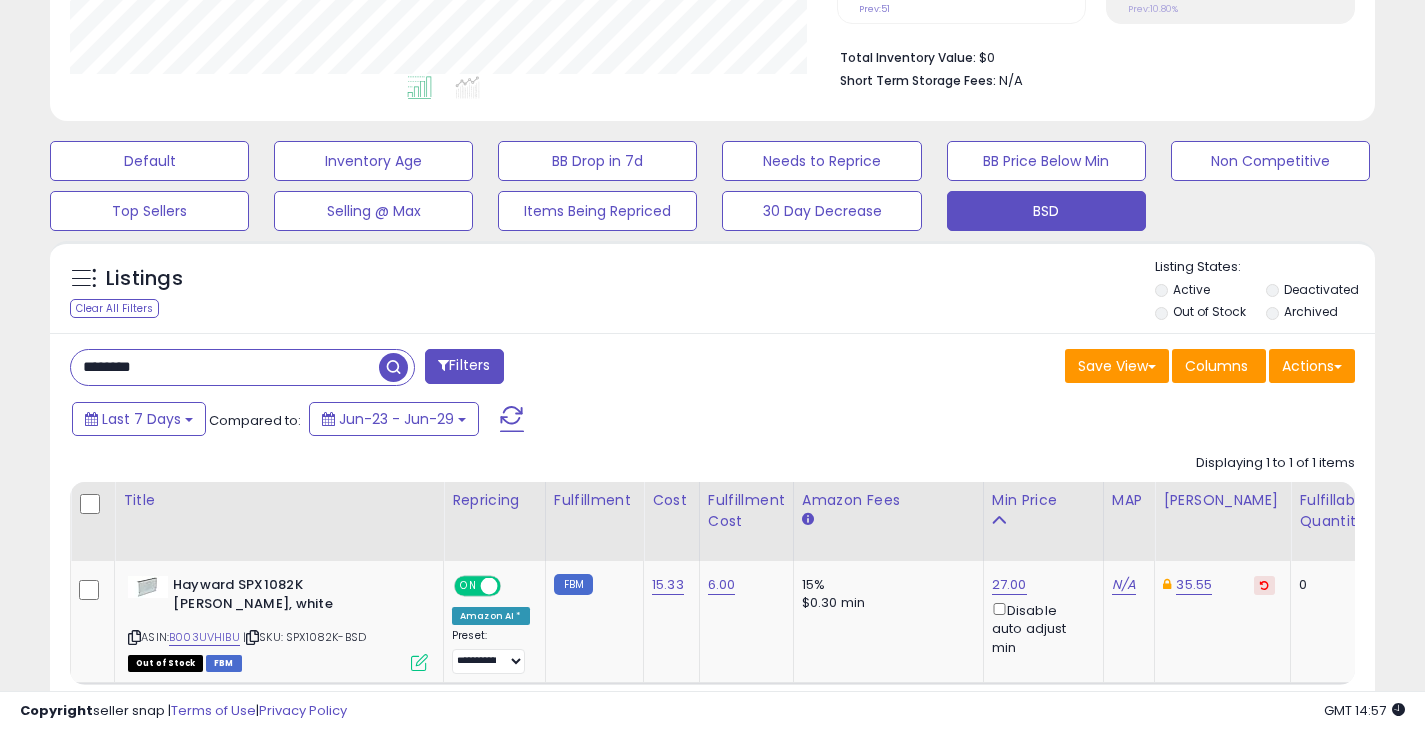 drag, startPoint x: 238, startPoint y: 374, endPoint x: 3, endPoint y: 361, distance: 235.3593 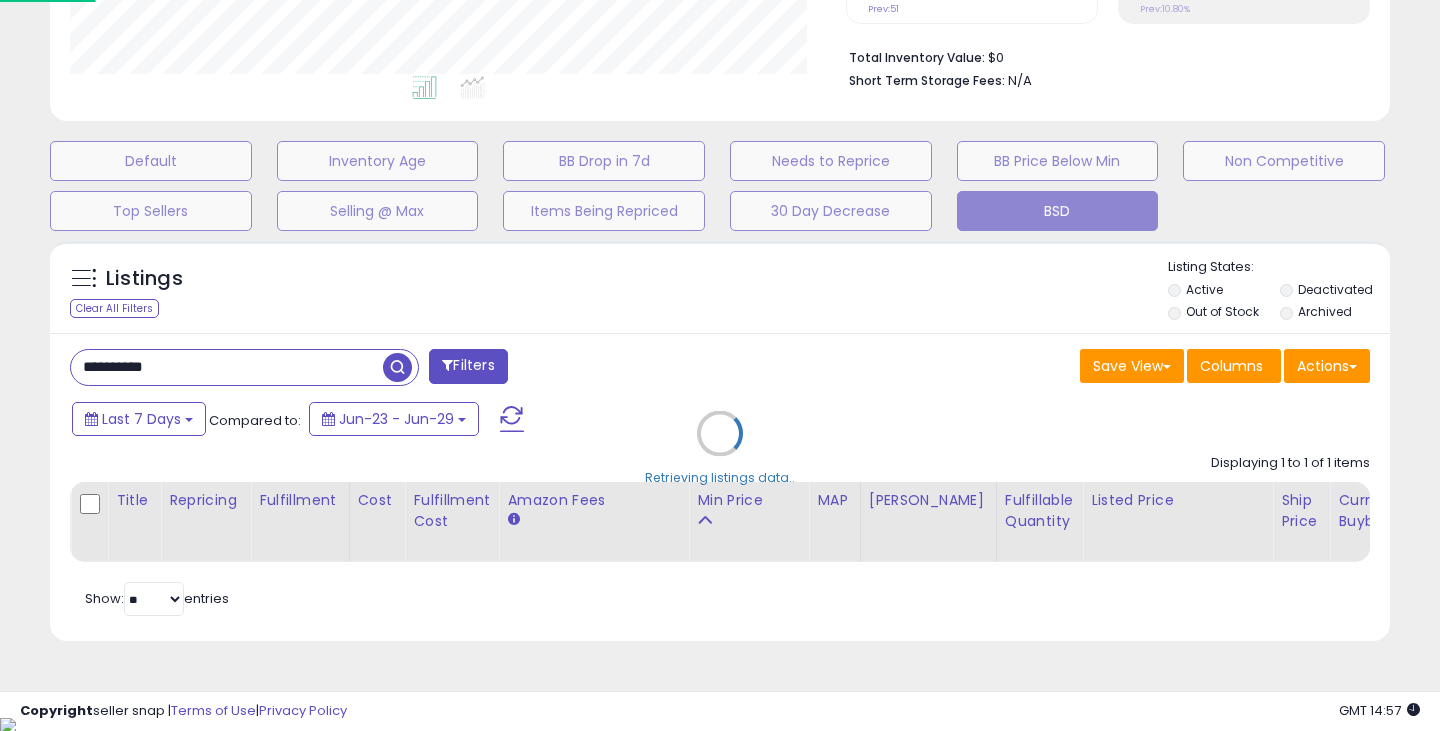 scroll, scrollTop: 999590, scrollLeft: 999224, axis: both 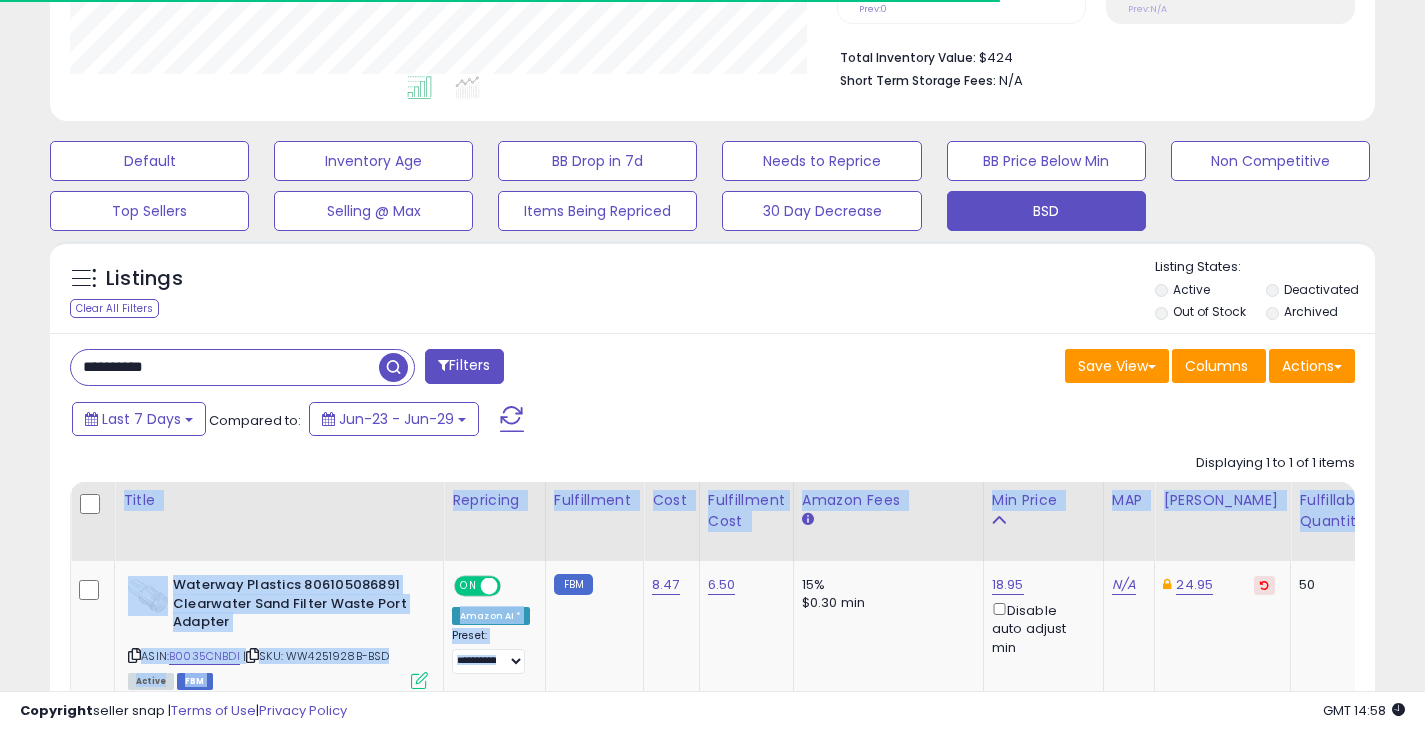 drag, startPoint x: -61, startPoint y: 632, endPoint x: -844, endPoint y: 448, distance: 804.3289 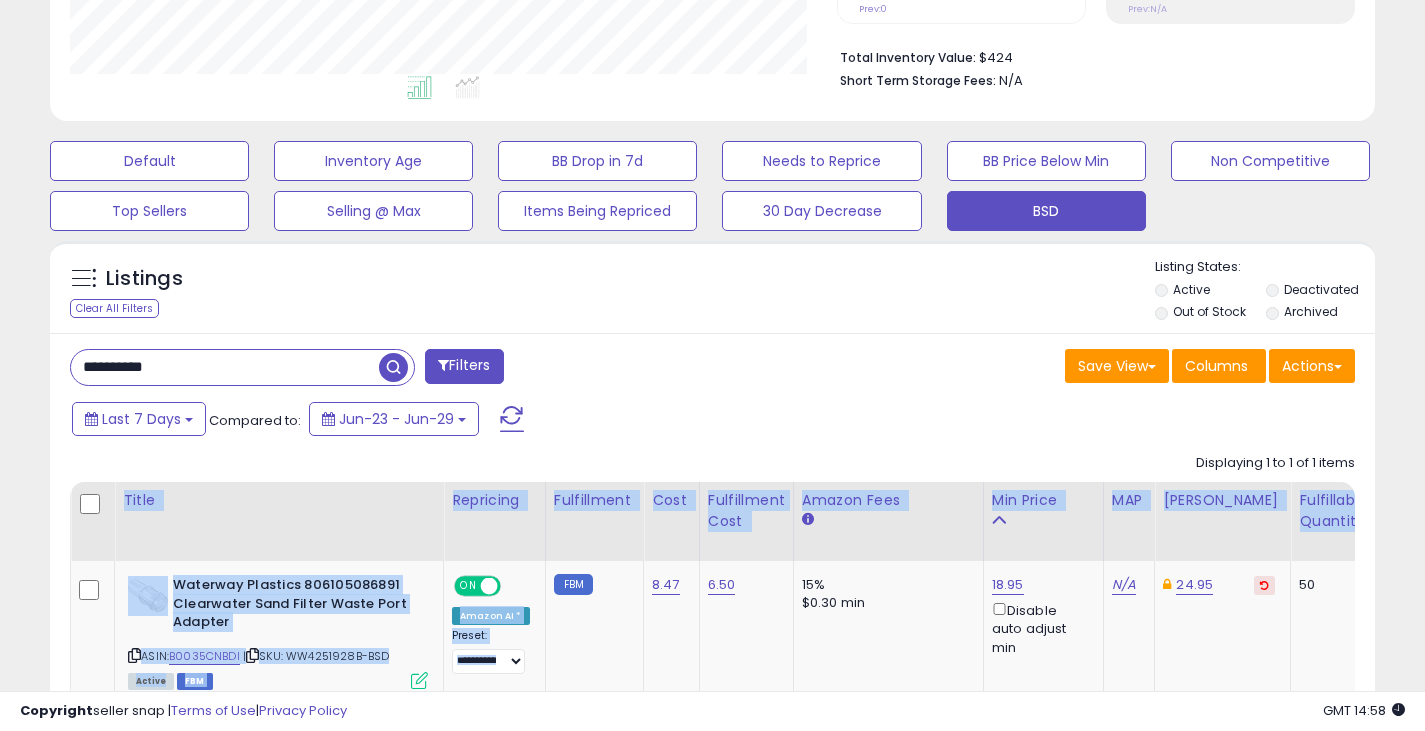 scroll, scrollTop: 999590, scrollLeft: 999233, axis: both 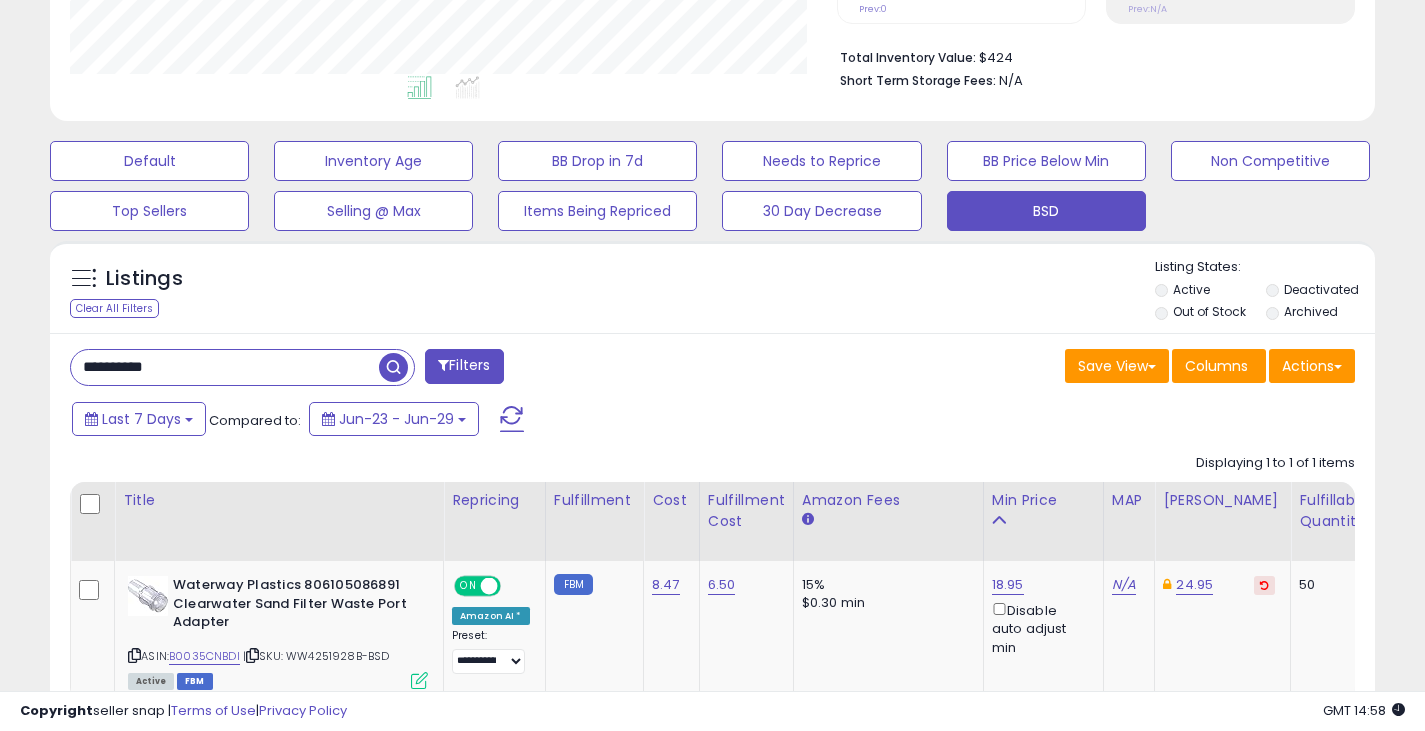 drag, startPoint x: 156, startPoint y: 367, endPoint x: 72, endPoint y: 362, distance: 84.14868 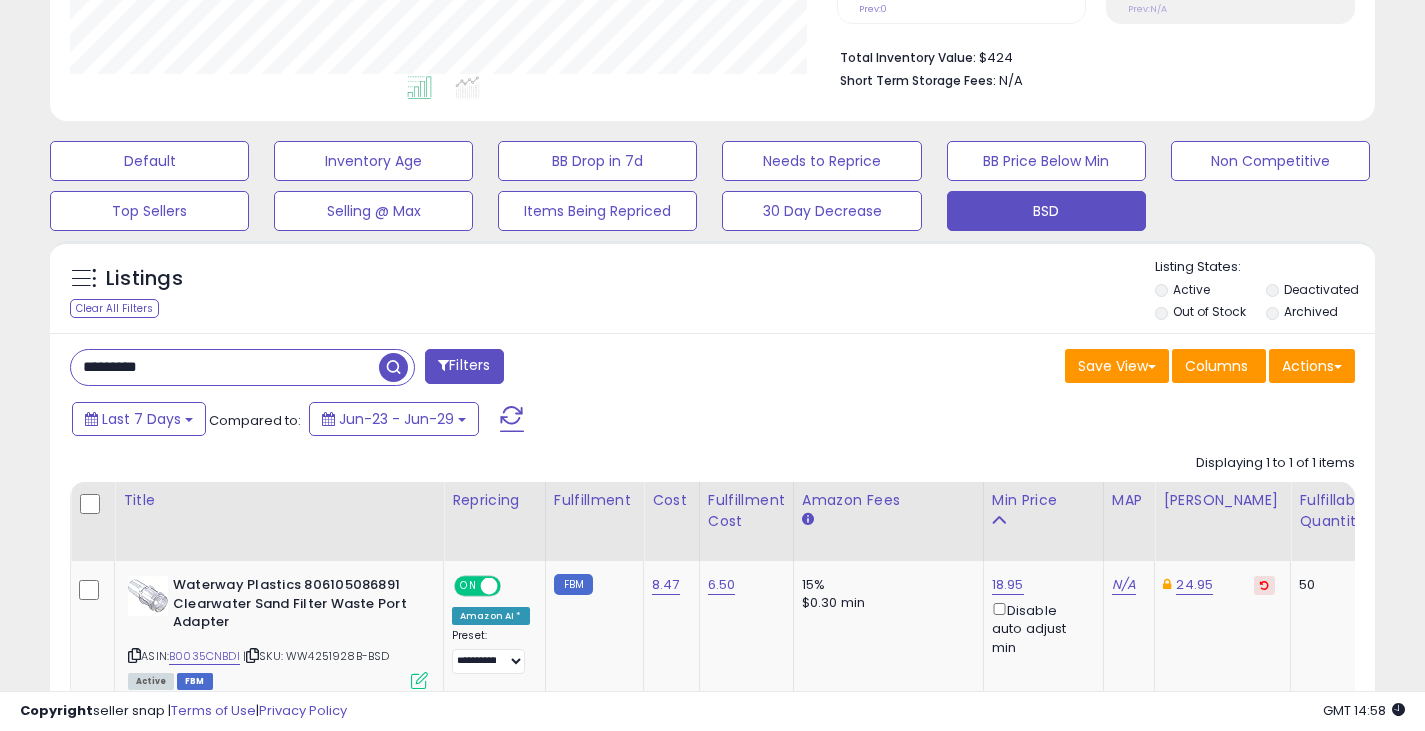 type on "*********" 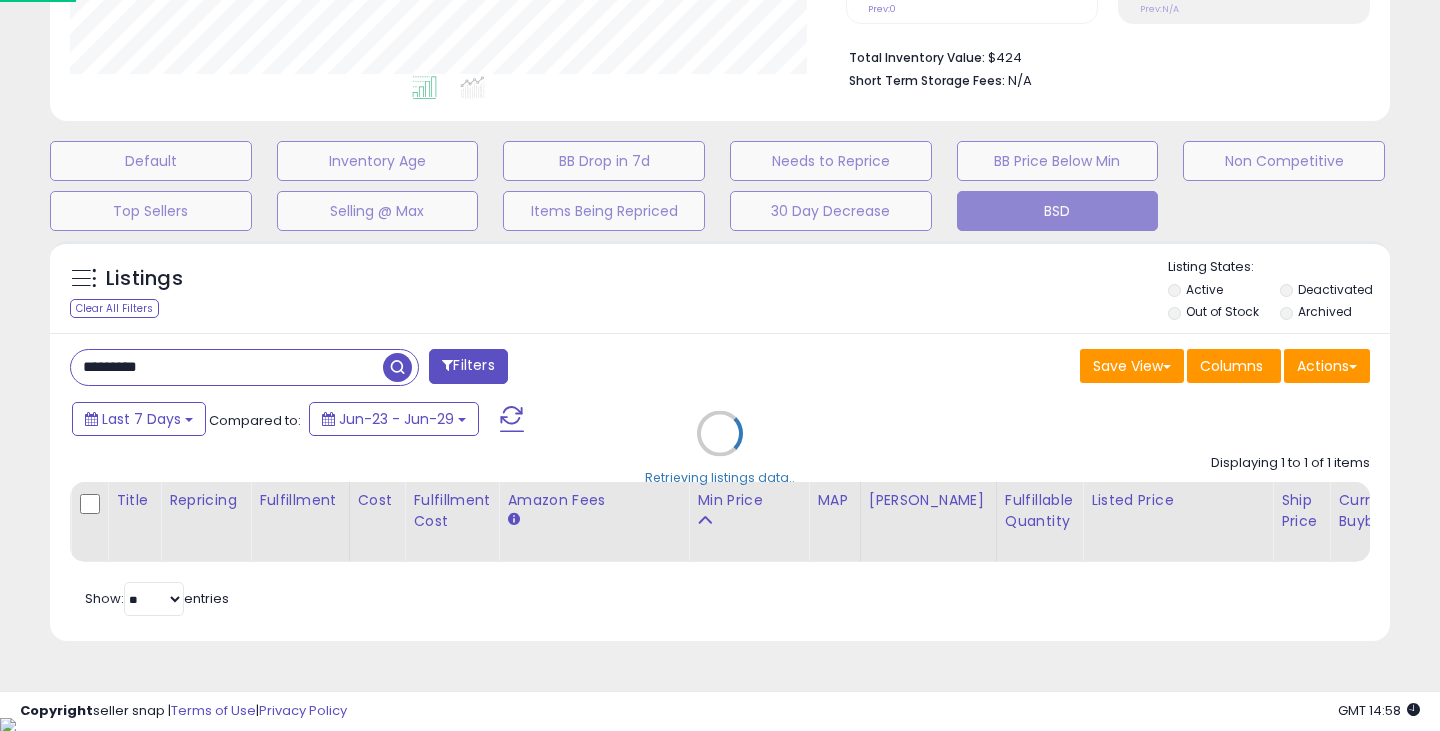 scroll, scrollTop: 999590, scrollLeft: 999224, axis: both 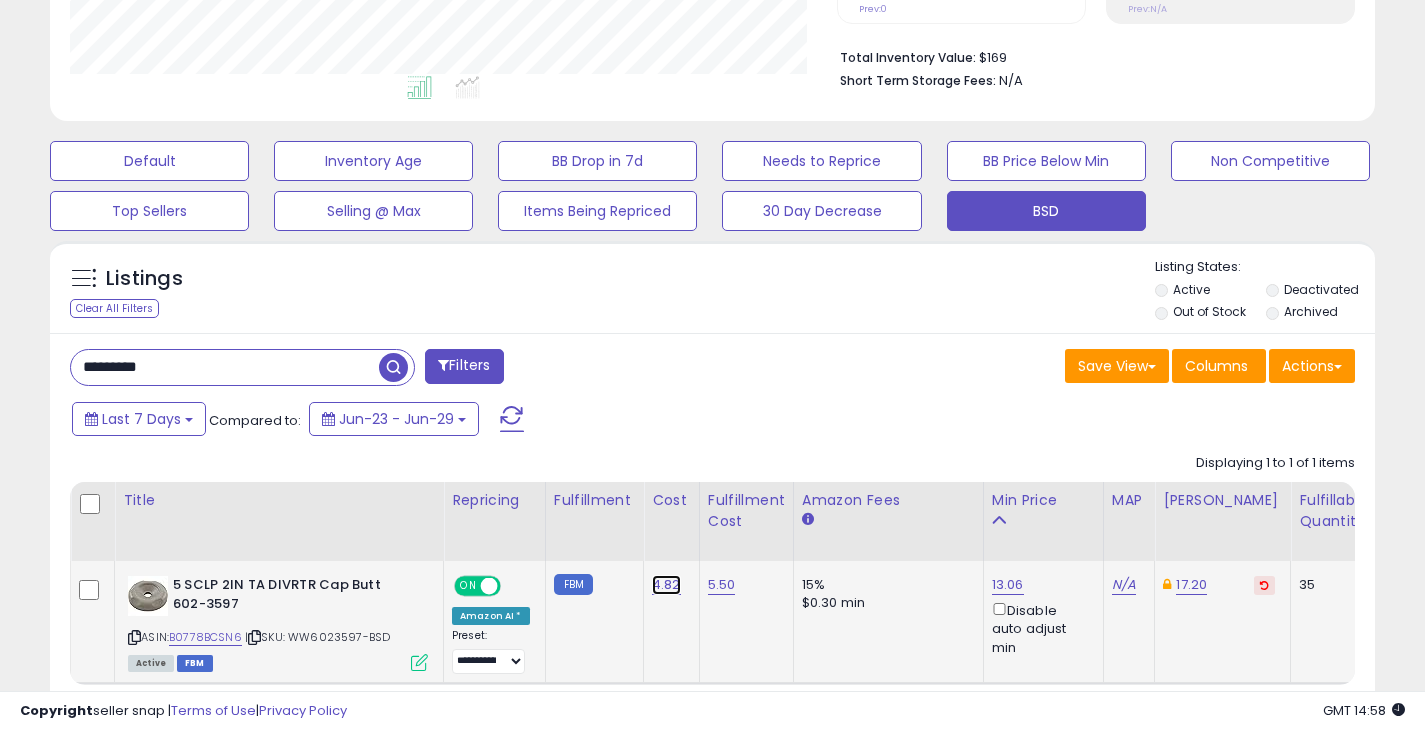 click on "4.82" at bounding box center (666, 585) 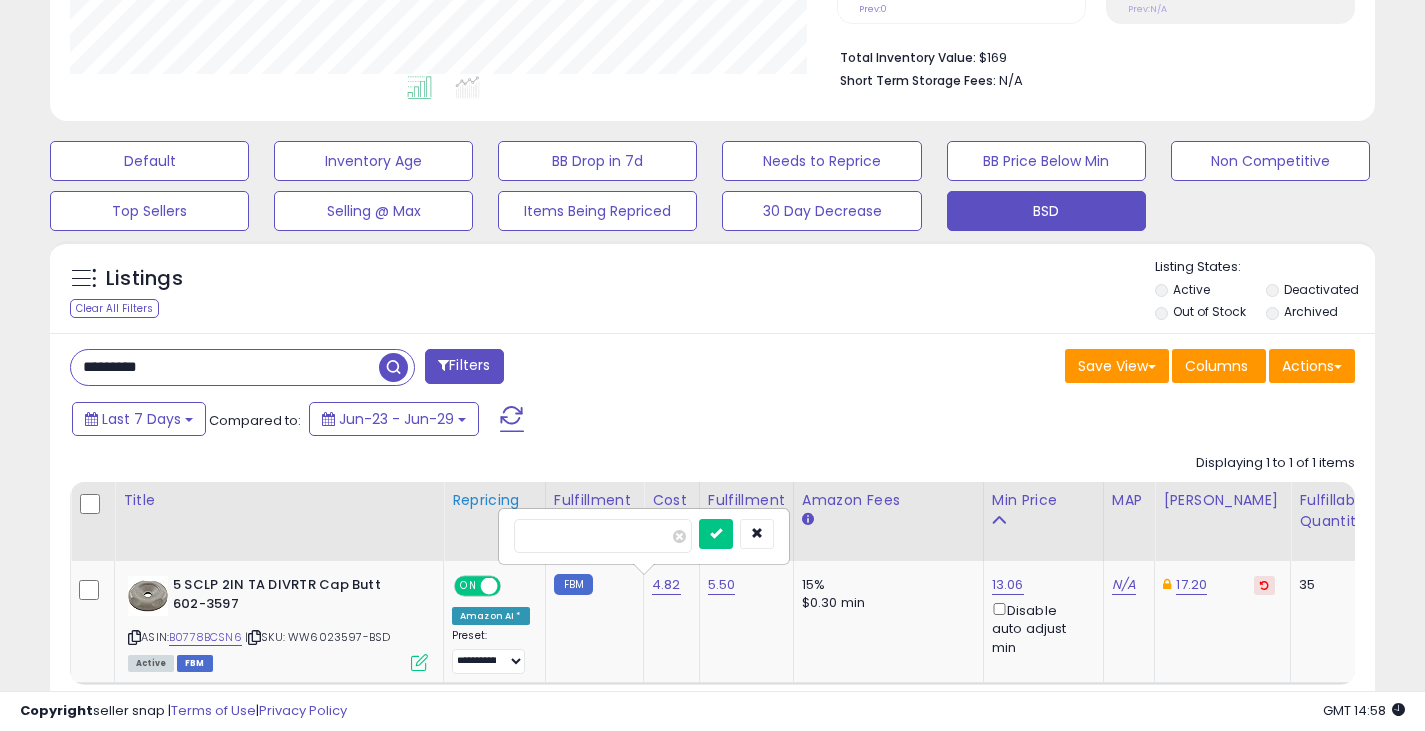 drag, startPoint x: 623, startPoint y: 537, endPoint x: 497, endPoint y: 531, distance: 126.14278 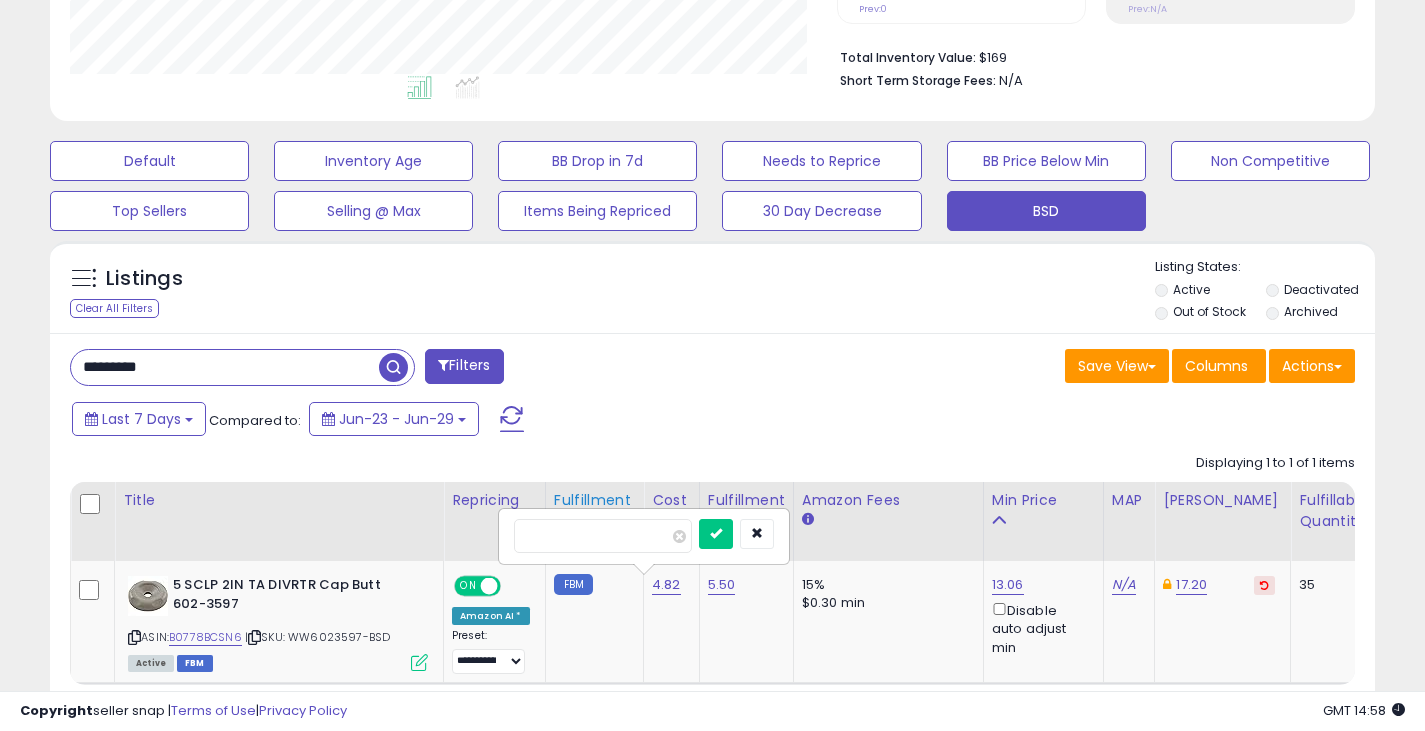type on "****" 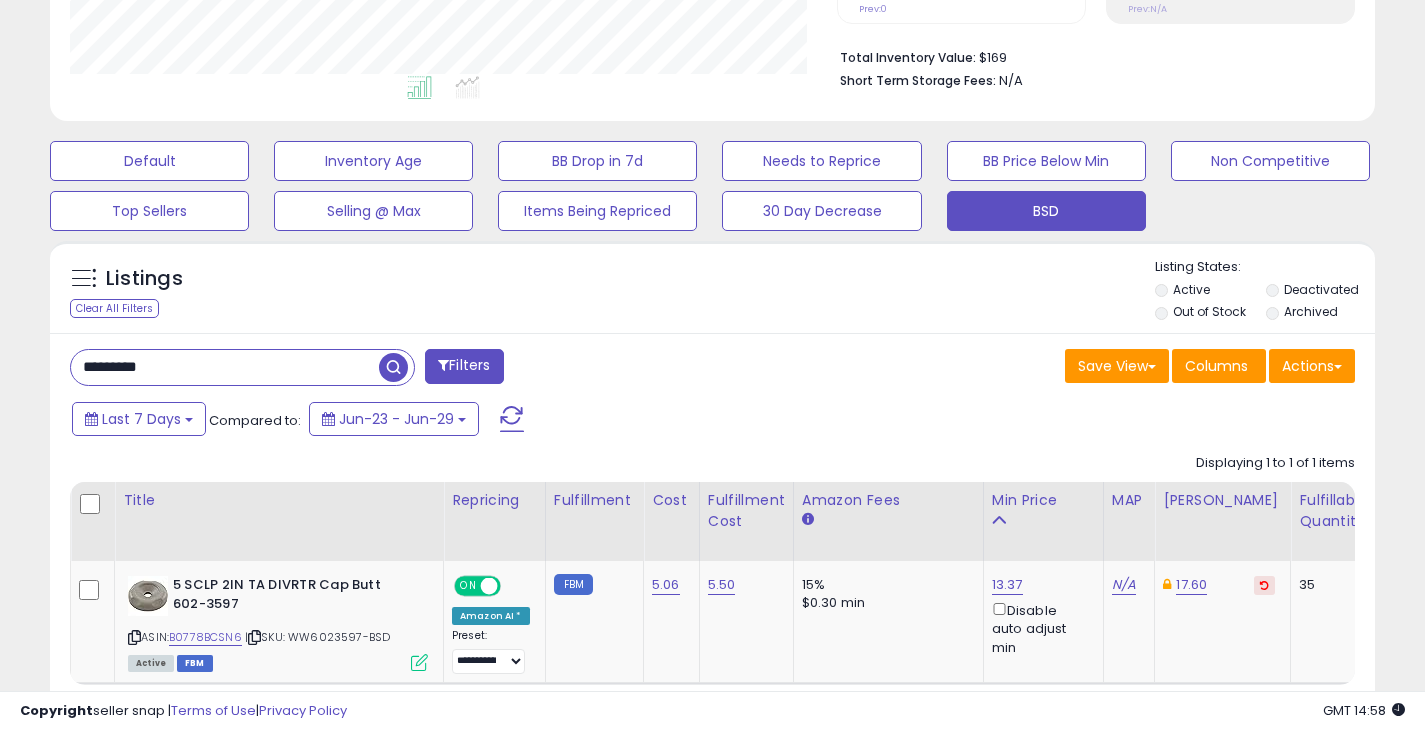 drag, startPoint x: 110, startPoint y: 358, endPoint x: 71, endPoint y: 356, distance: 39.051247 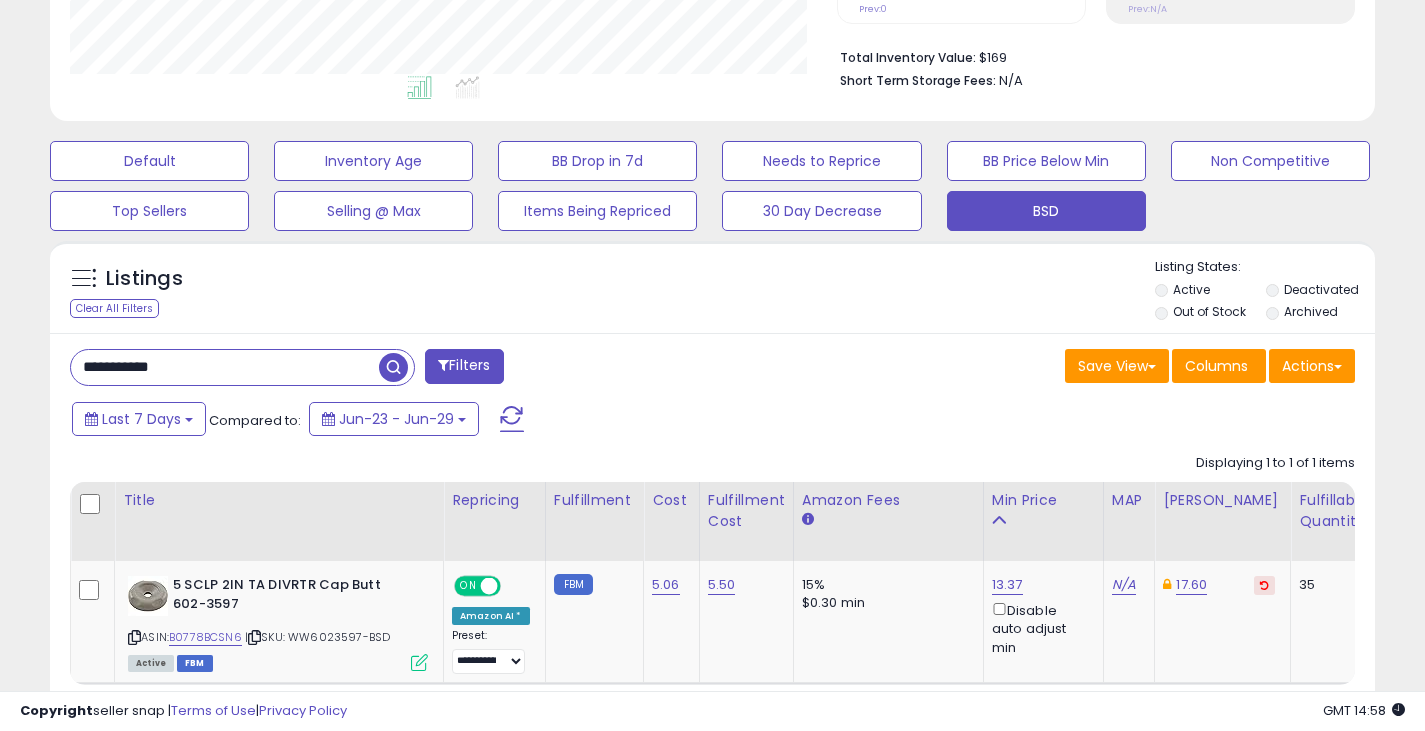 click at bounding box center [393, 367] 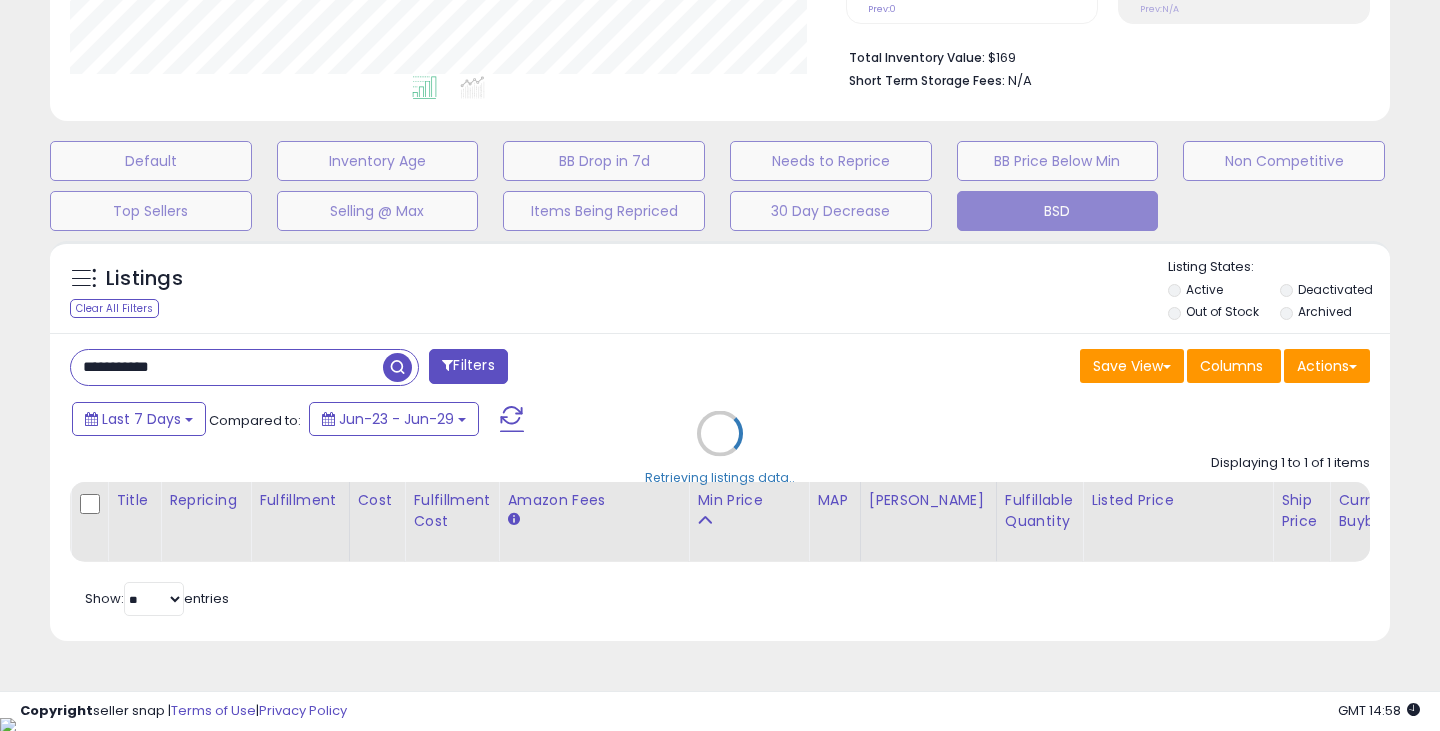 scroll, scrollTop: 999590, scrollLeft: 999224, axis: both 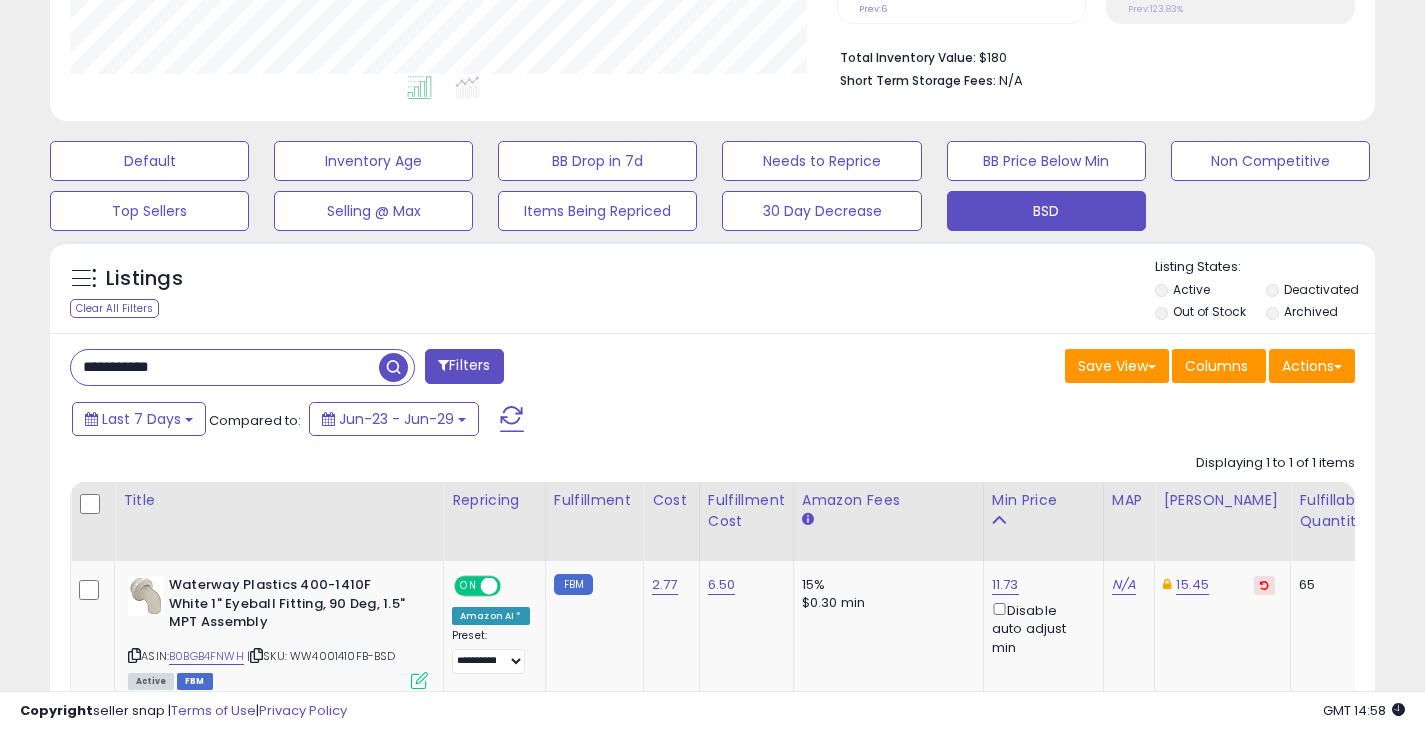 drag, startPoint x: 238, startPoint y: 365, endPoint x: 48, endPoint y: 358, distance: 190.1289 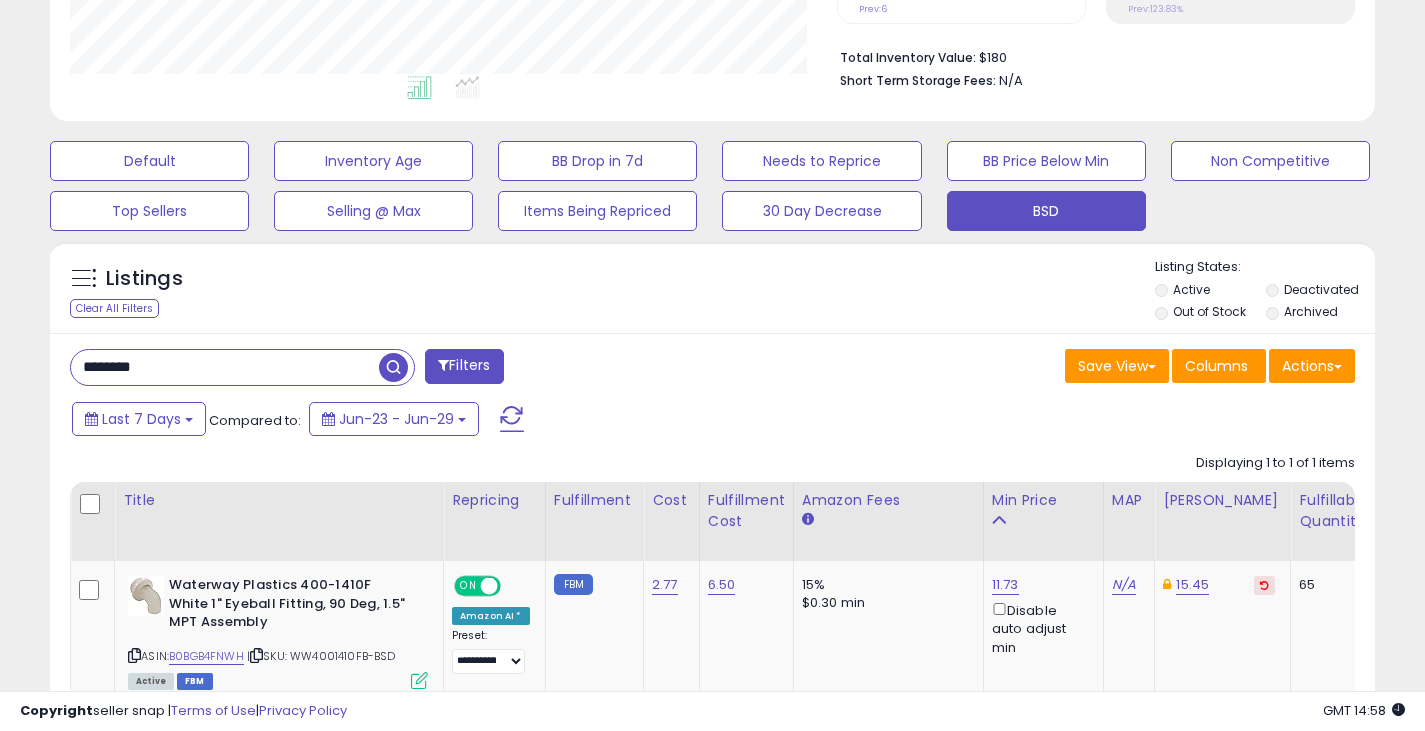 type on "********" 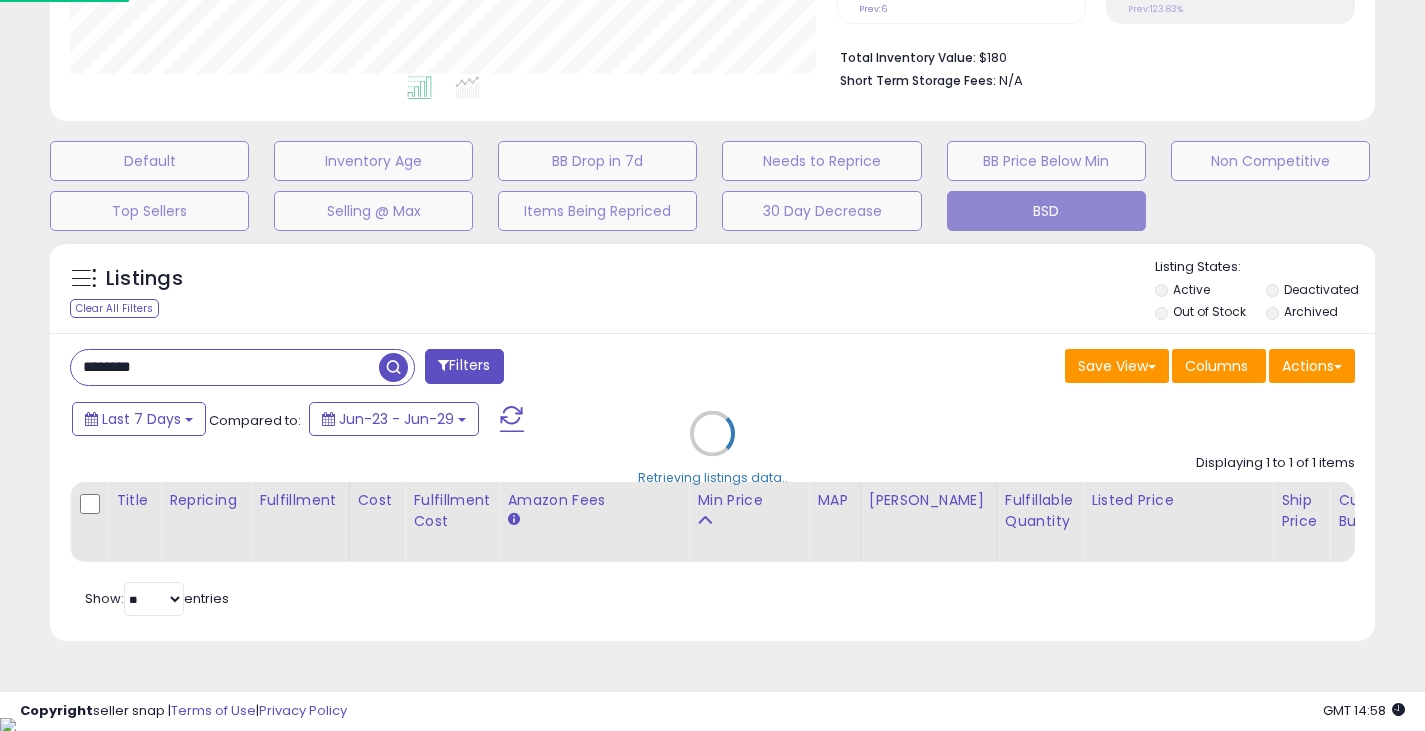 scroll, scrollTop: 999590, scrollLeft: 999224, axis: both 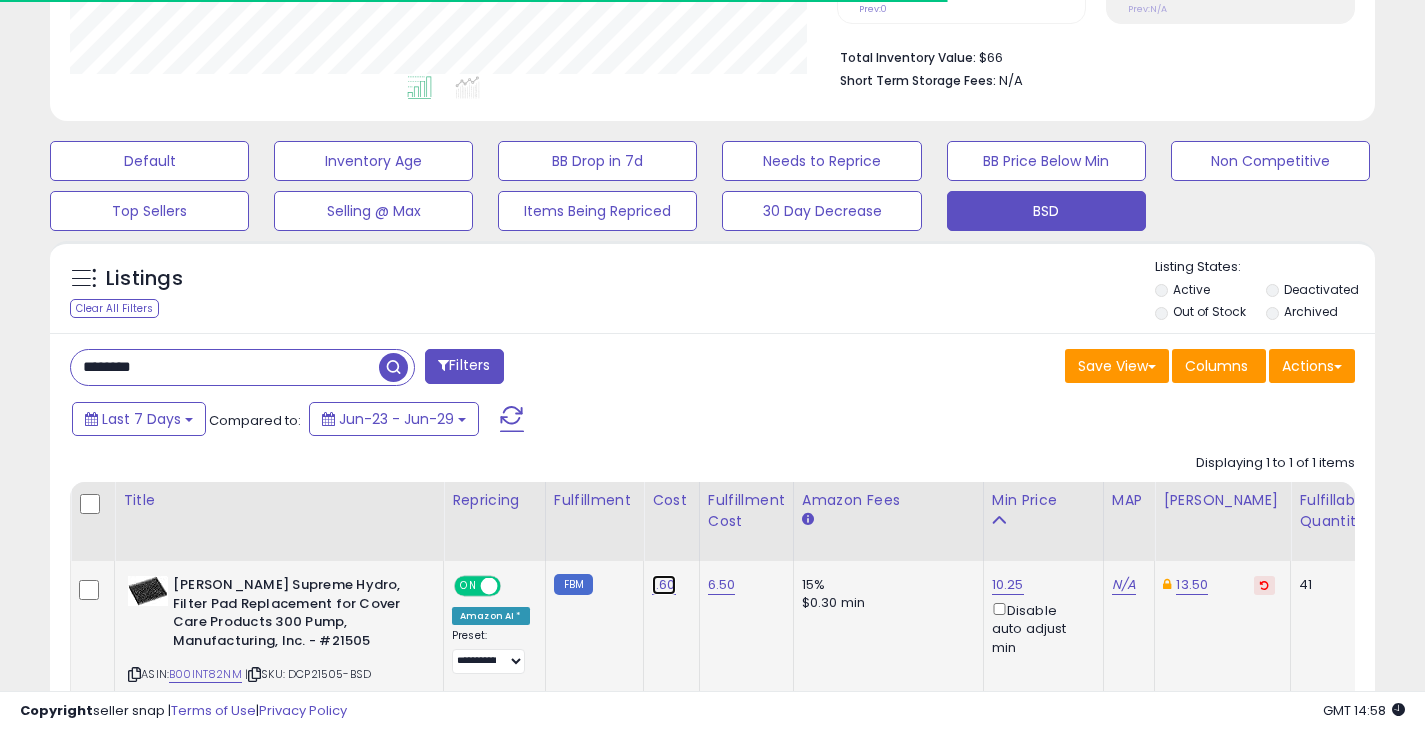 click on "1.60" at bounding box center (664, 585) 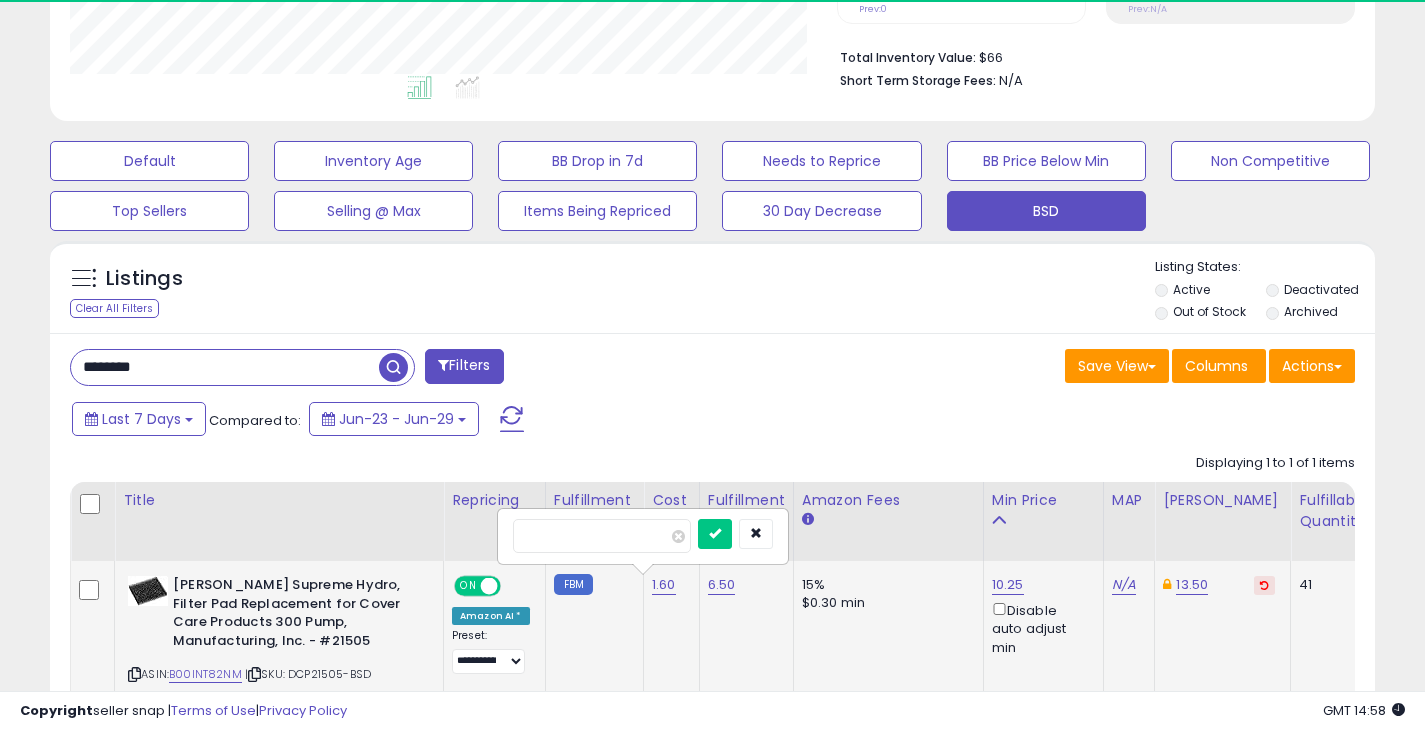 click on "****" at bounding box center [602, 536] 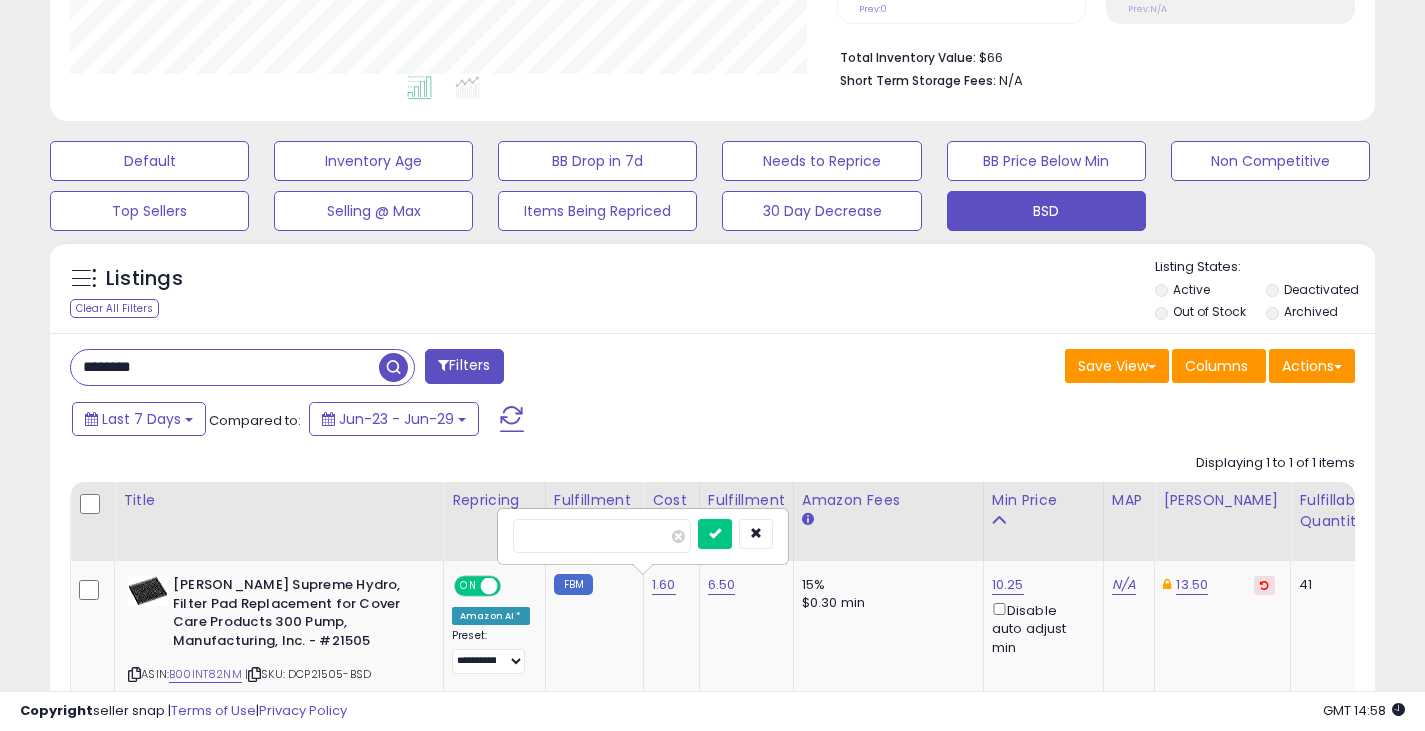 type on "****" 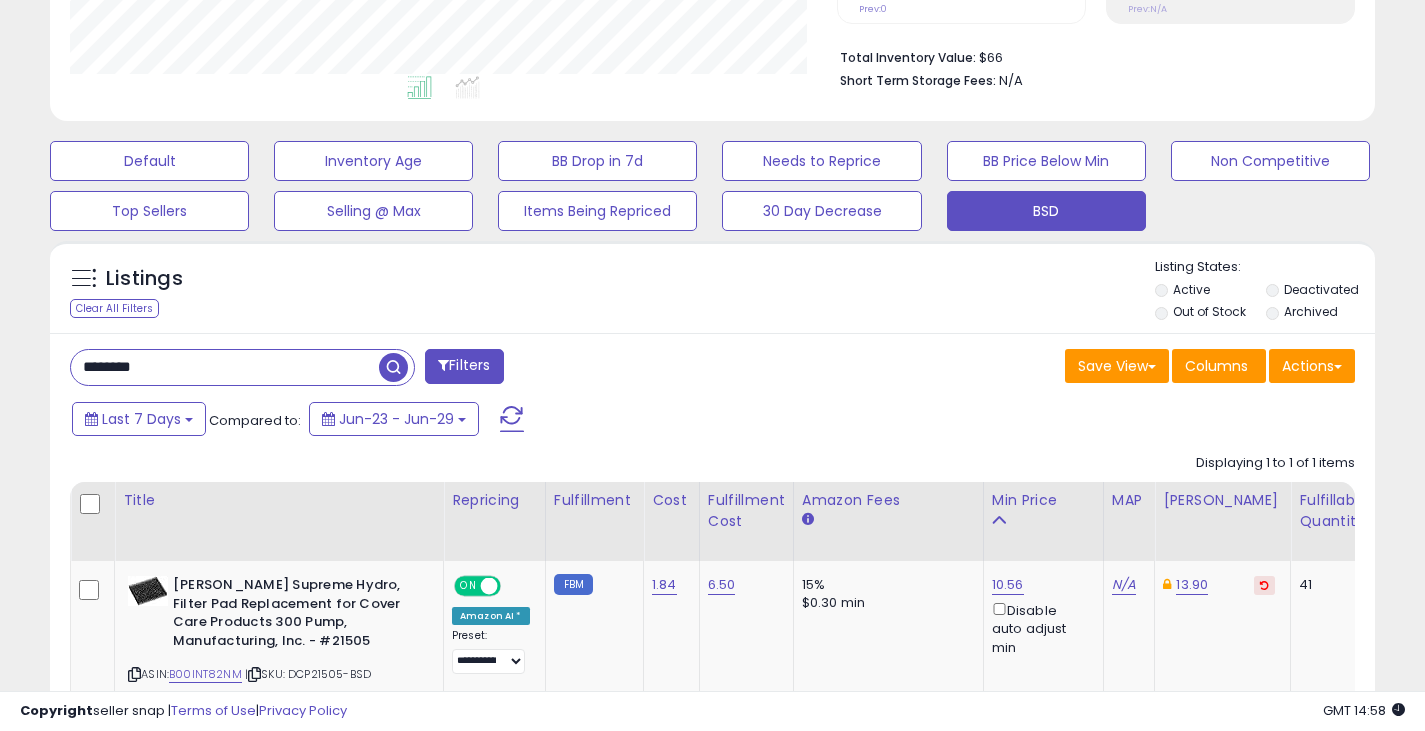 drag, startPoint x: 167, startPoint y: 370, endPoint x: 38, endPoint y: 361, distance: 129.31357 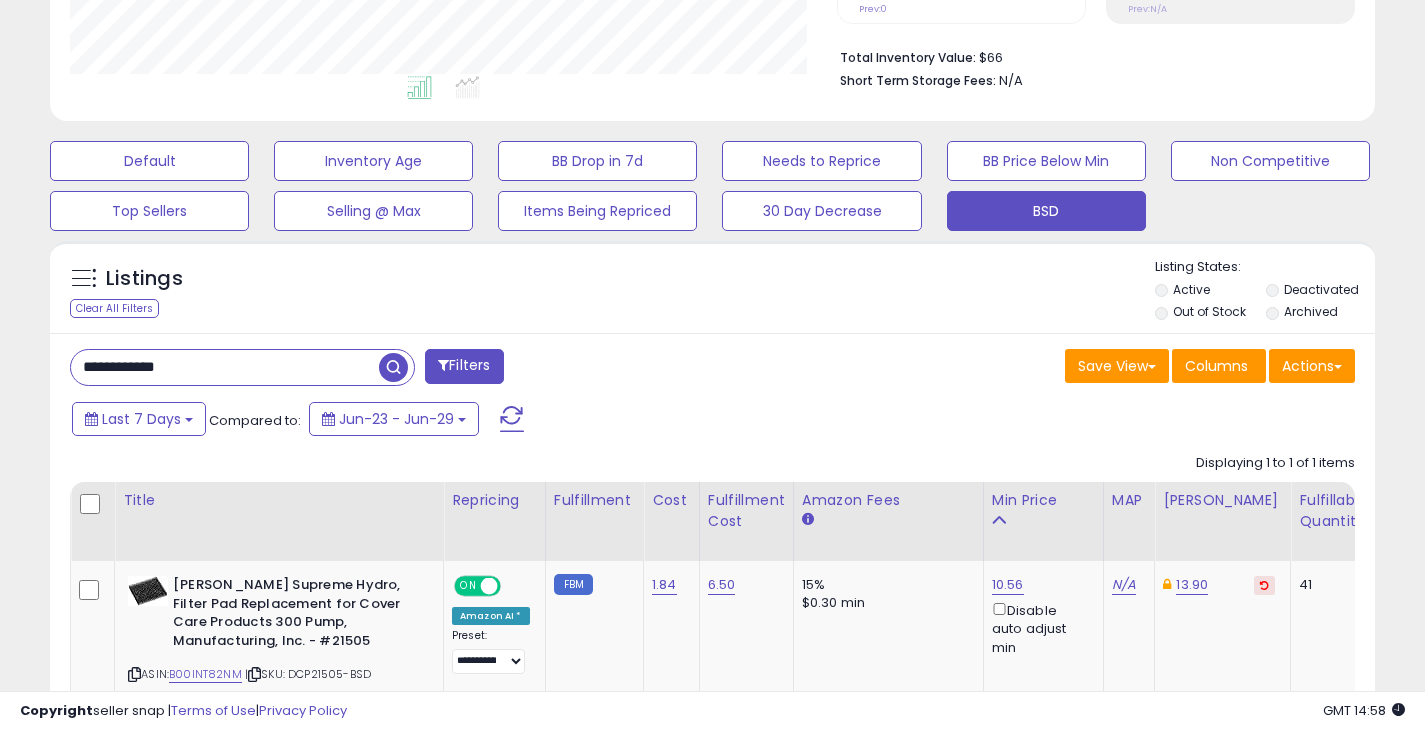 scroll, scrollTop: 999590, scrollLeft: 999224, axis: both 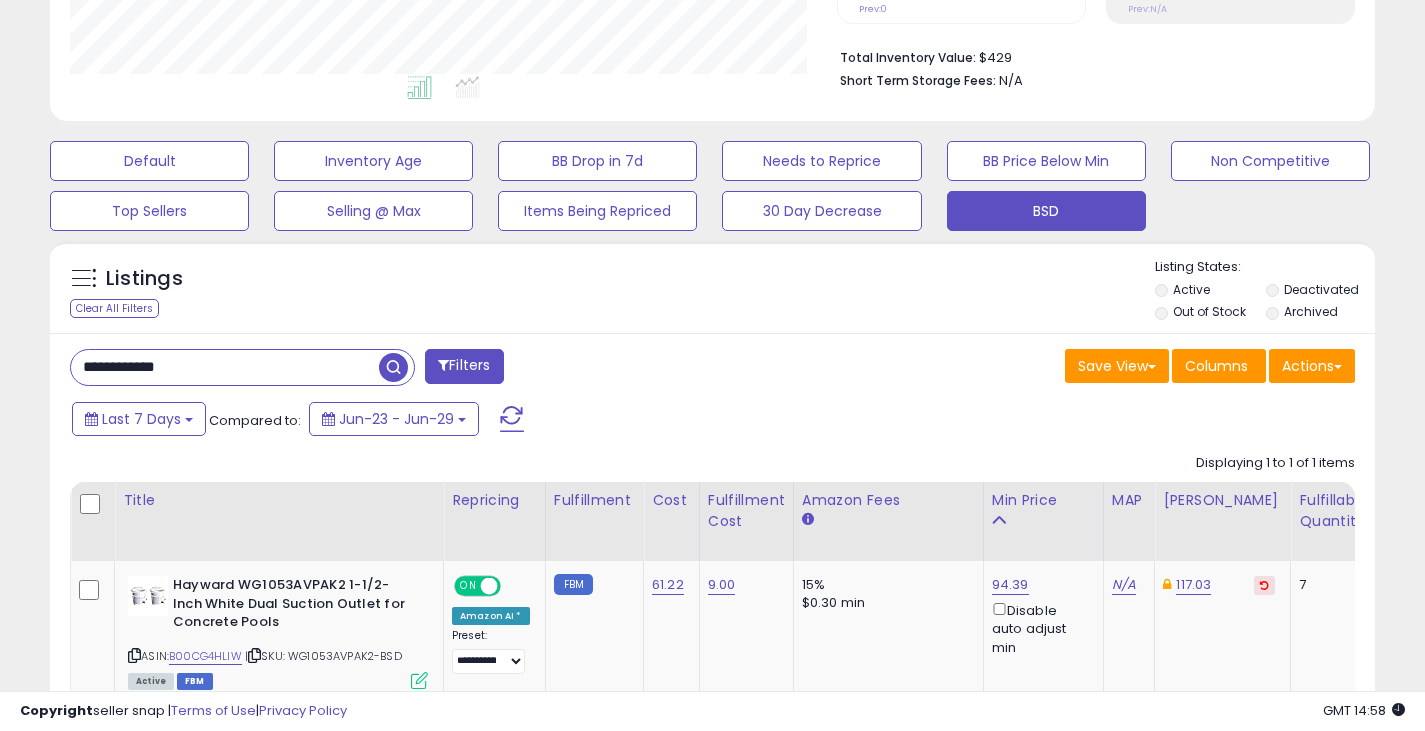 drag, startPoint x: 221, startPoint y: 370, endPoint x: 61, endPoint y: 367, distance: 160.02812 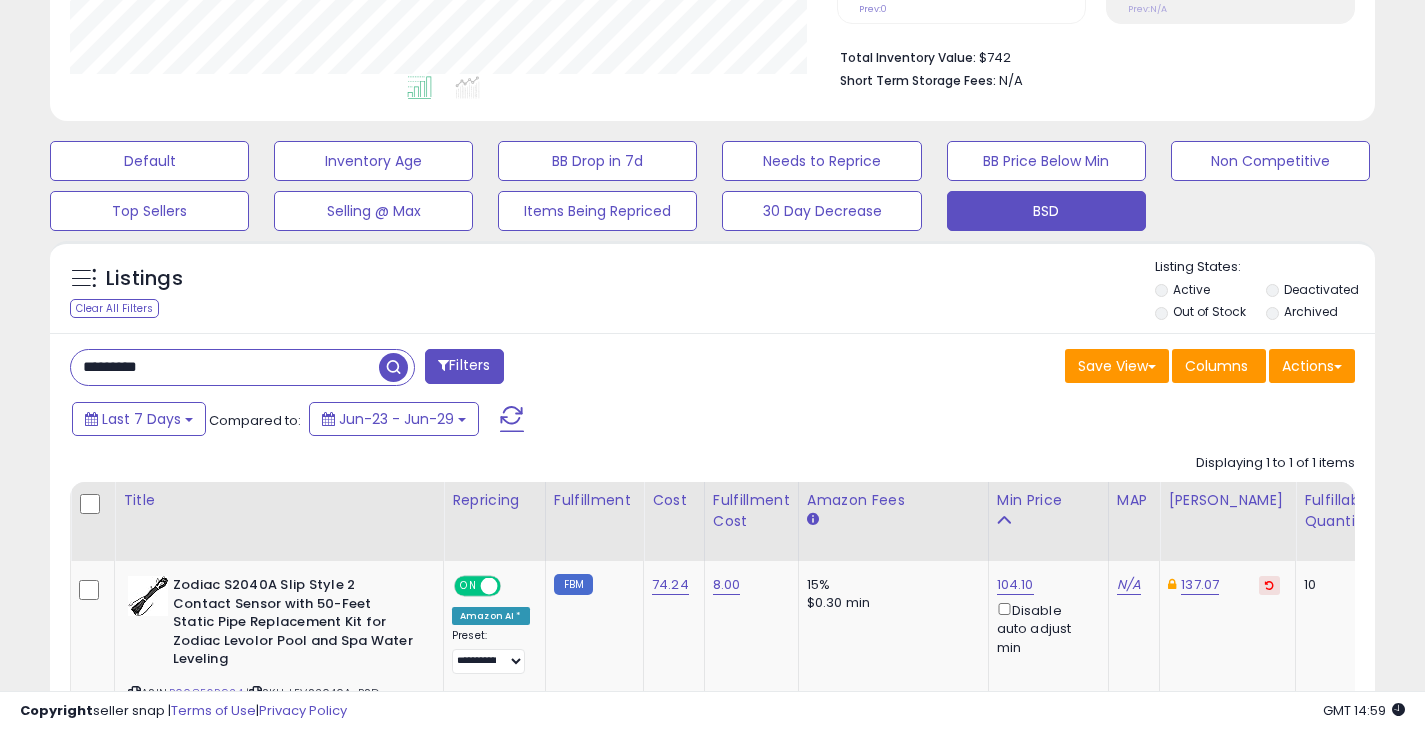 drag, startPoint x: 191, startPoint y: 356, endPoint x: 45, endPoint y: 361, distance: 146.08559 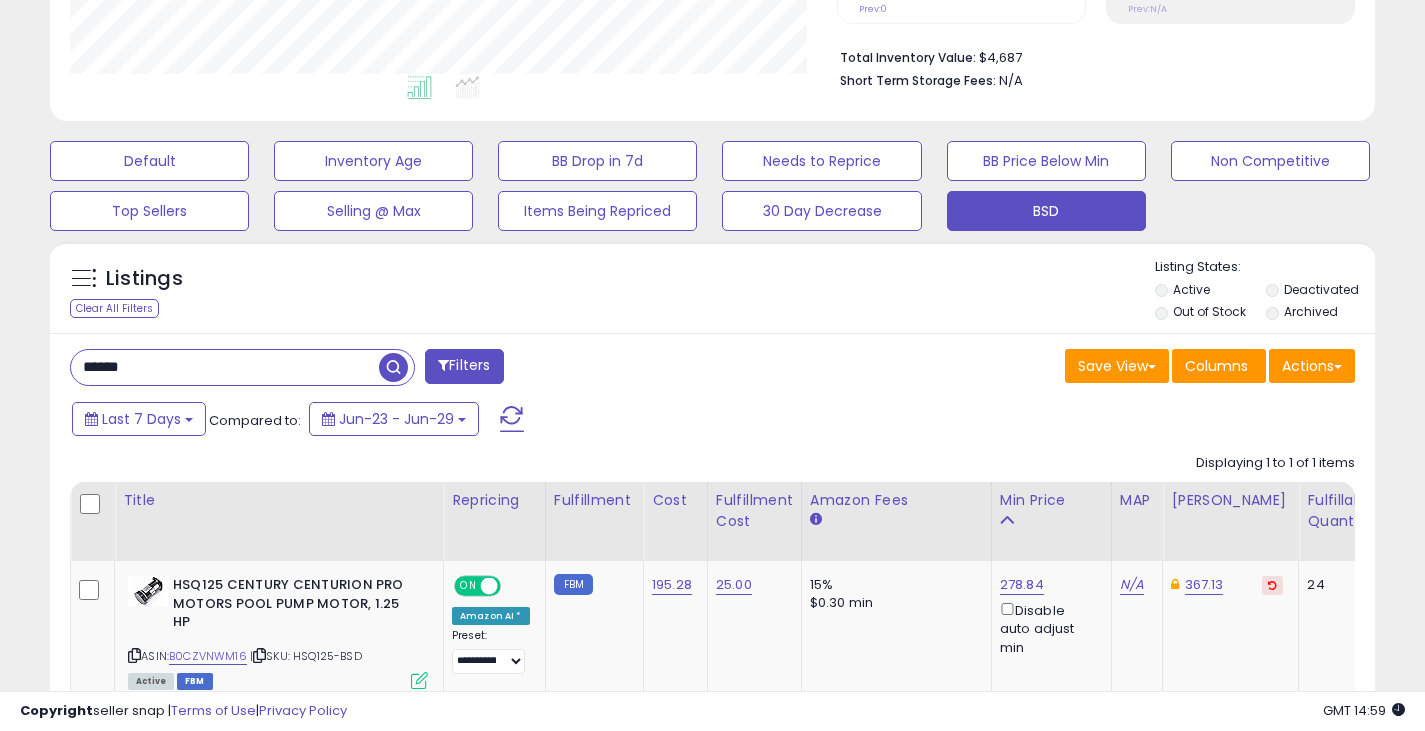 drag, startPoint x: 140, startPoint y: 368, endPoint x: 45, endPoint y: 367, distance: 95.005264 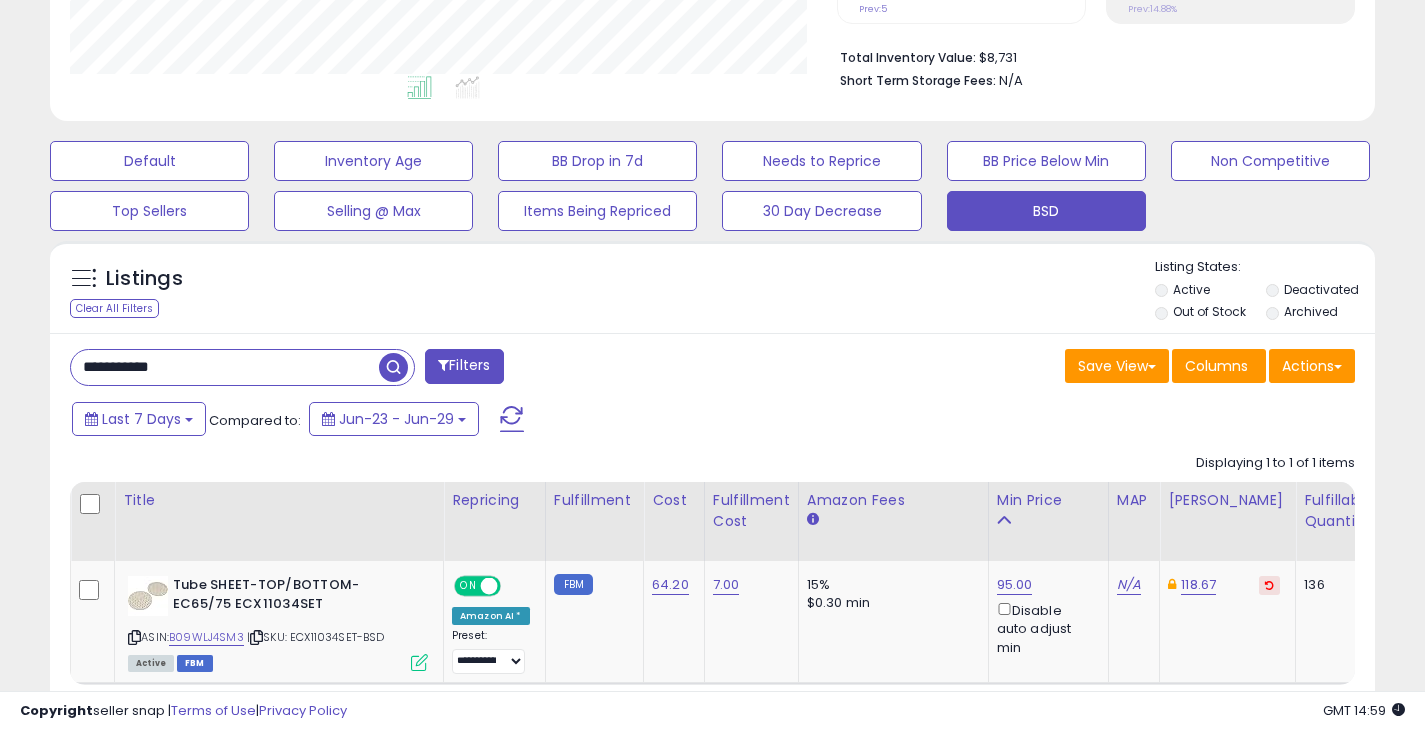 drag, startPoint x: 183, startPoint y: 367, endPoint x: 62, endPoint y: 368, distance: 121.004135 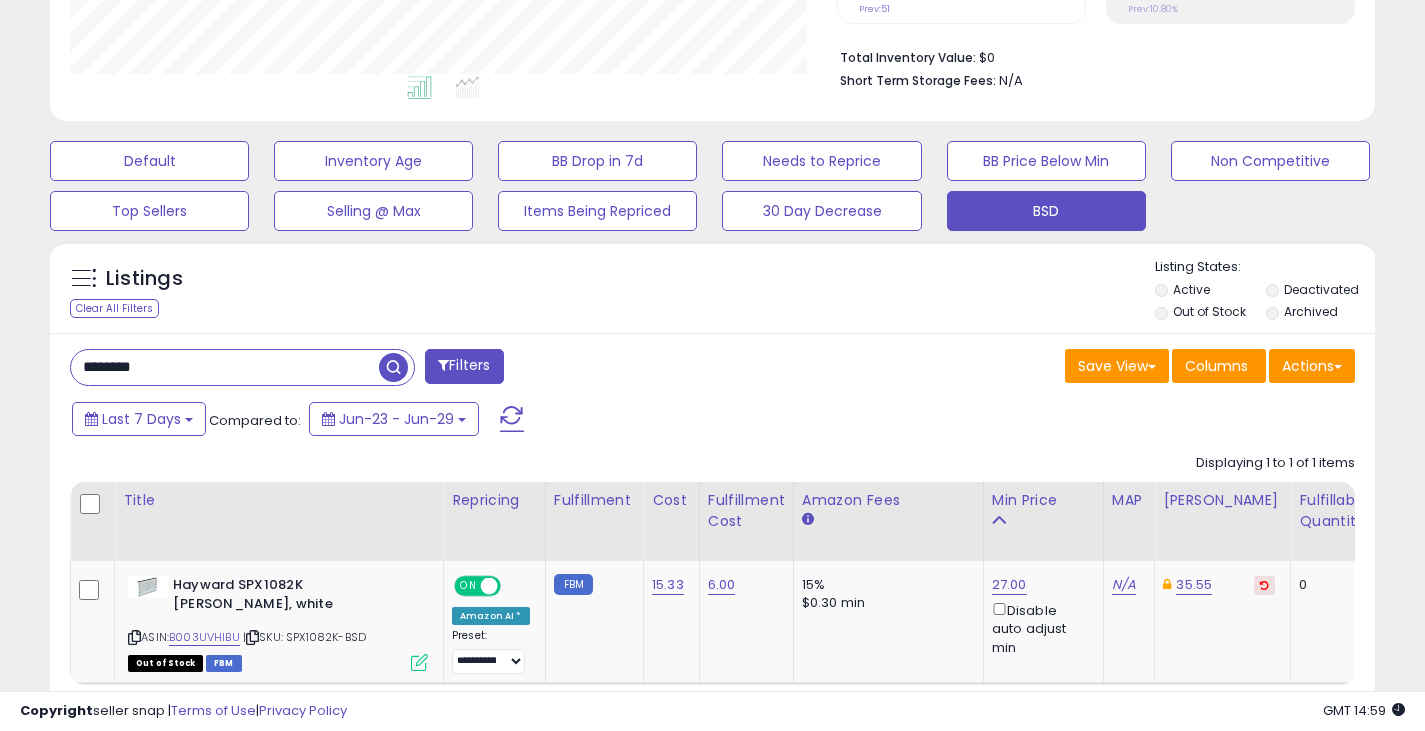 drag, startPoint x: 159, startPoint y: 361, endPoint x: 69, endPoint y: 359, distance: 90.02222 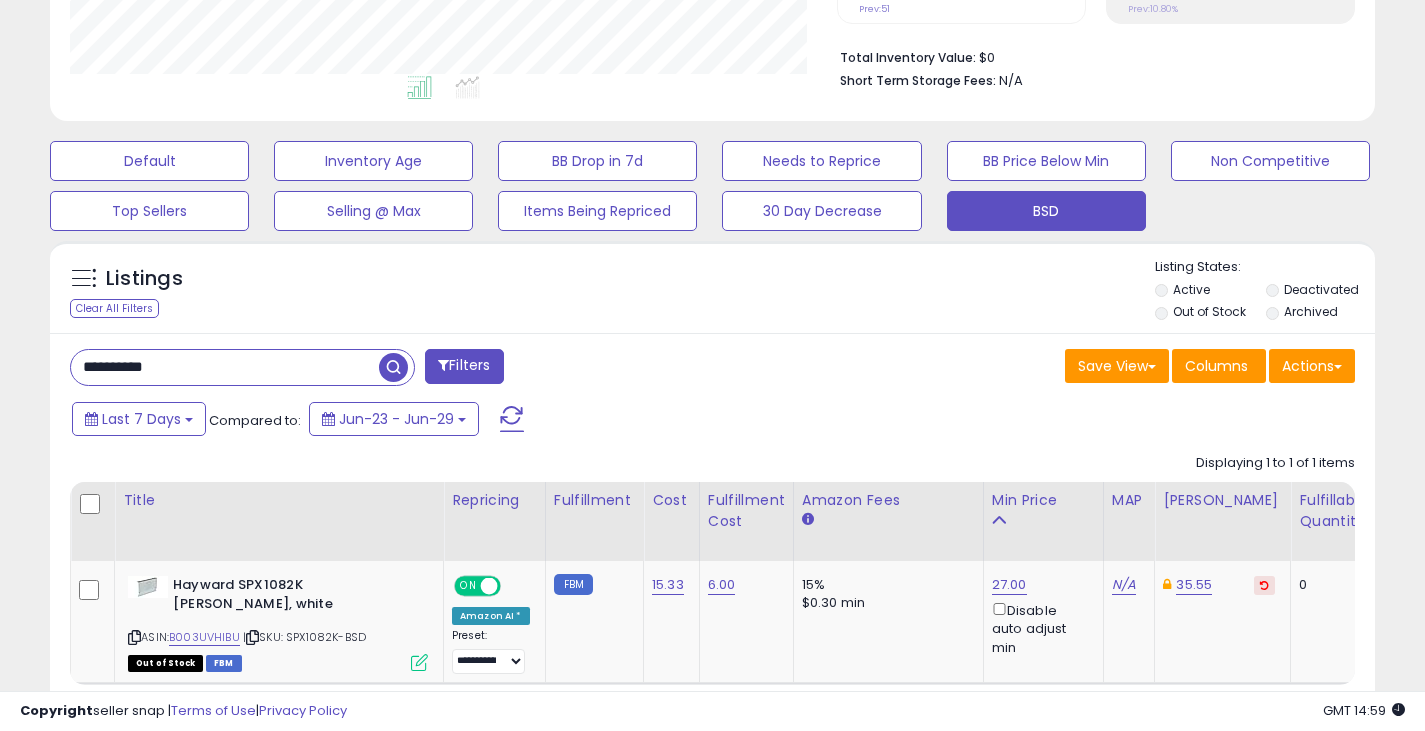 type on "**********" 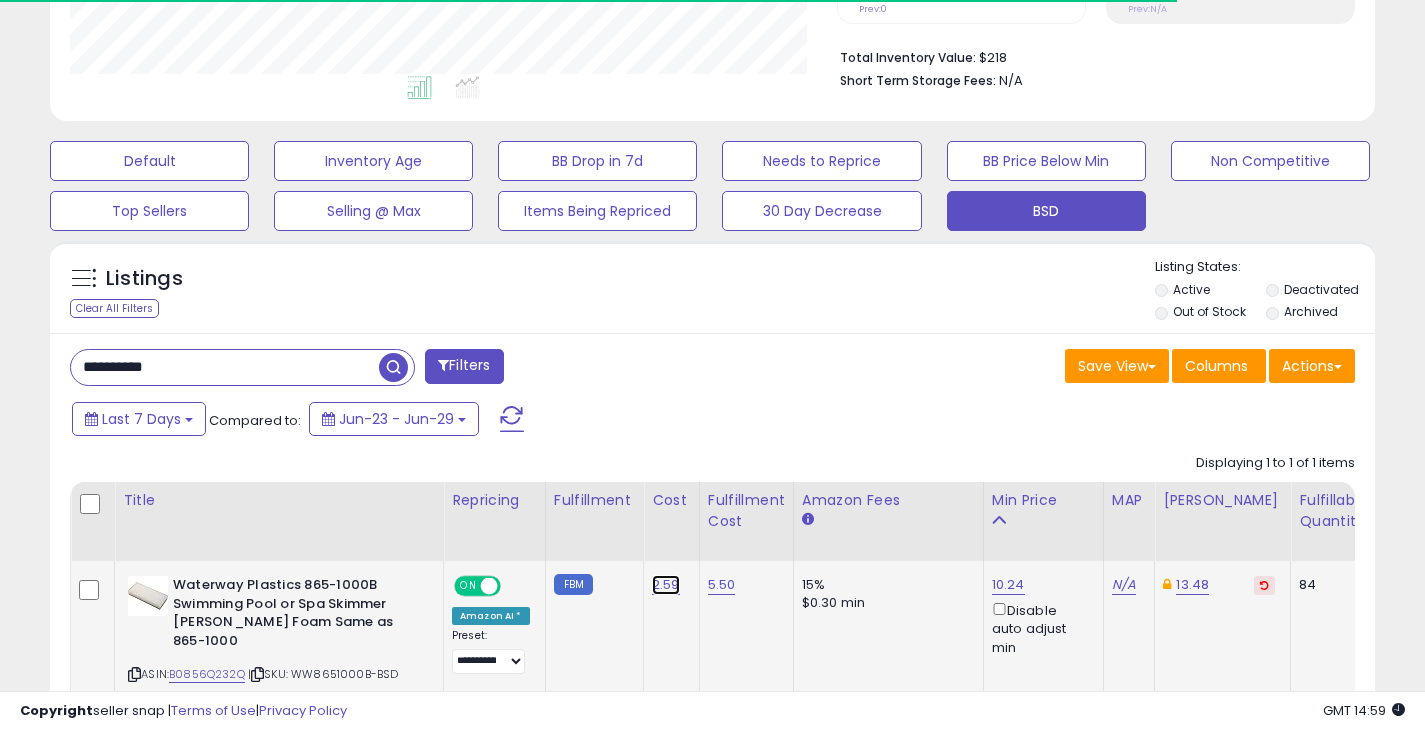 click on "2.59" at bounding box center (666, 585) 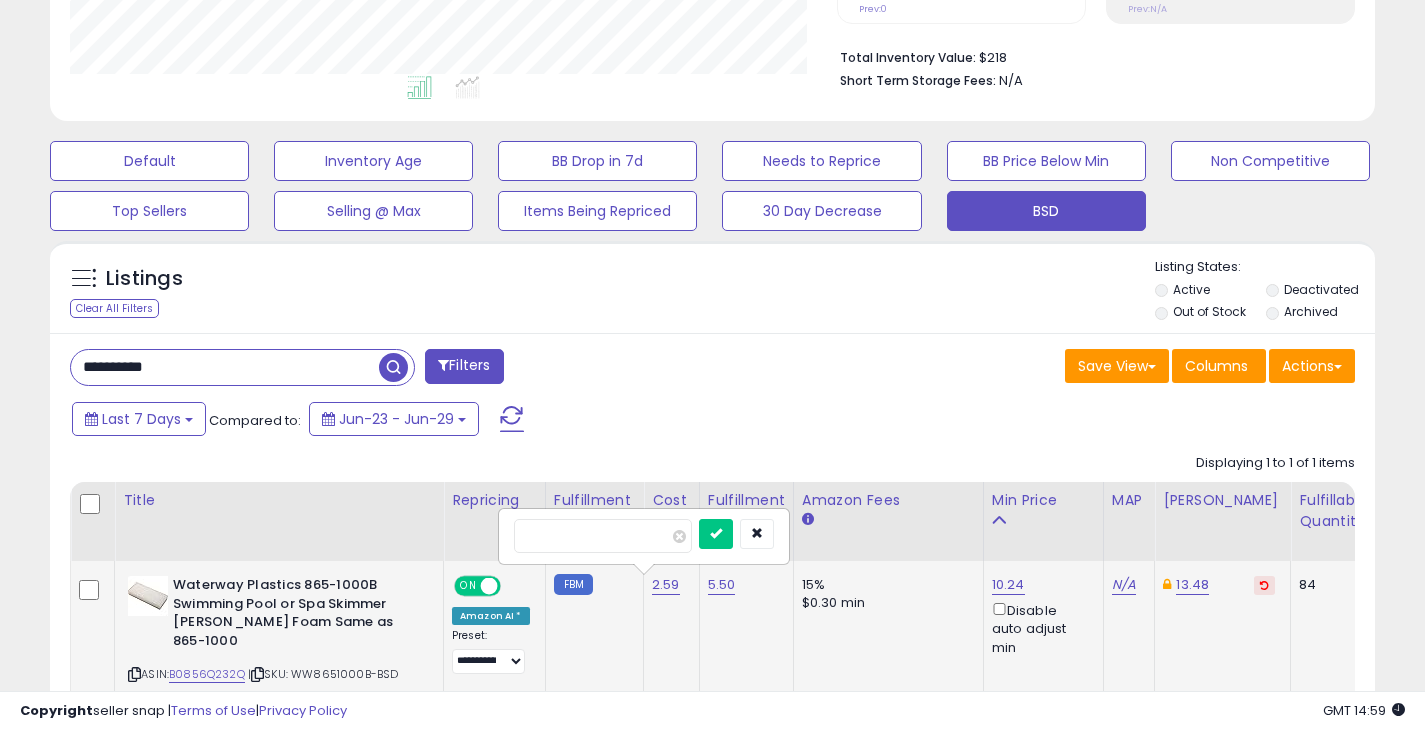 type on "****" 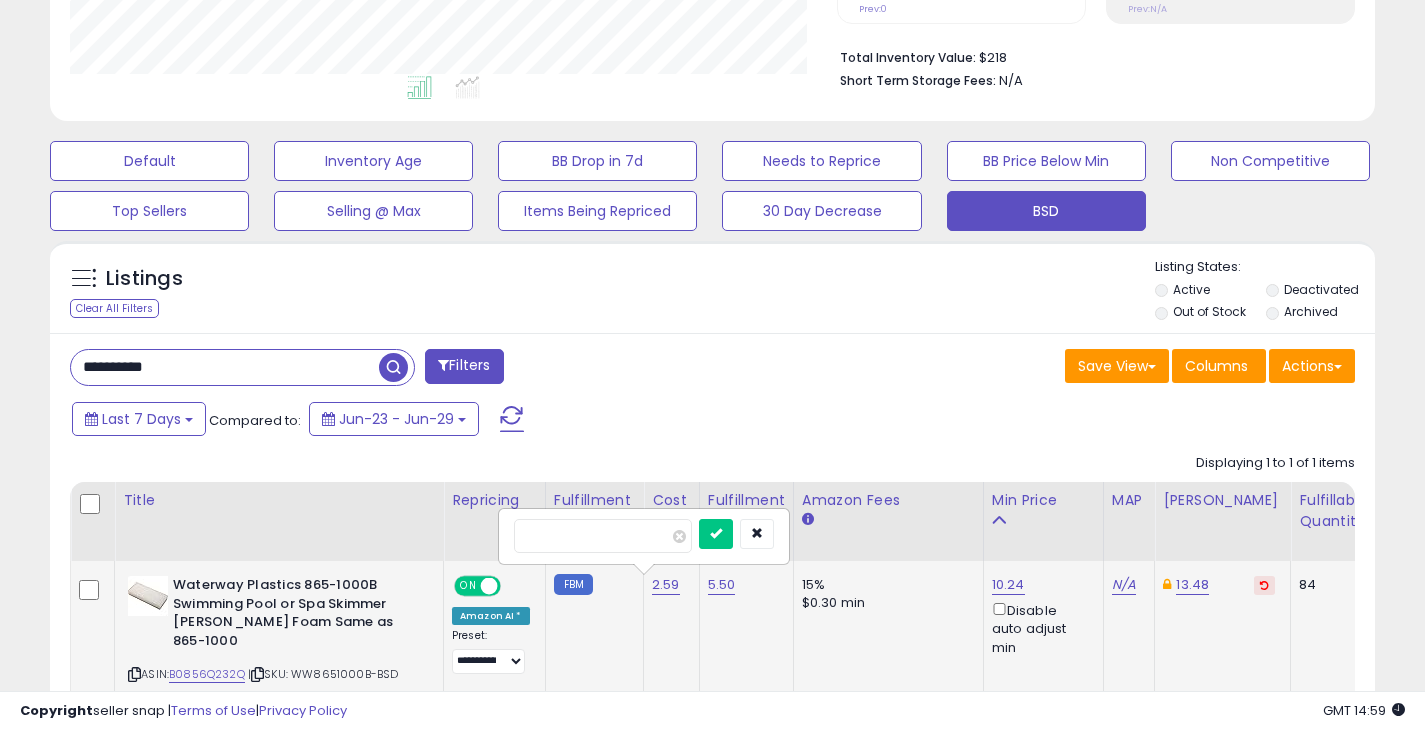 click at bounding box center (716, 534) 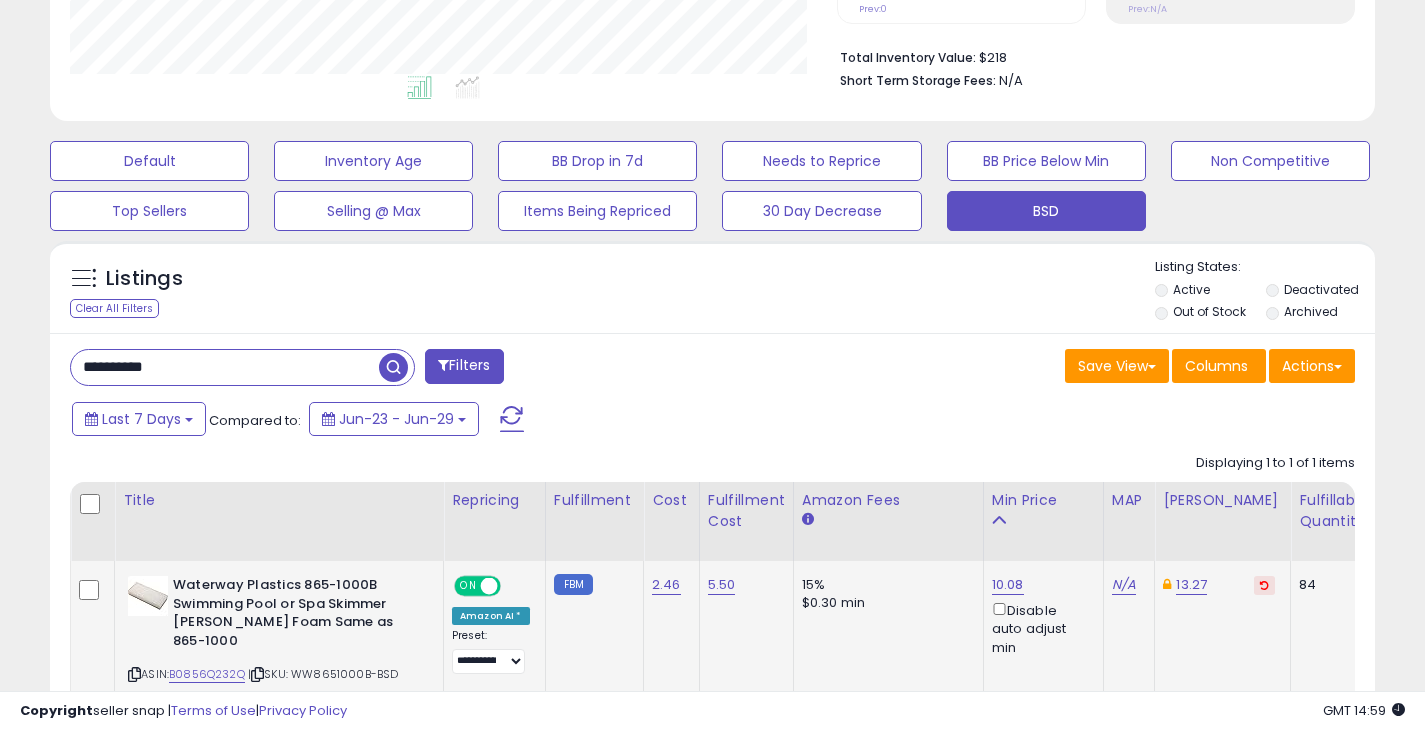 drag, startPoint x: 202, startPoint y: 363, endPoint x: 78, endPoint y: 363, distance: 124 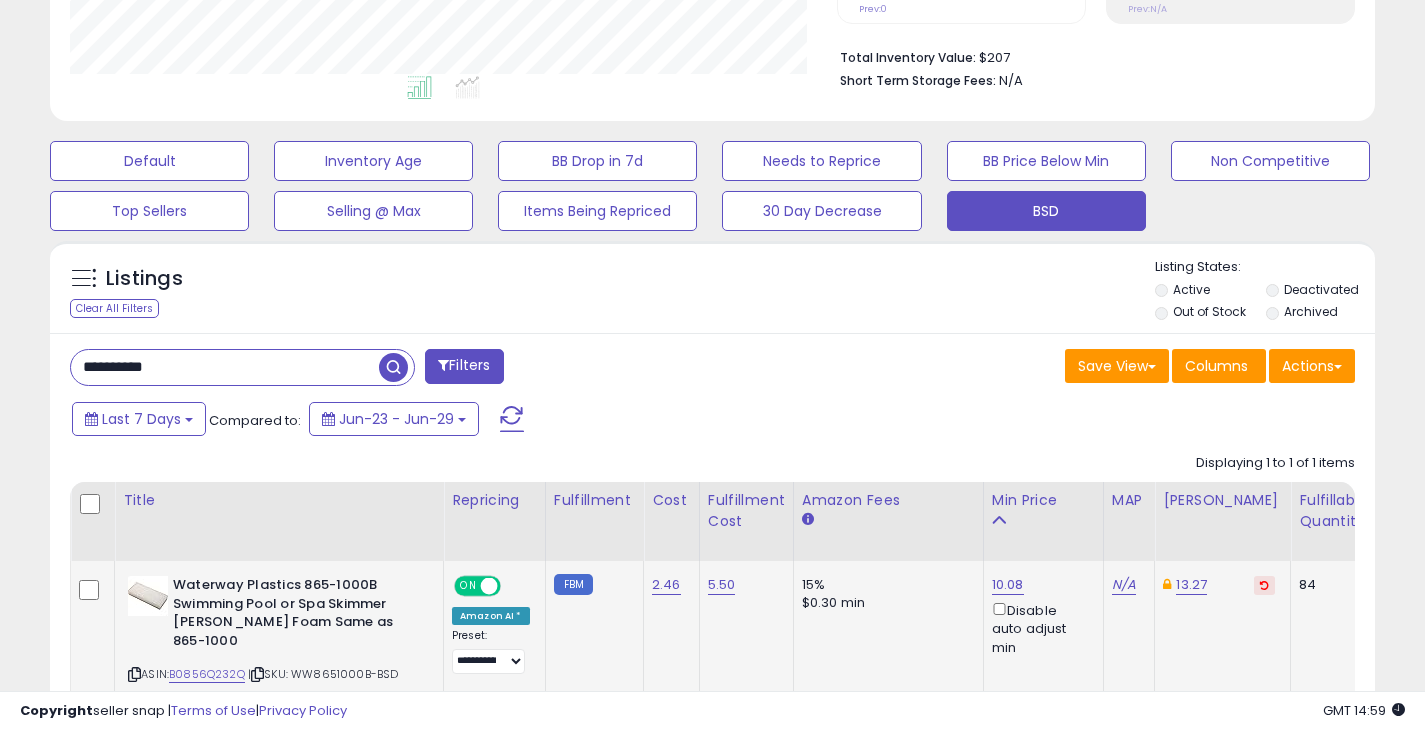 click on "2.46" 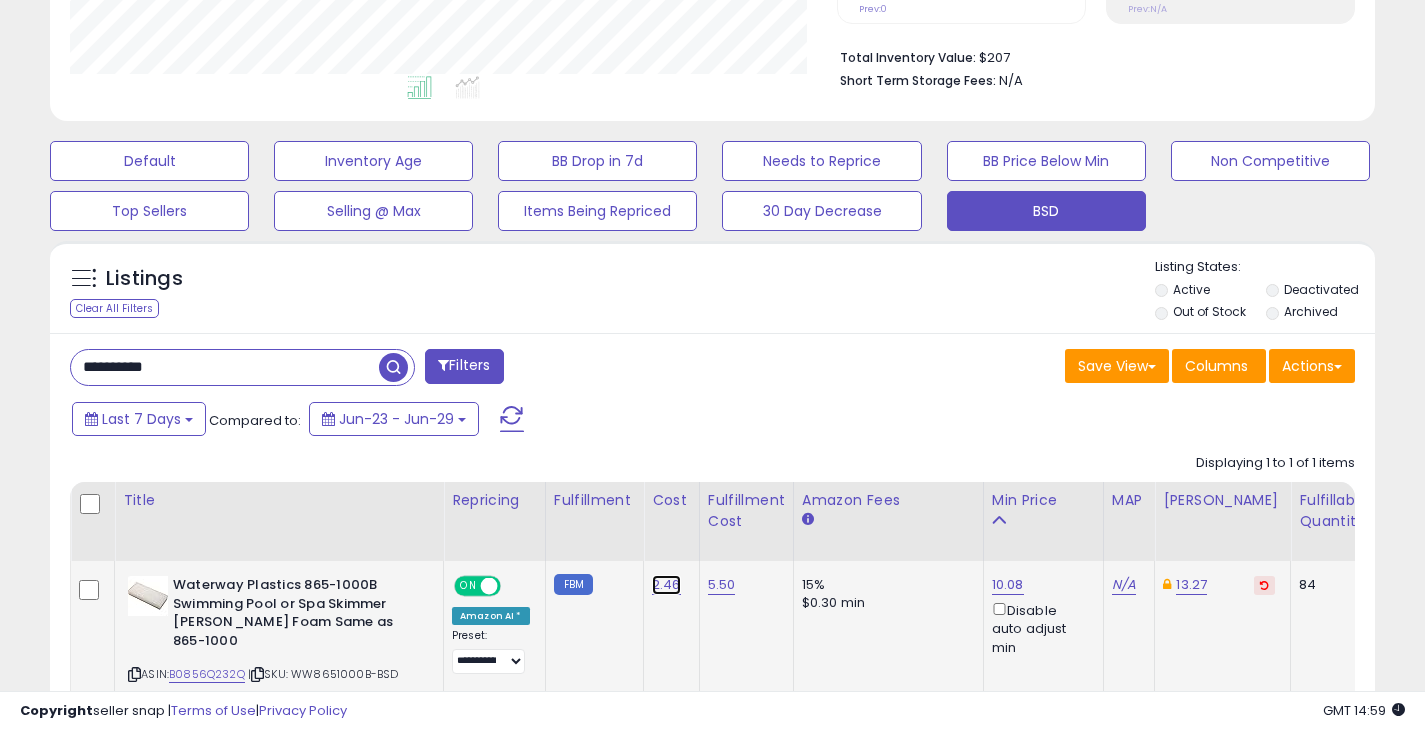 click on "2.46" at bounding box center (666, 585) 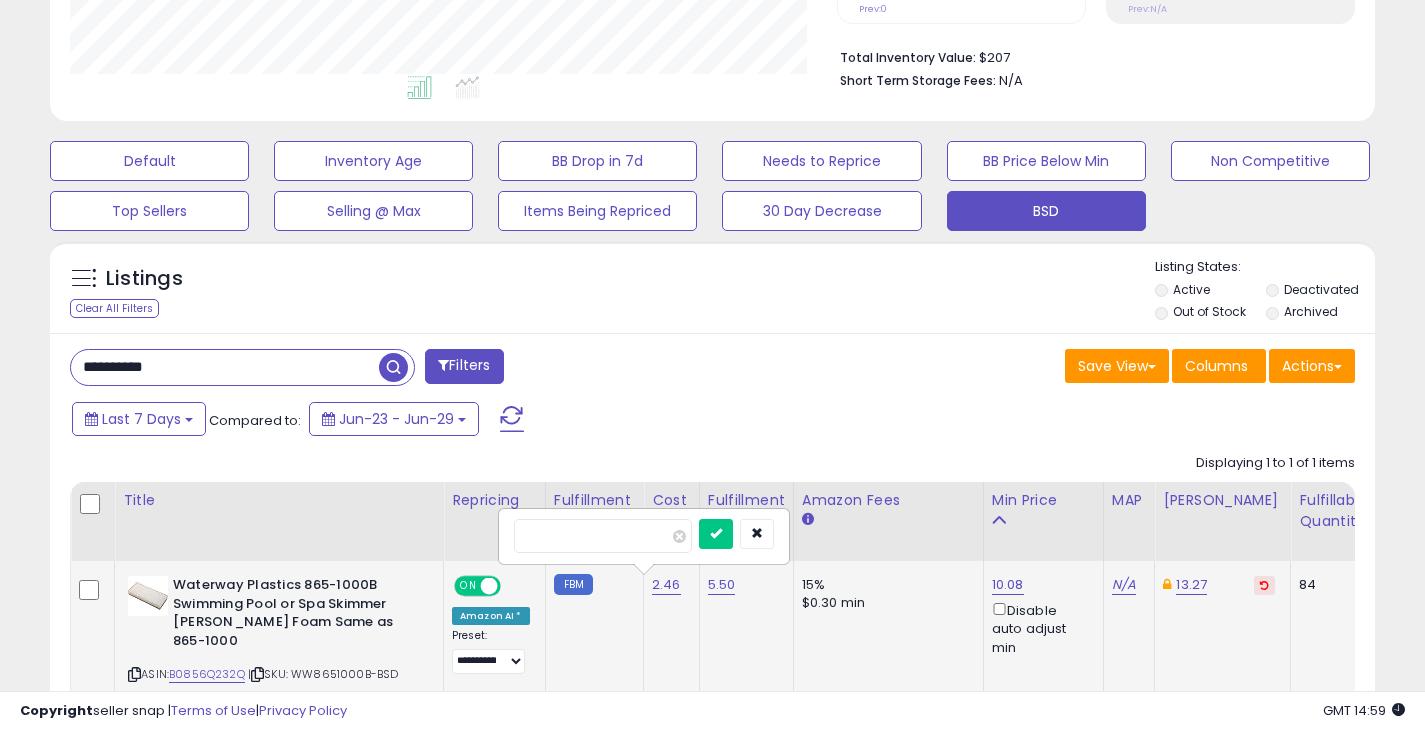 type on "*" 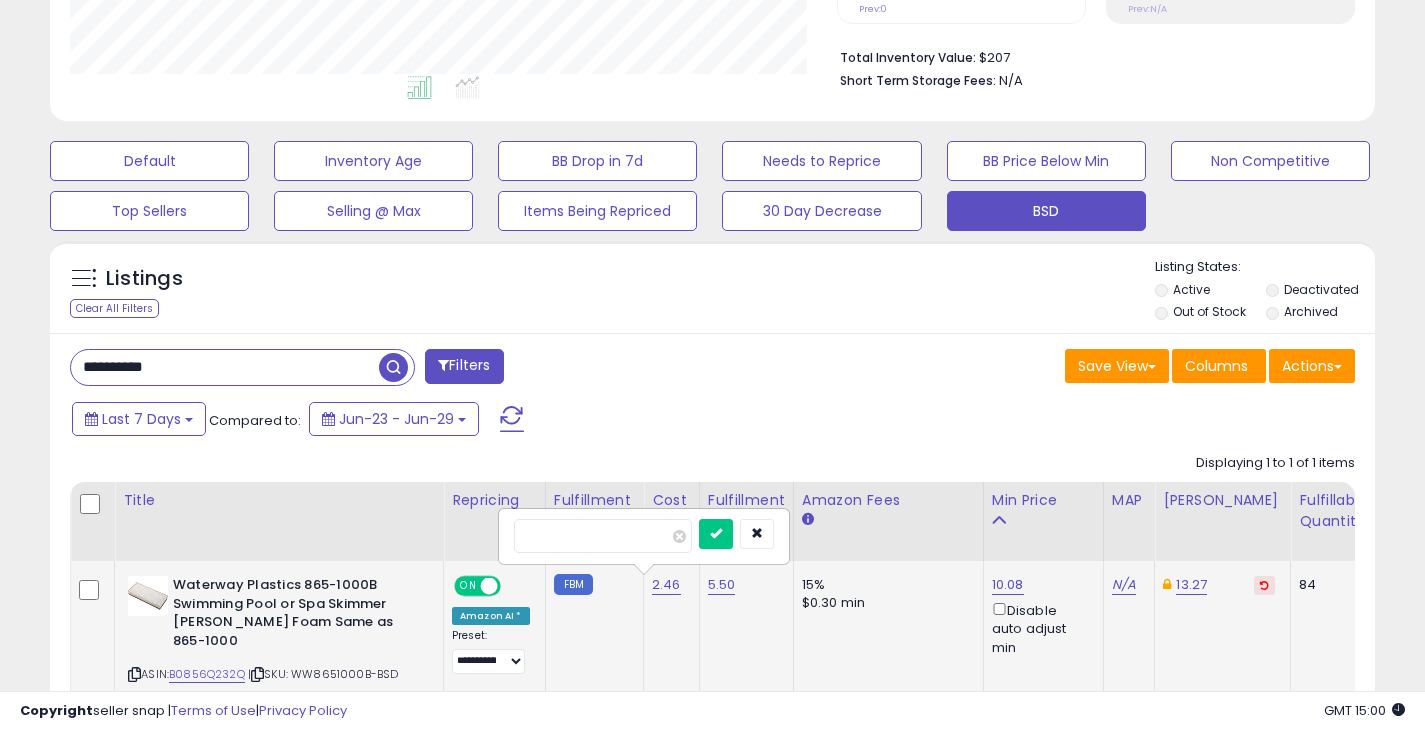 type on "*****" 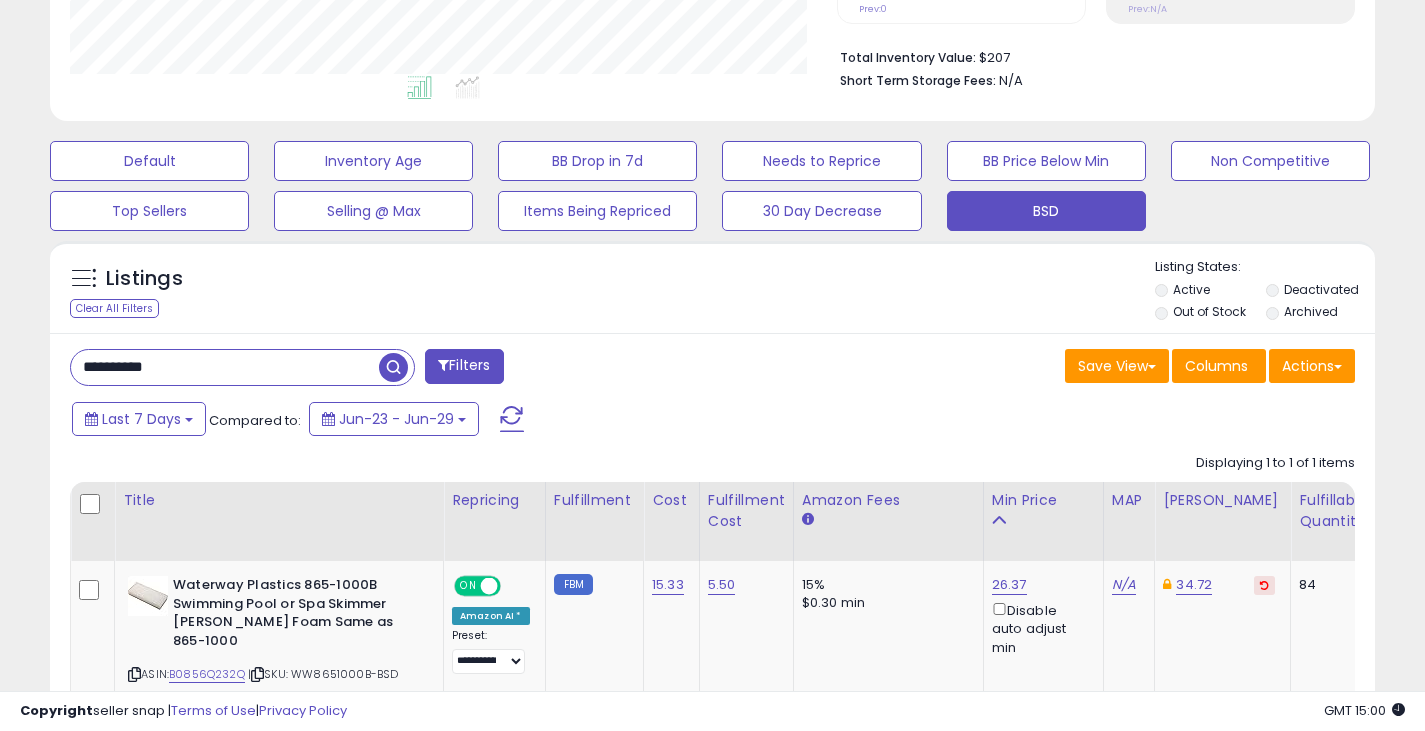 drag, startPoint x: 193, startPoint y: 363, endPoint x: 56, endPoint y: 362, distance: 137.00365 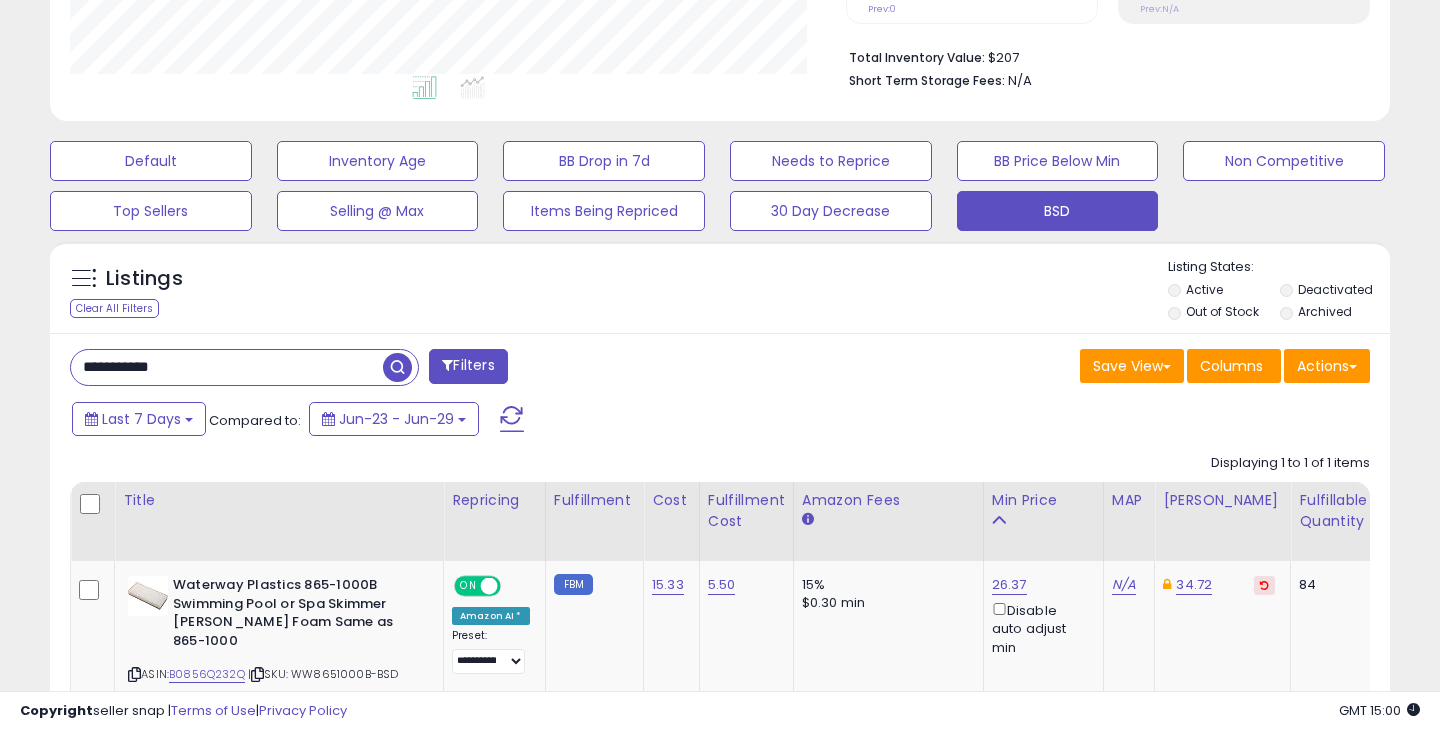 scroll, scrollTop: 999590, scrollLeft: 999224, axis: both 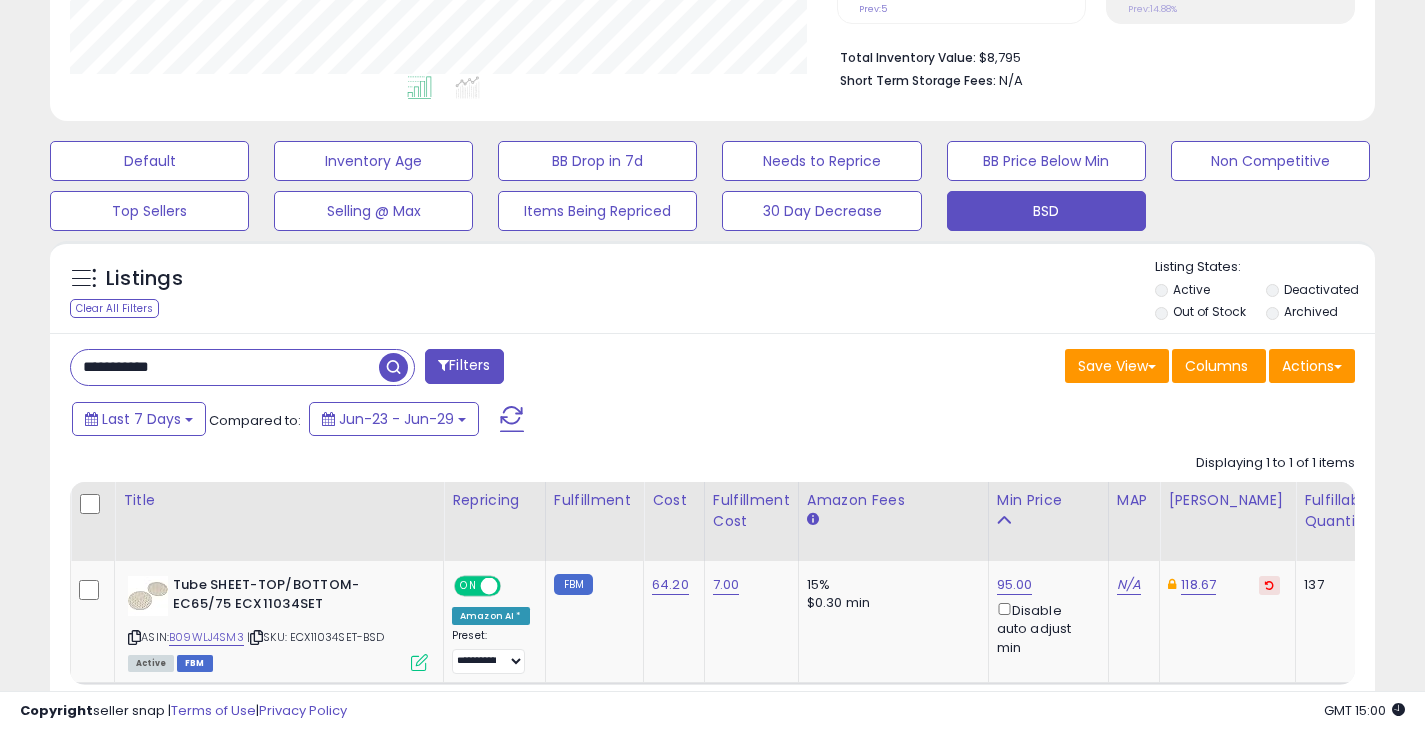 drag, startPoint x: 194, startPoint y: 357, endPoint x: 85, endPoint y: 357, distance: 109 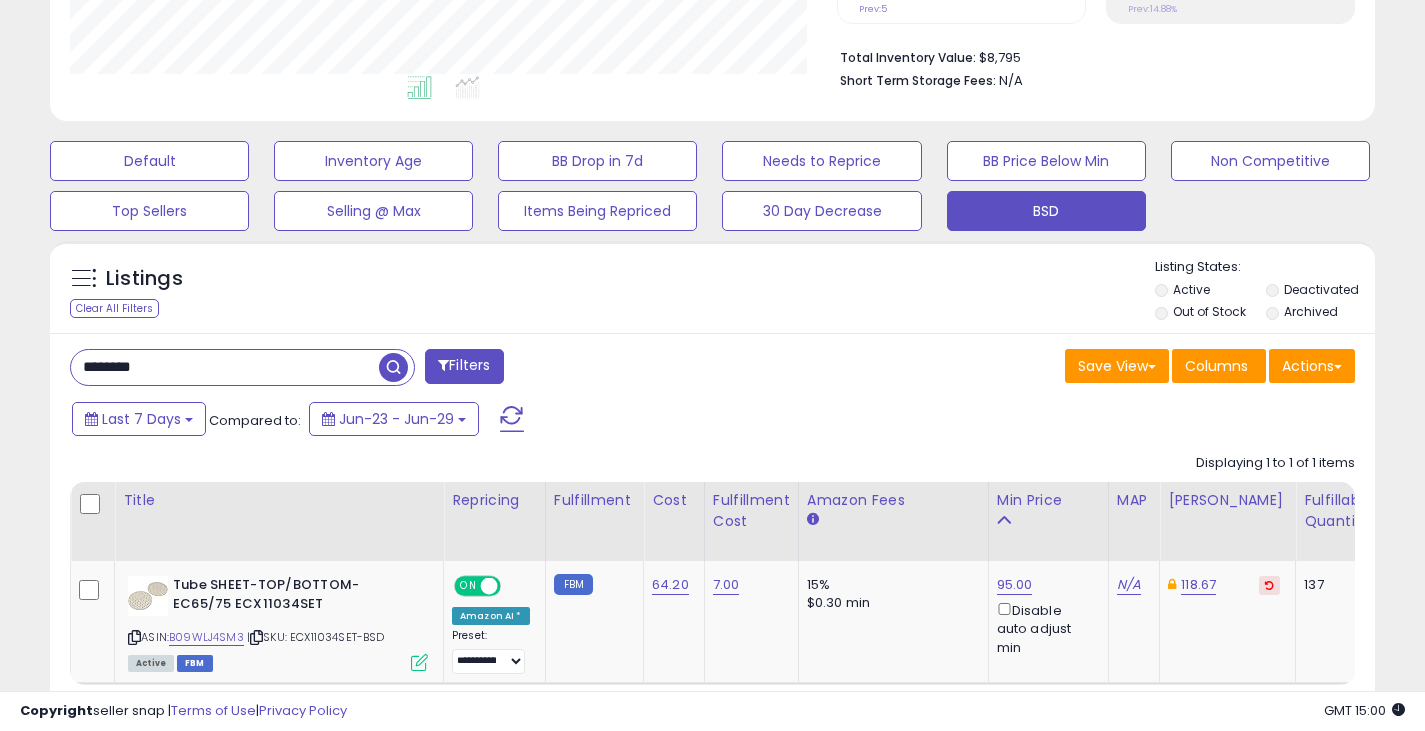 type on "********" 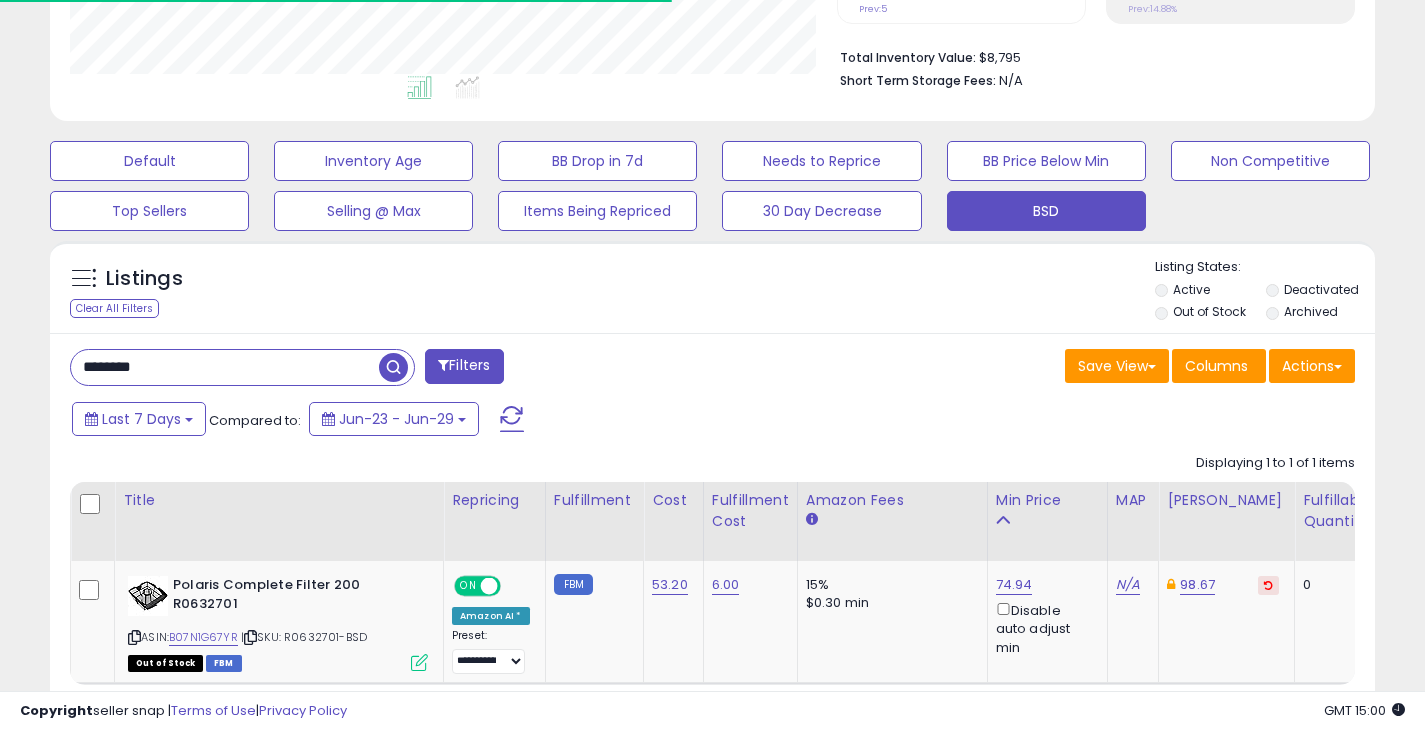 scroll, scrollTop: 410, scrollLeft: 767, axis: both 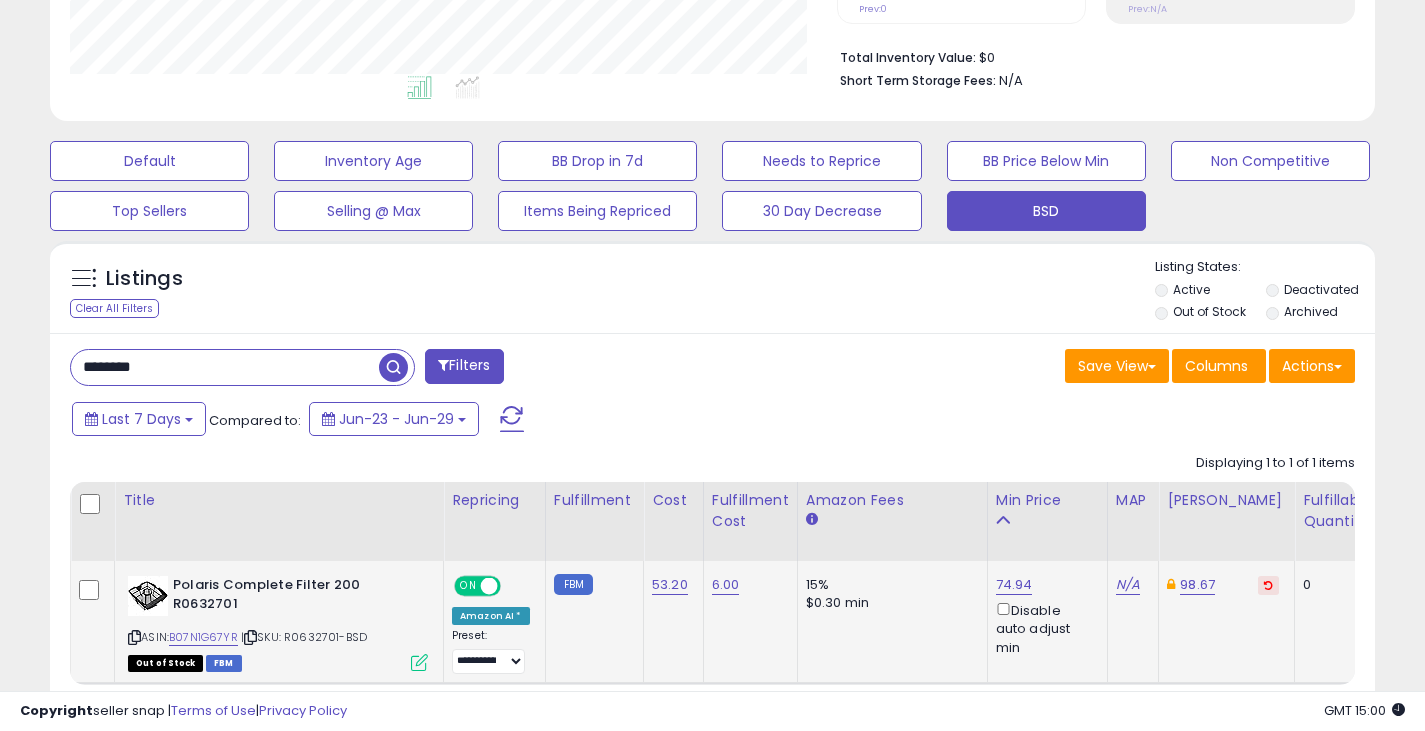 click on "53.20" 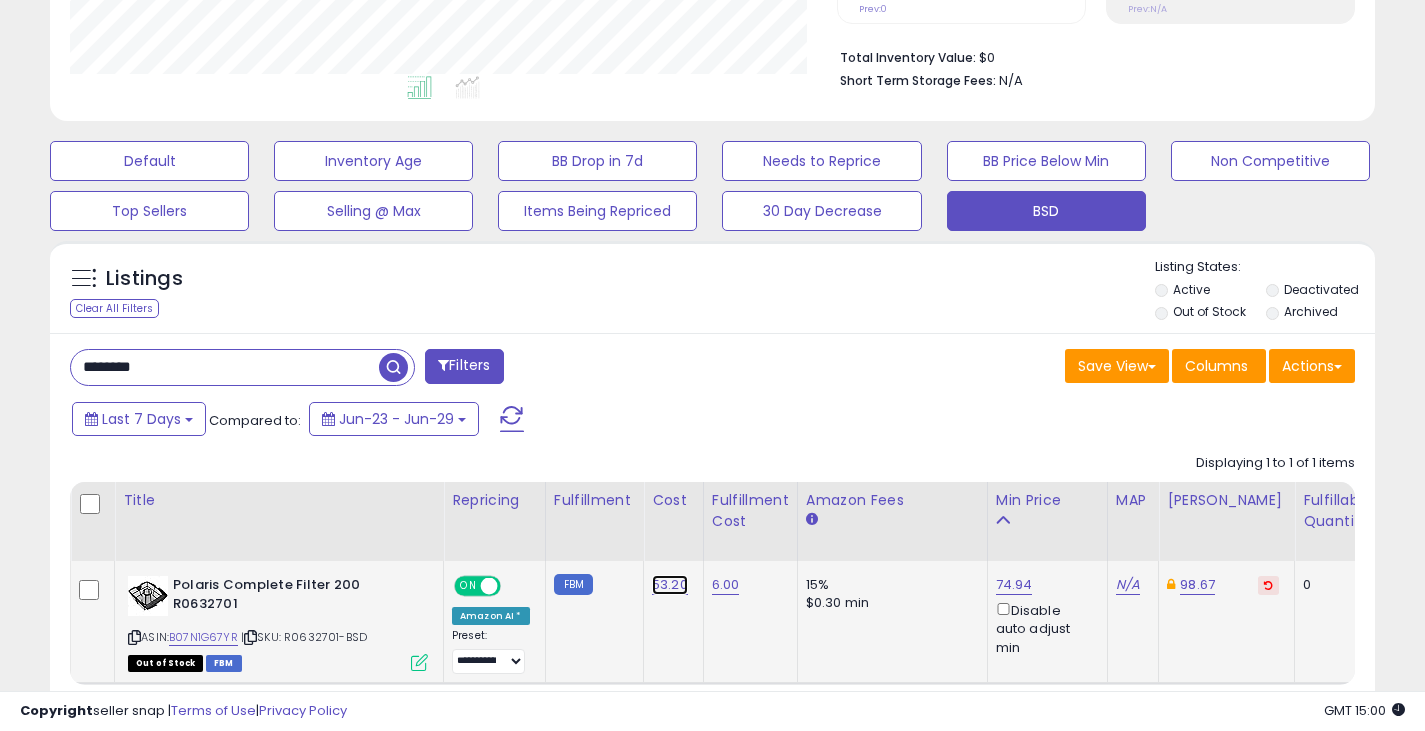 click on "53.20" at bounding box center (670, 585) 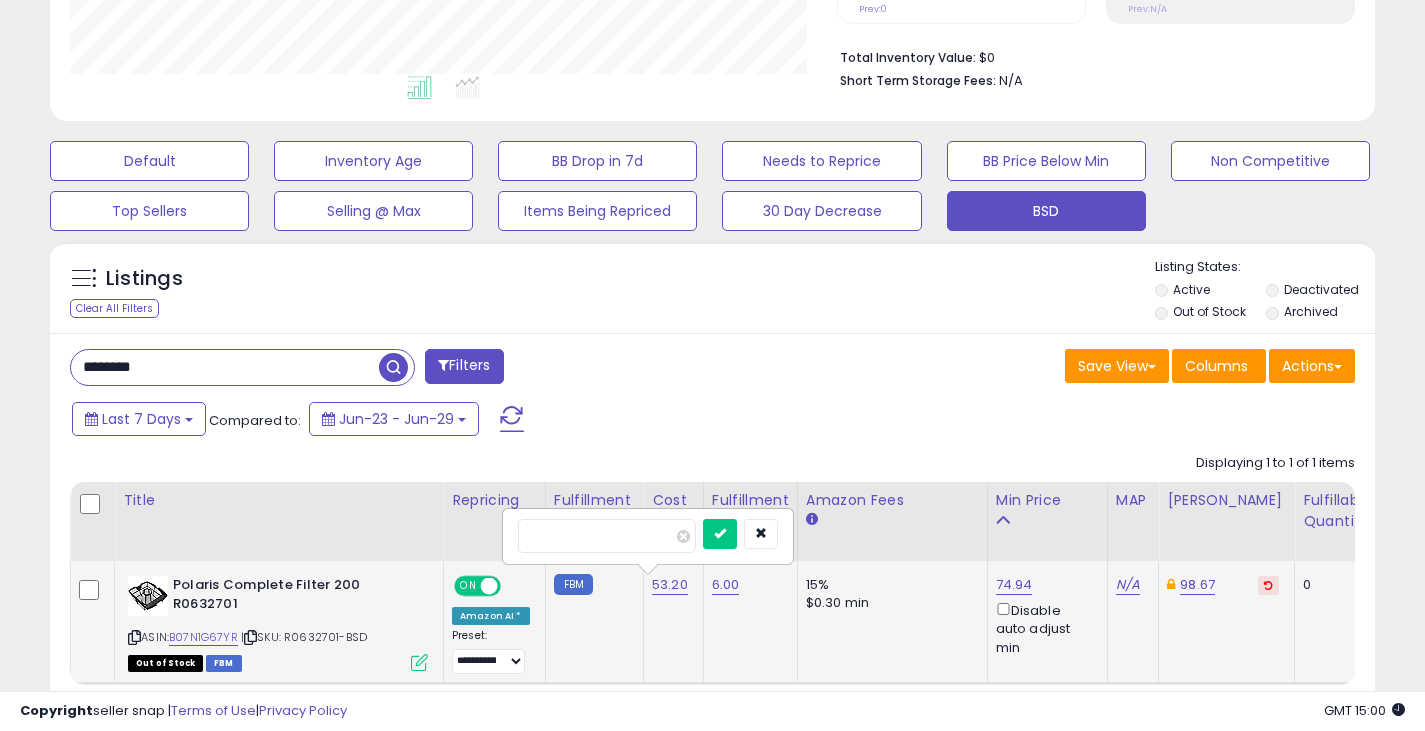 type on "*****" 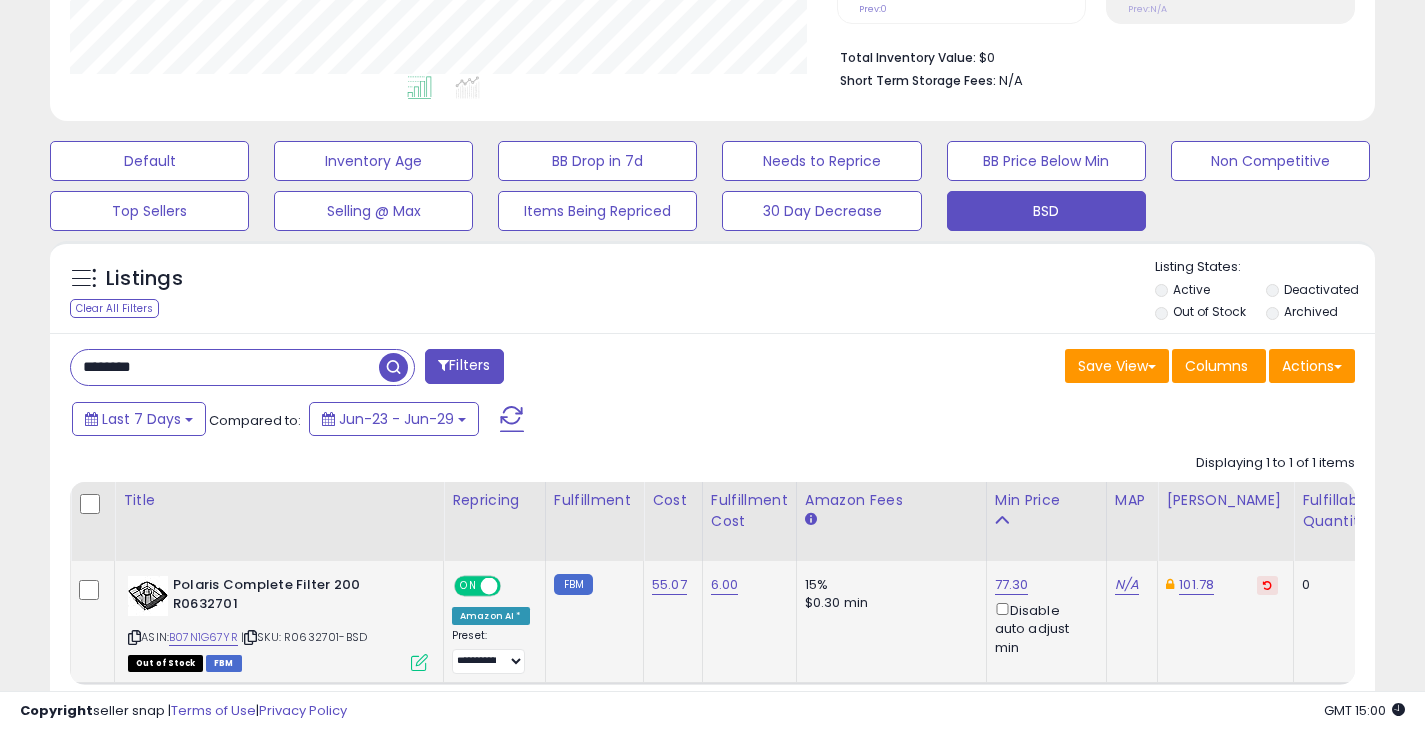 drag, startPoint x: 133, startPoint y: 372, endPoint x: 53, endPoint y: 370, distance: 80.024994 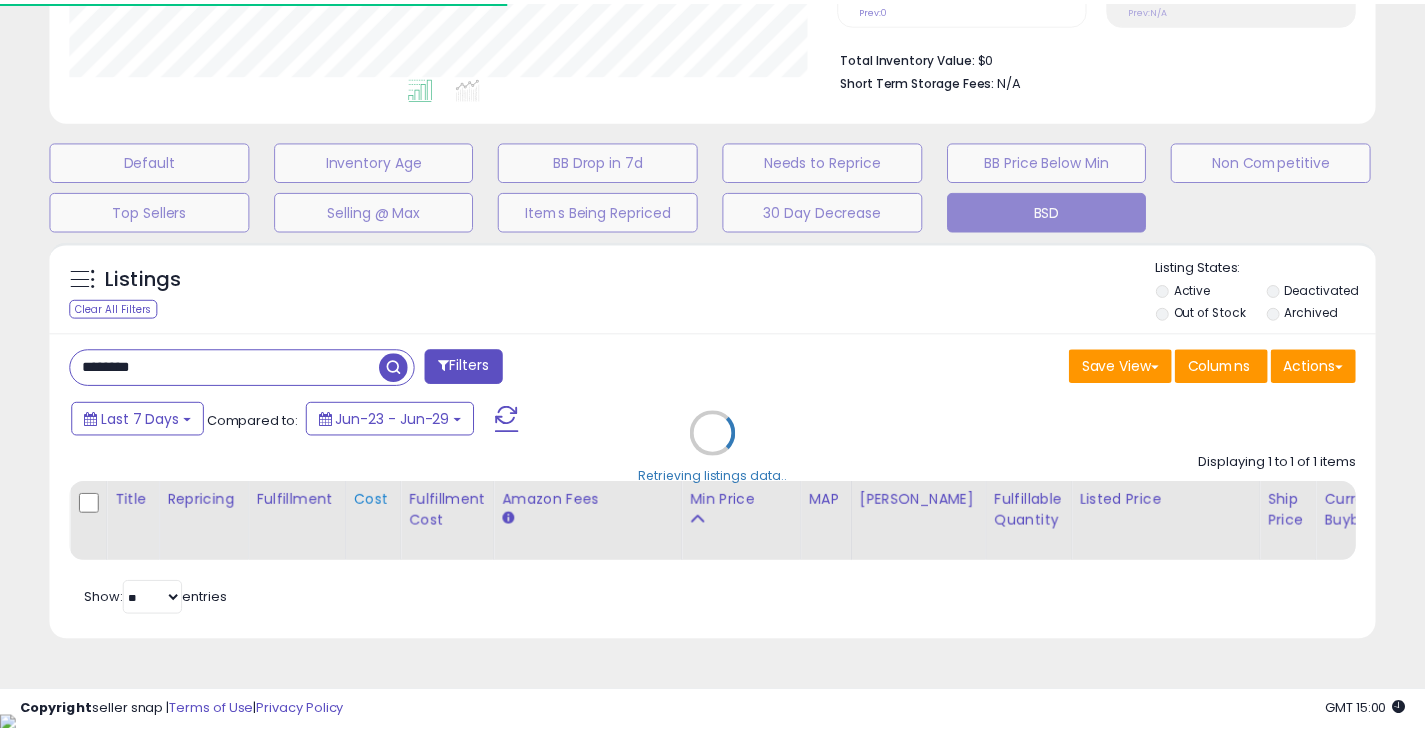 scroll, scrollTop: 410, scrollLeft: 767, axis: both 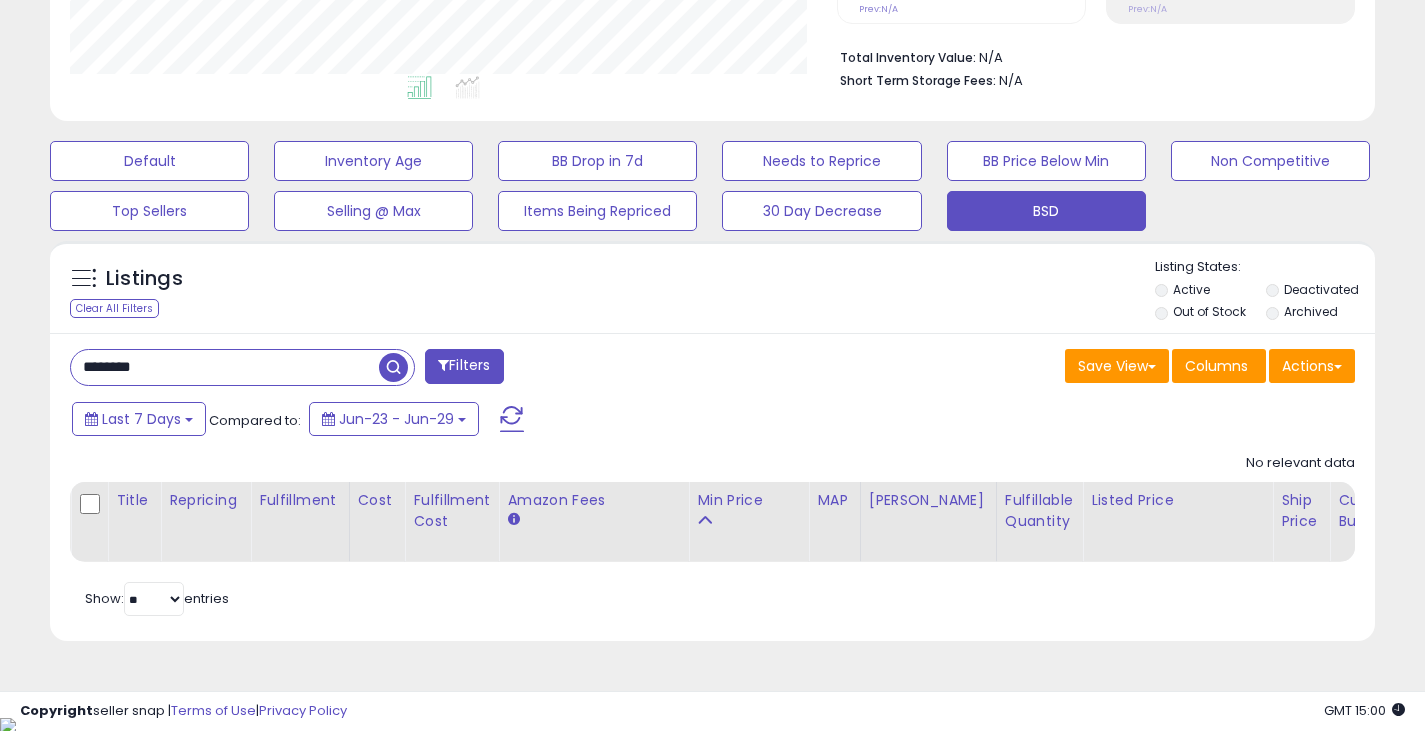 drag, startPoint x: 175, startPoint y: 366, endPoint x: 78, endPoint y: 367, distance: 97.00516 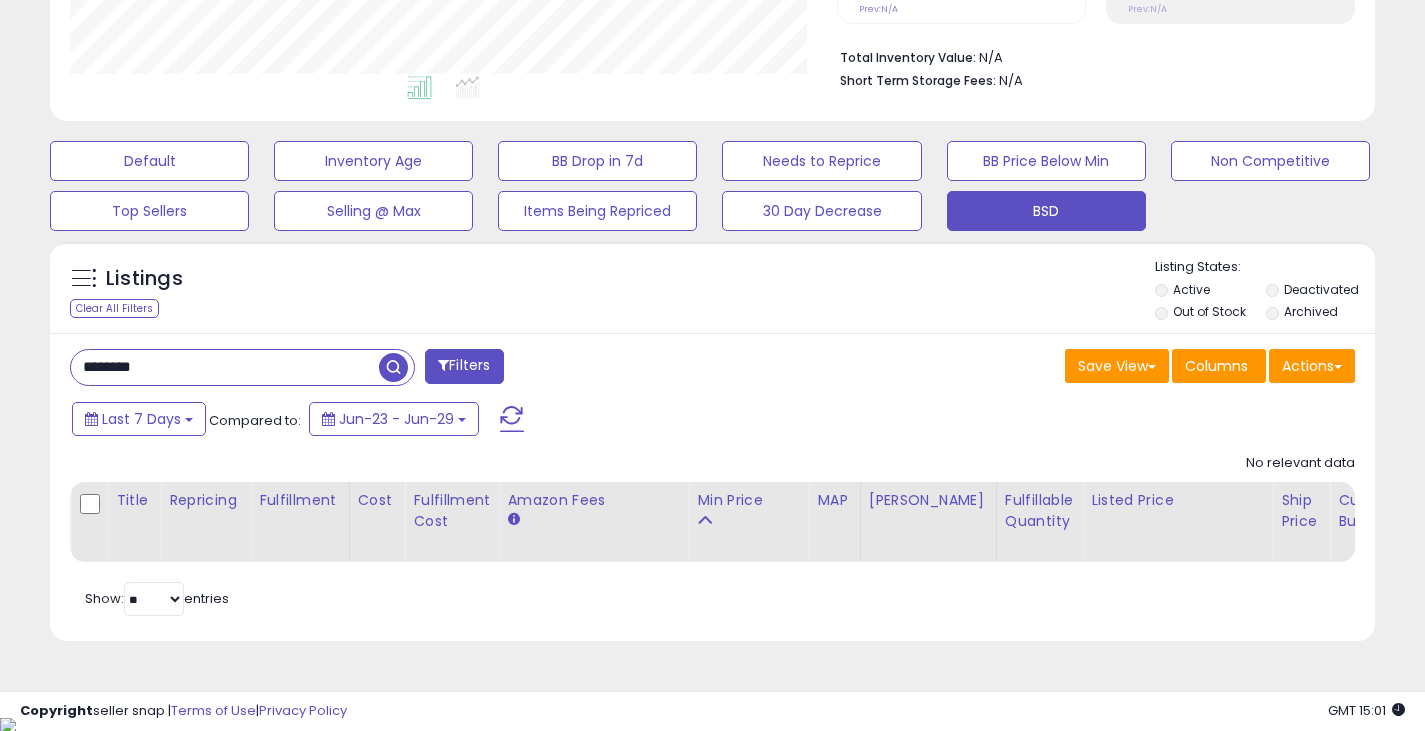 click at bounding box center (393, 367) 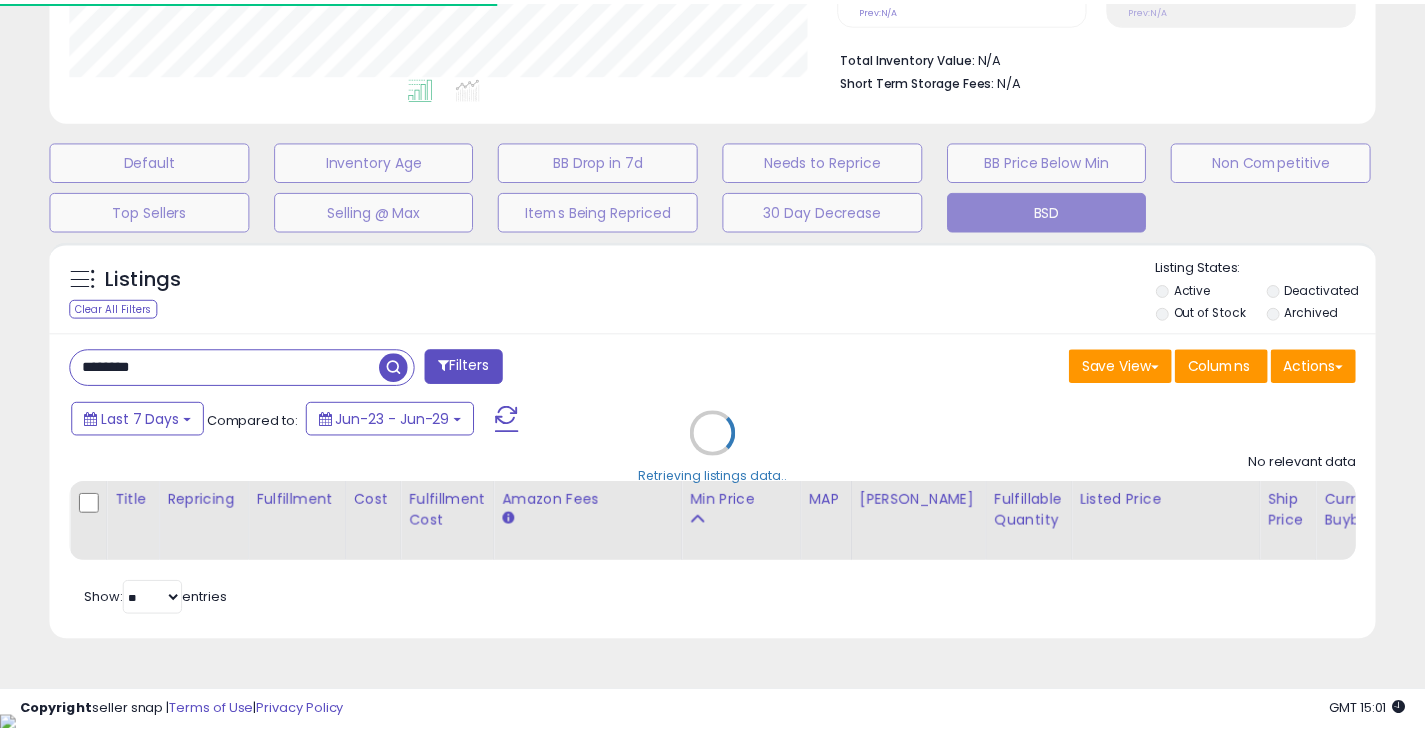 scroll, scrollTop: 410, scrollLeft: 767, axis: both 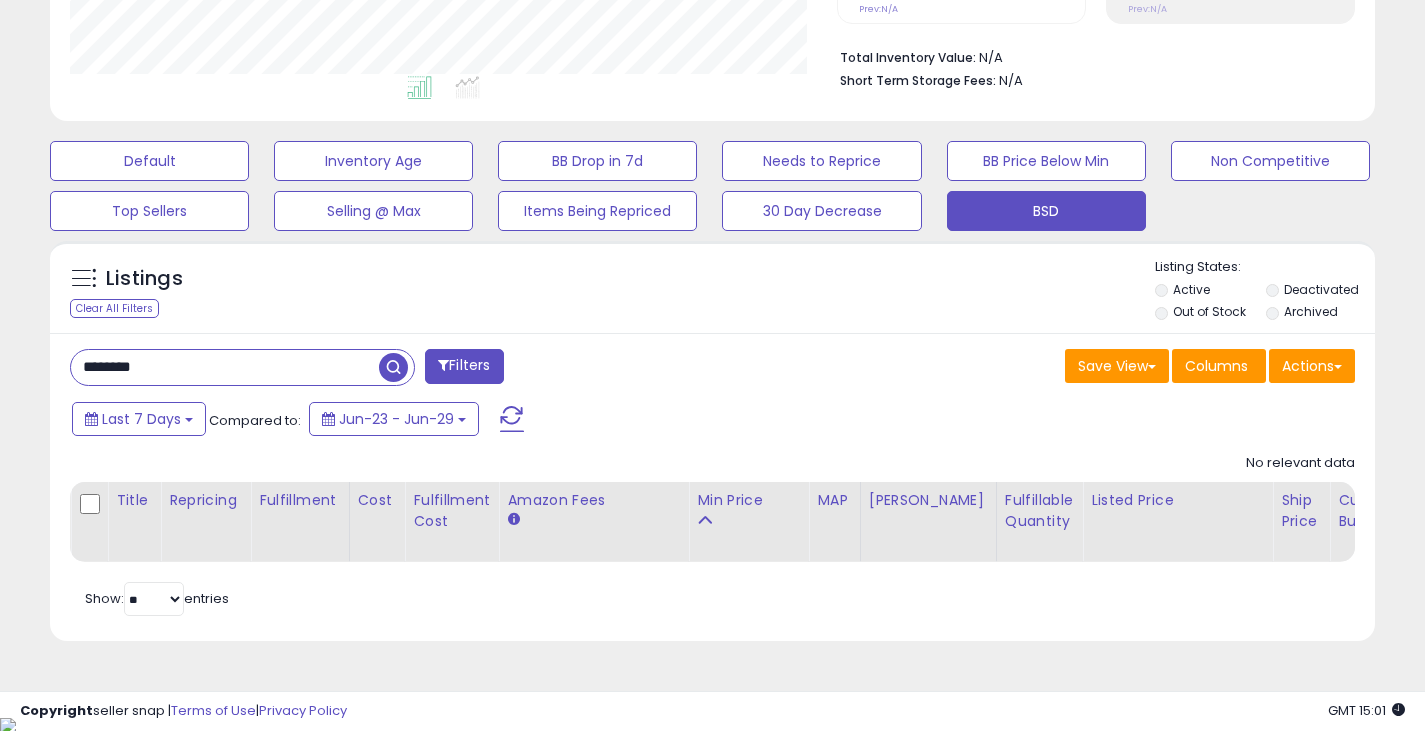 drag, startPoint x: 125, startPoint y: 367, endPoint x: 60, endPoint y: 370, distance: 65.06919 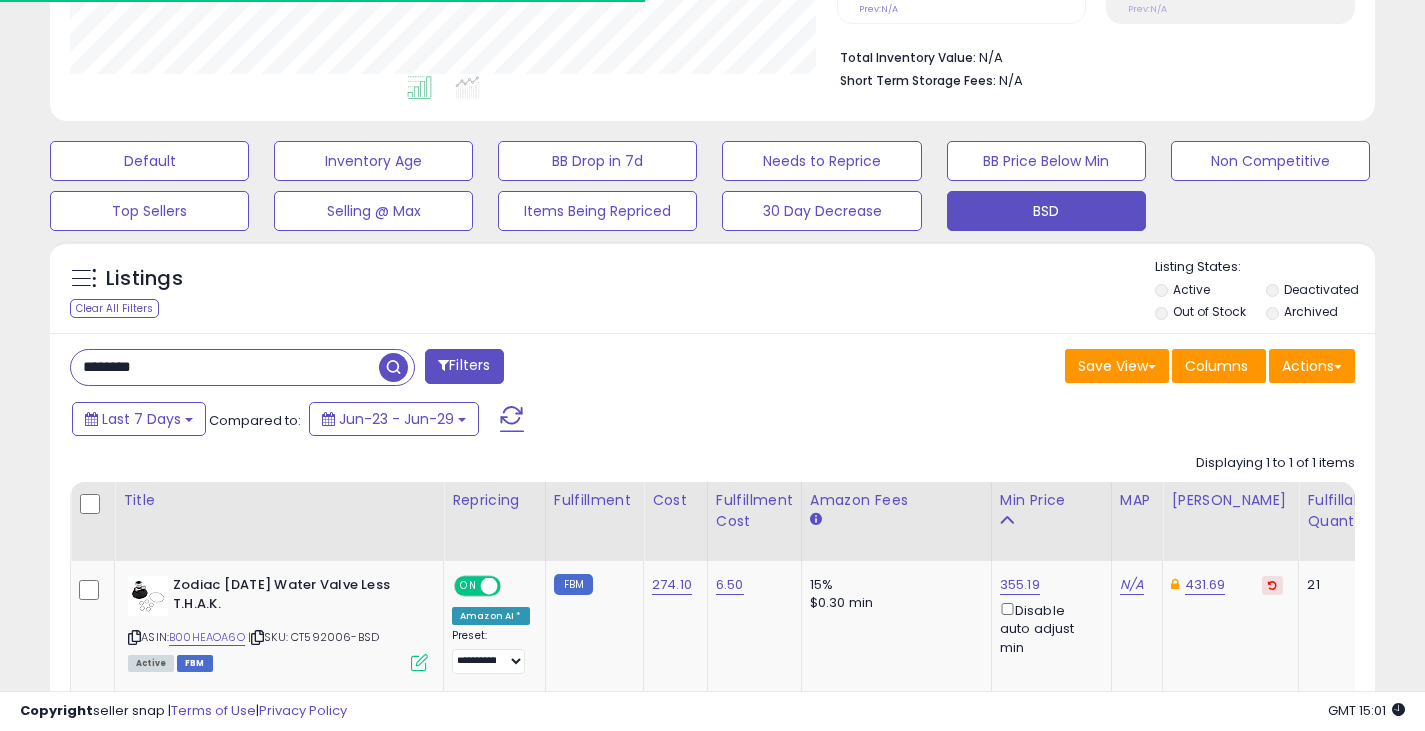 scroll, scrollTop: 410, scrollLeft: 767, axis: both 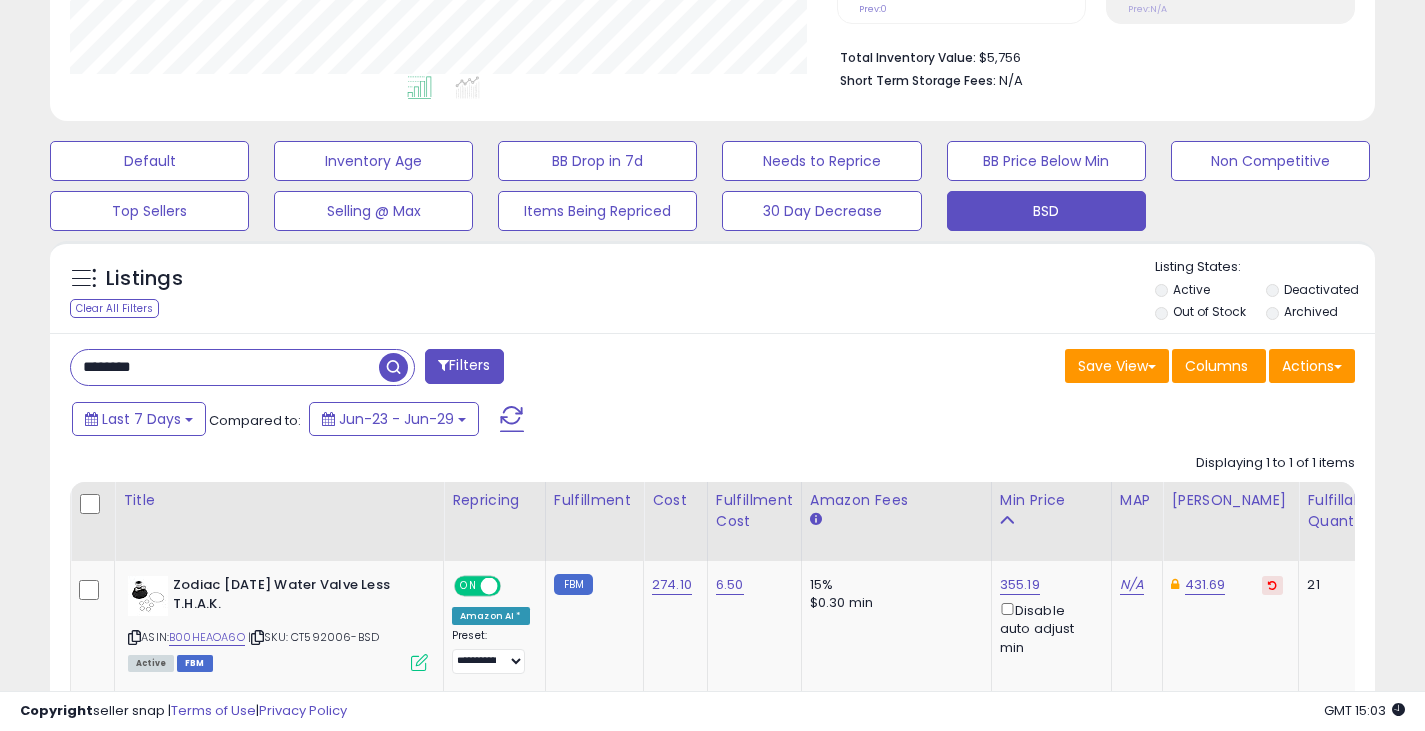 drag, startPoint x: 162, startPoint y: 374, endPoint x: 83, endPoint y: 374, distance: 79 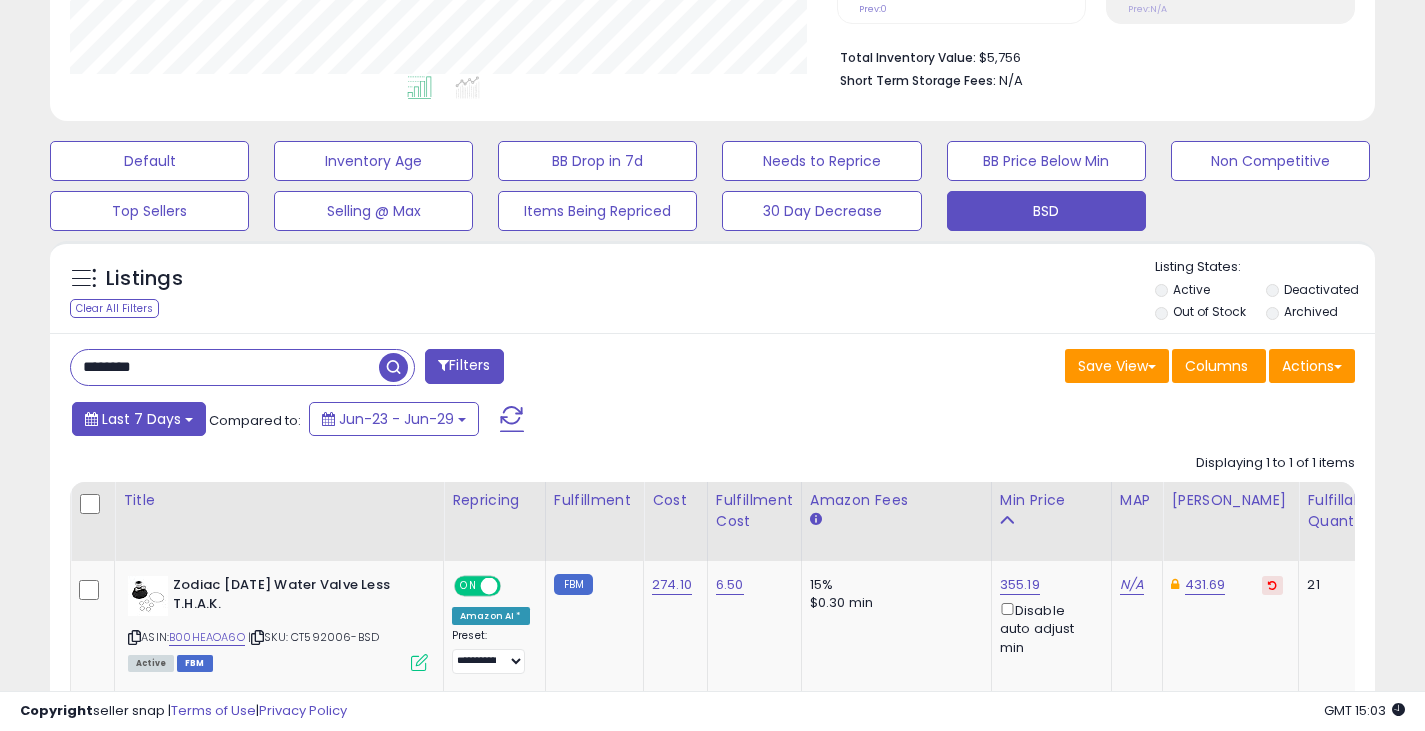 type on "********" 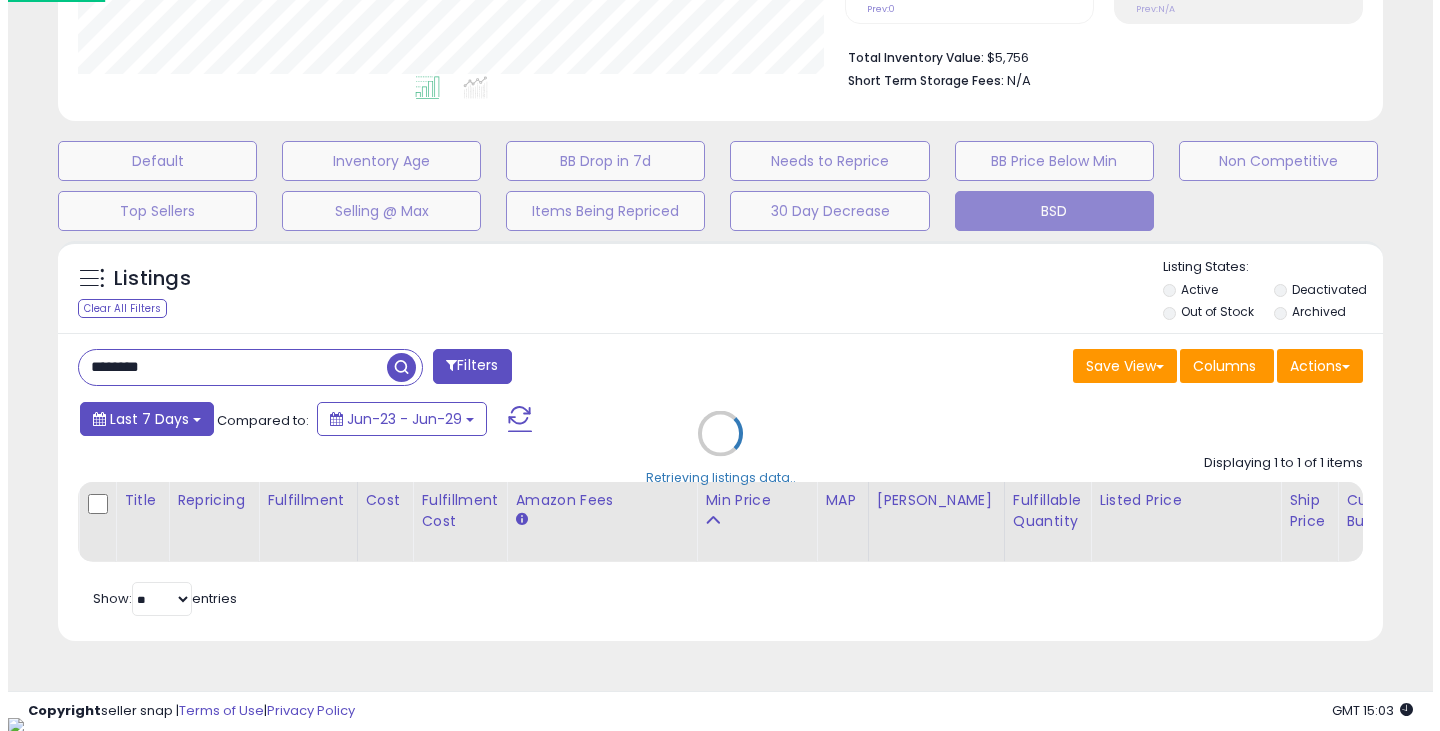 scroll, scrollTop: 999590, scrollLeft: 999224, axis: both 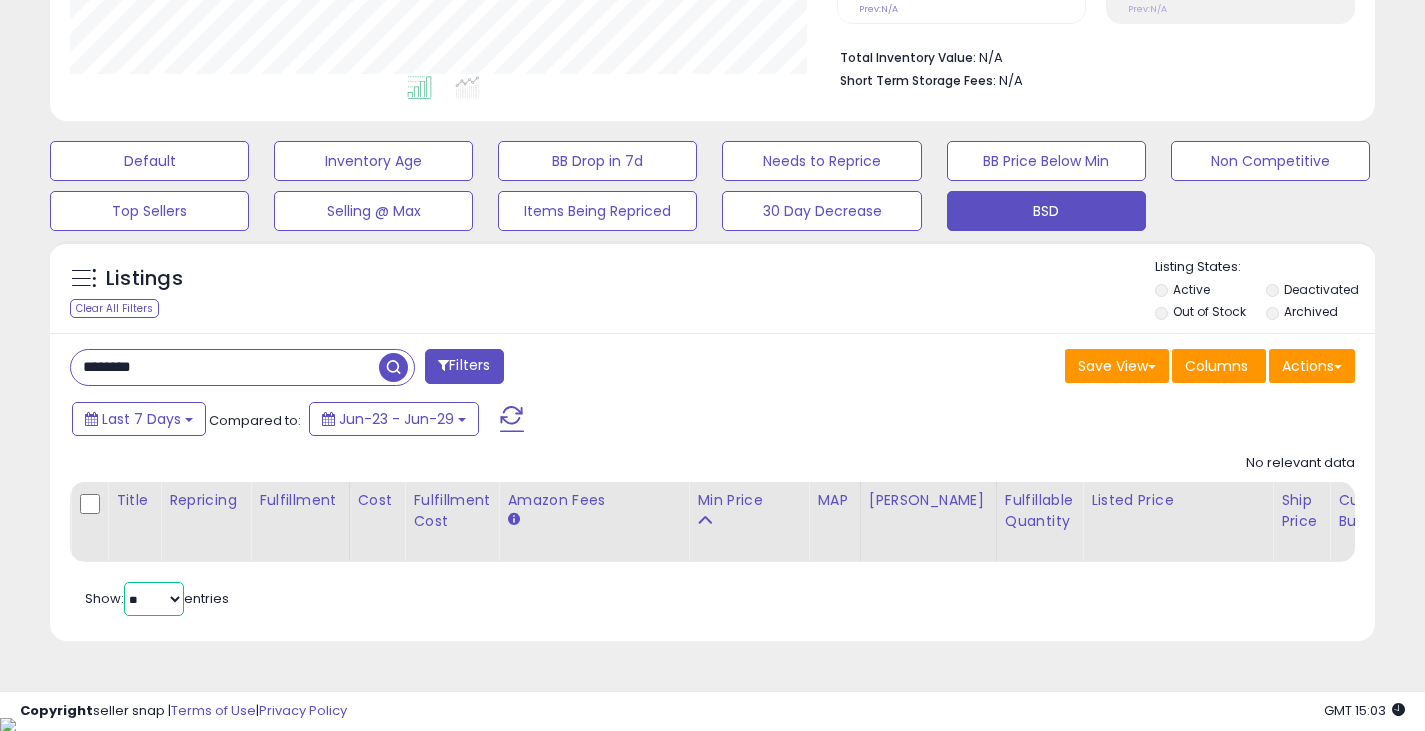 click on "**
**" at bounding box center (154, 599) 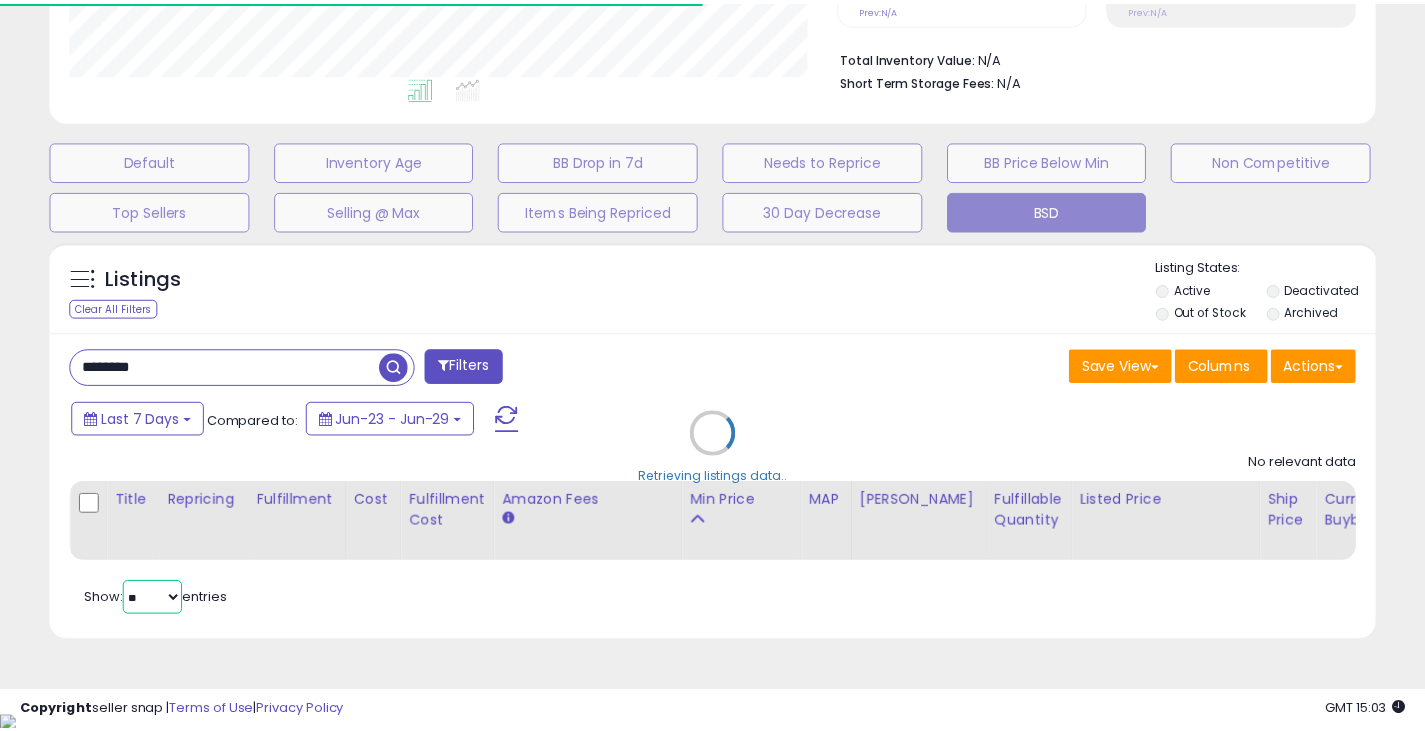 scroll, scrollTop: 410, scrollLeft: 767, axis: both 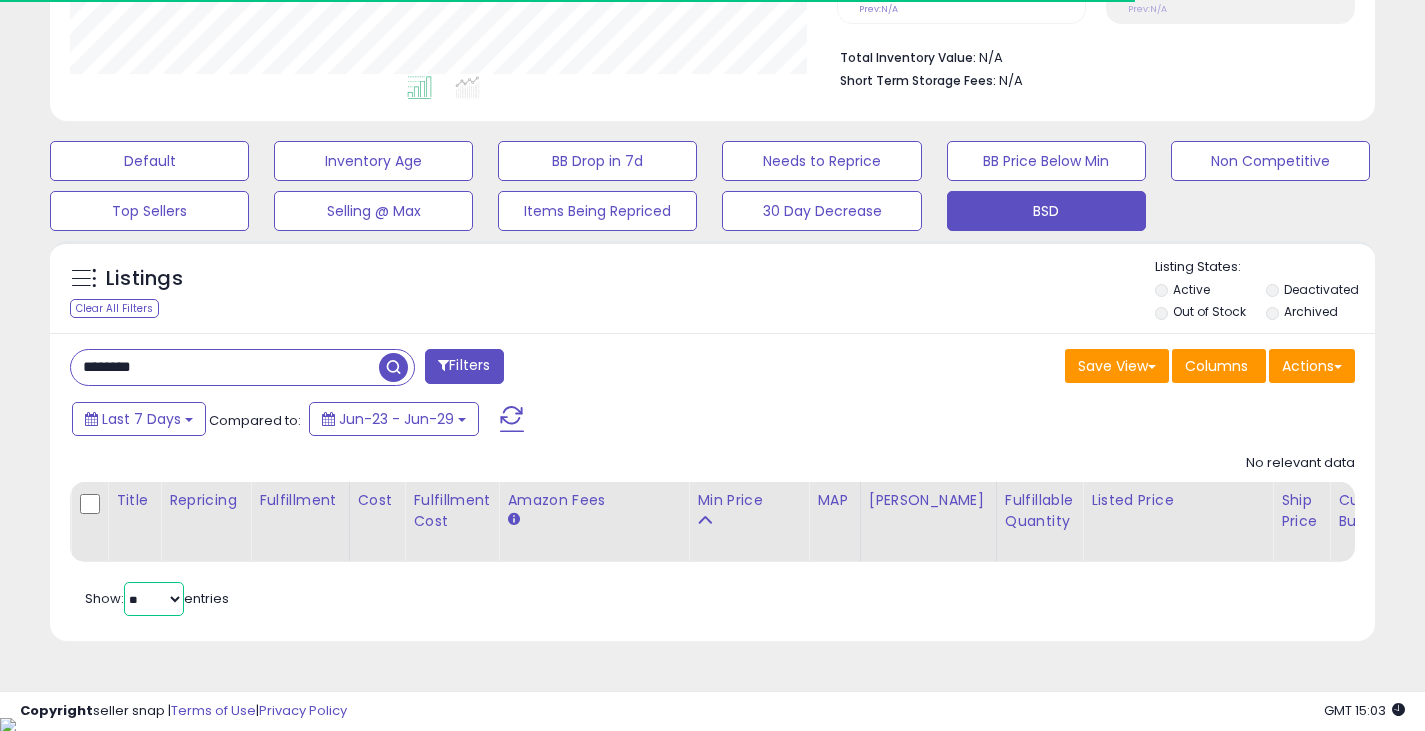 click on "**
**" at bounding box center (154, 599) 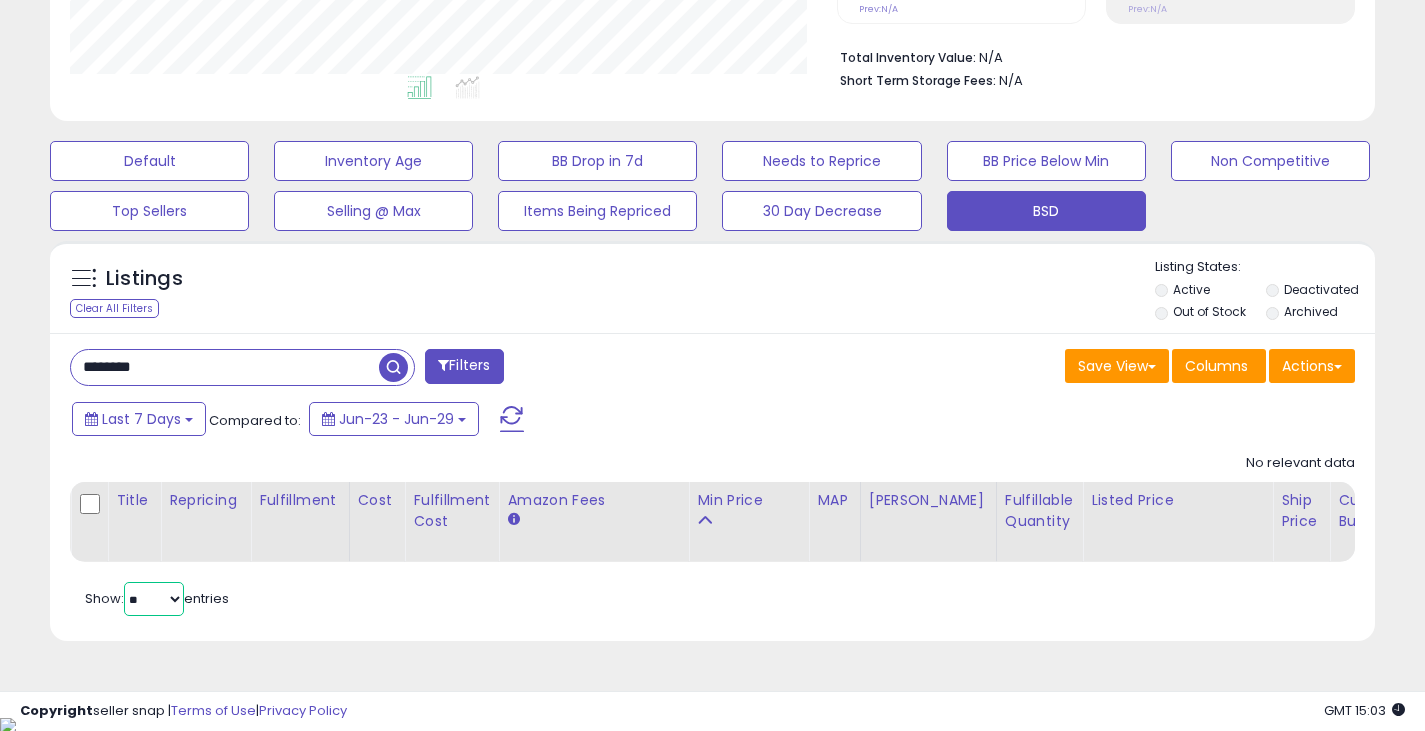 select on "**" 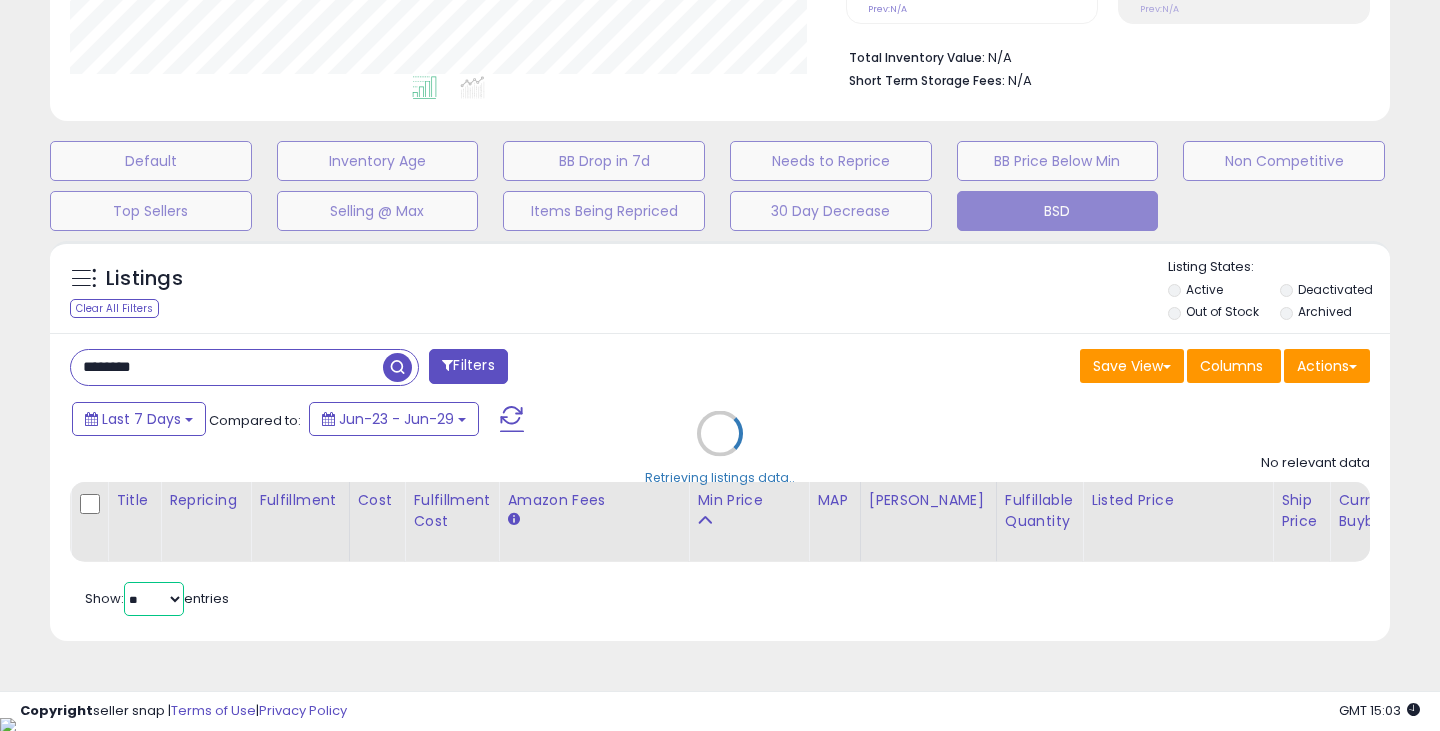 scroll, scrollTop: 999590, scrollLeft: 999224, axis: both 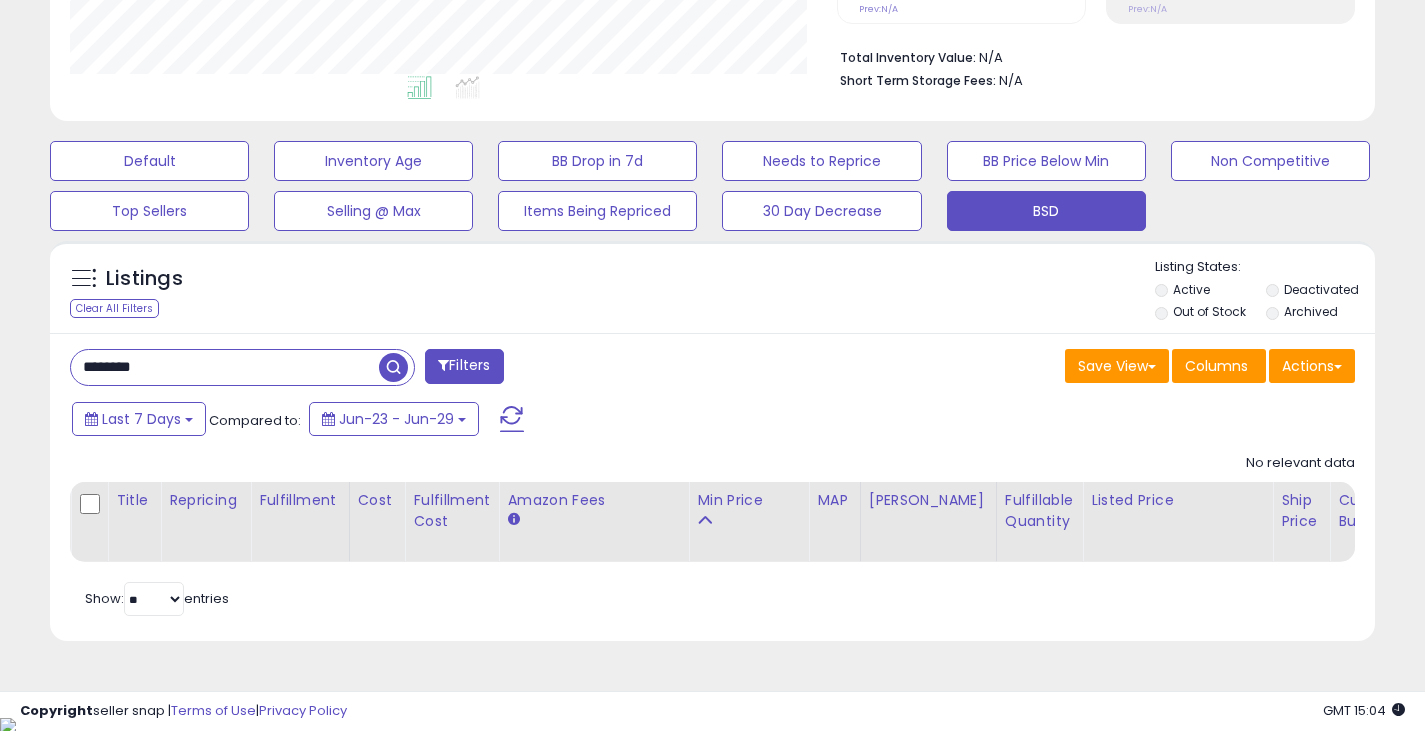 click at bounding box center [393, 367] 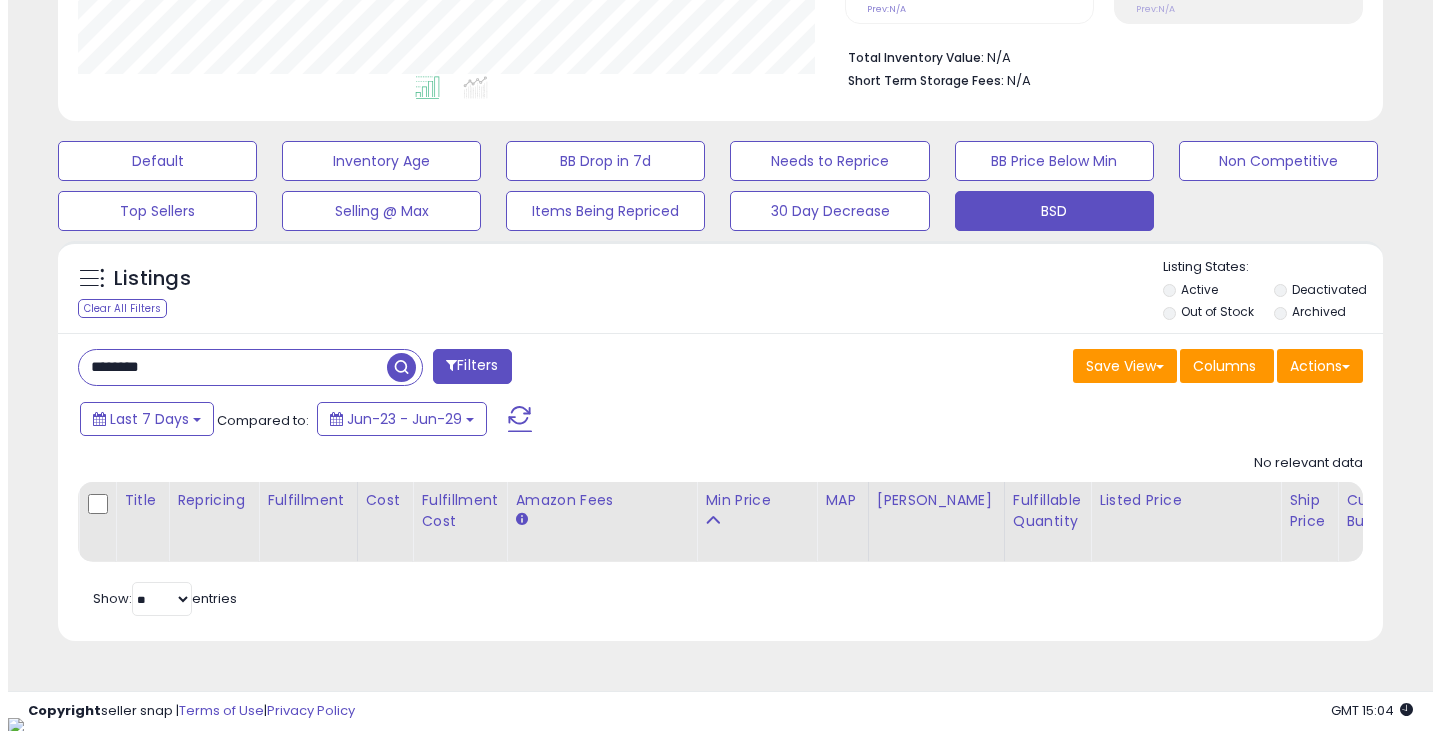 scroll, scrollTop: 999590, scrollLeft: 999224, axis: both 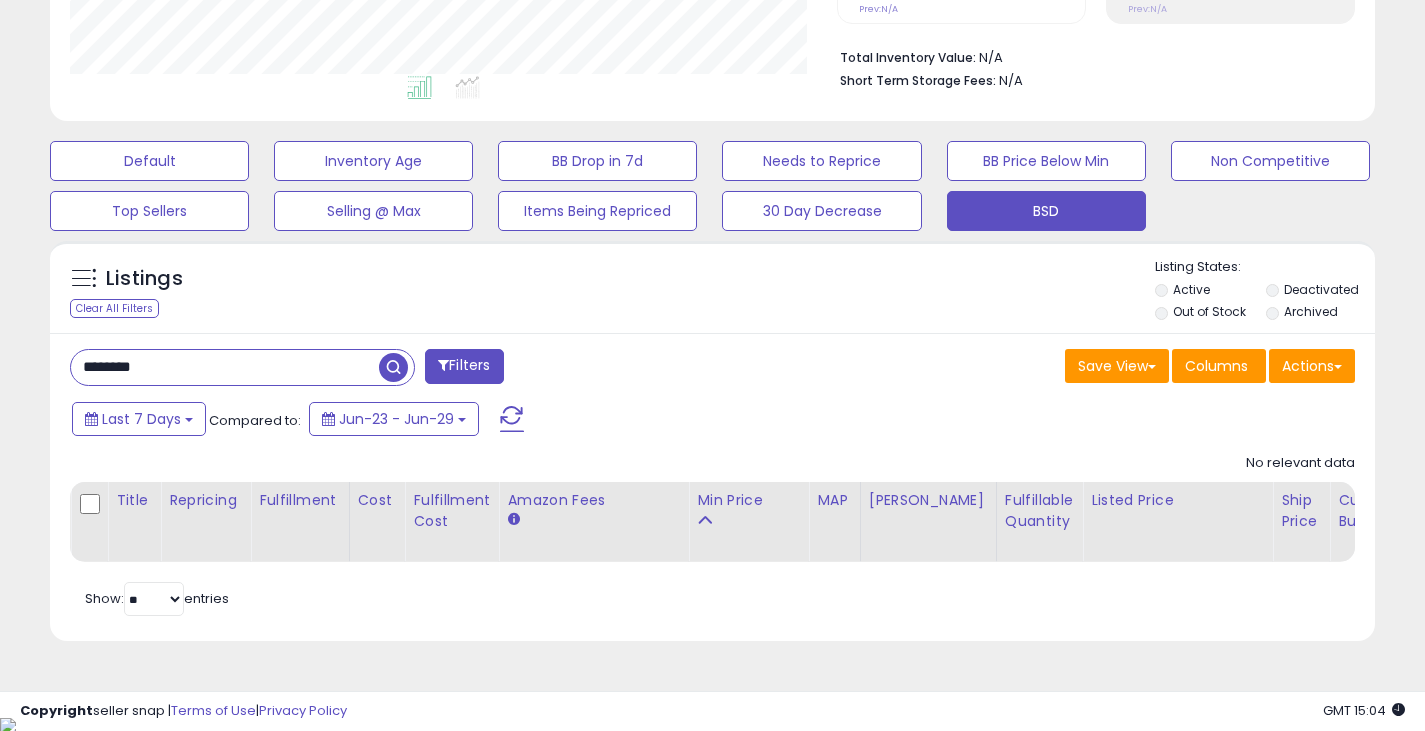 drag, startPoint x: 164, startPoint y: 363, endPoint x: 71, endPoint y: 363, distance: 93 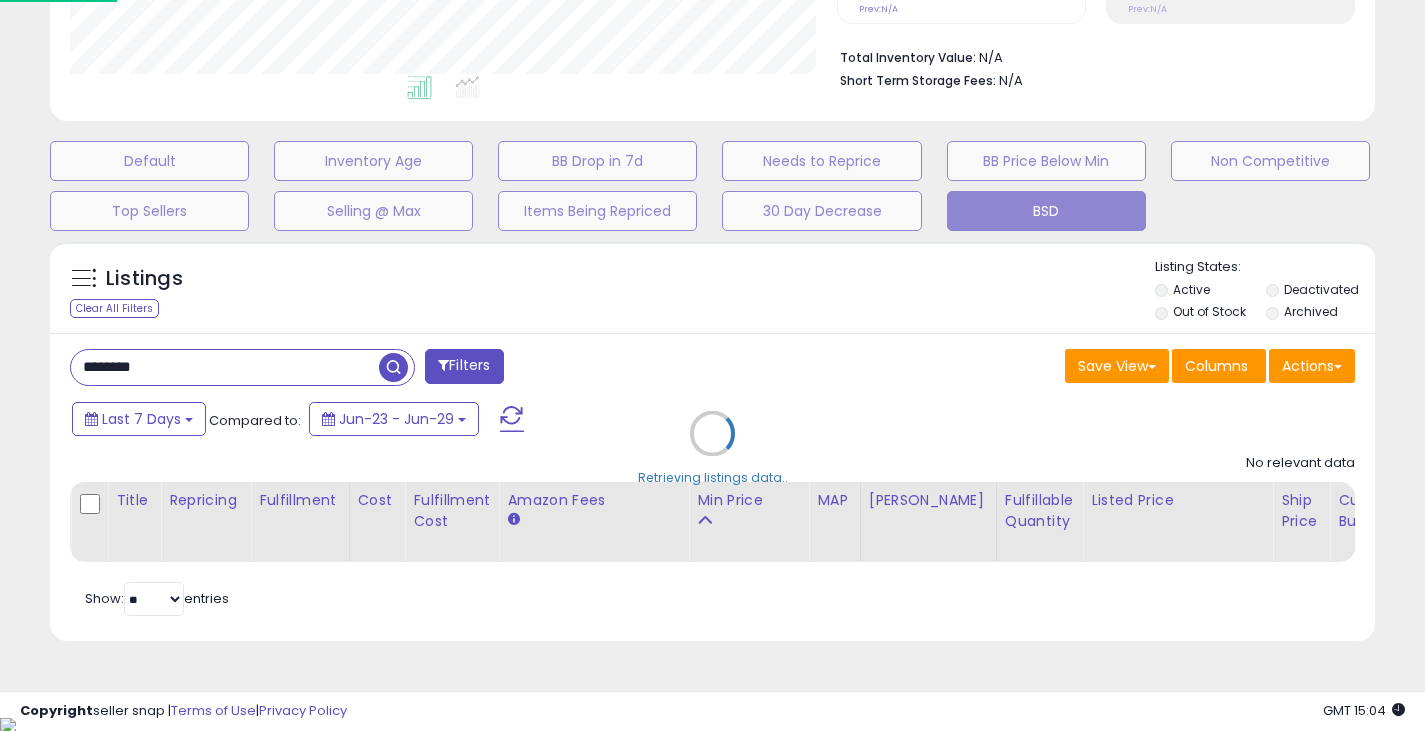 scroll, scrollTop: 999590, scrollLeft: 999224, axis: both 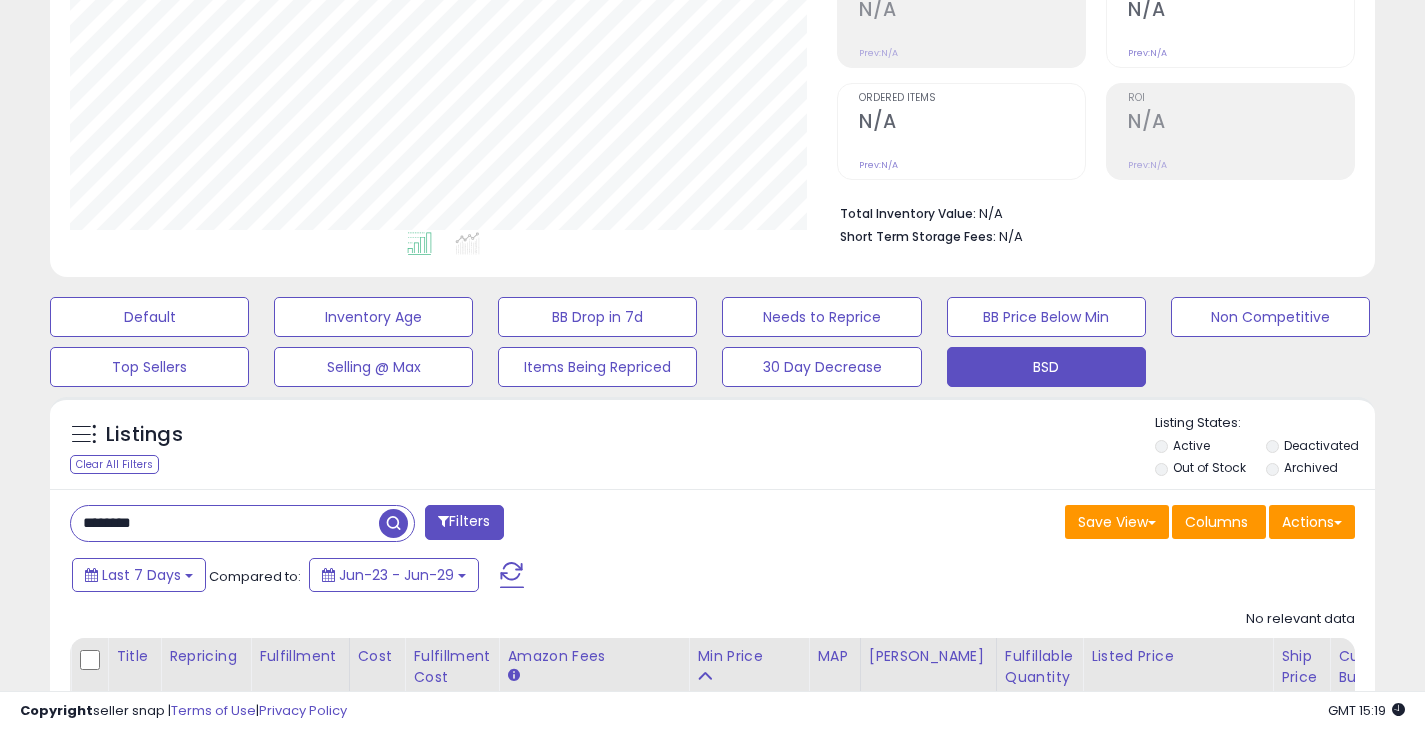 click on "********" at bounding box center [225, 523] 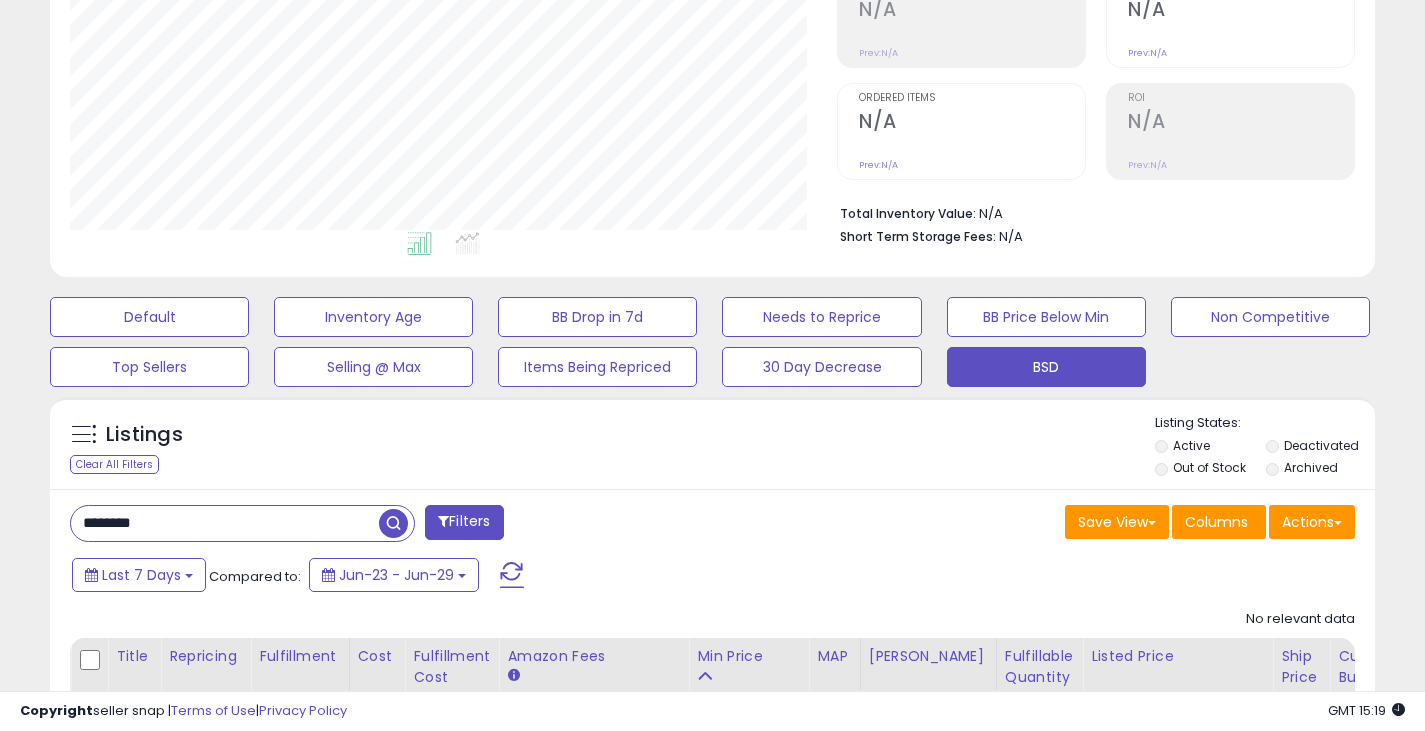scroll, scrollTop: 999590, scrollLeft: 999224, axis: both 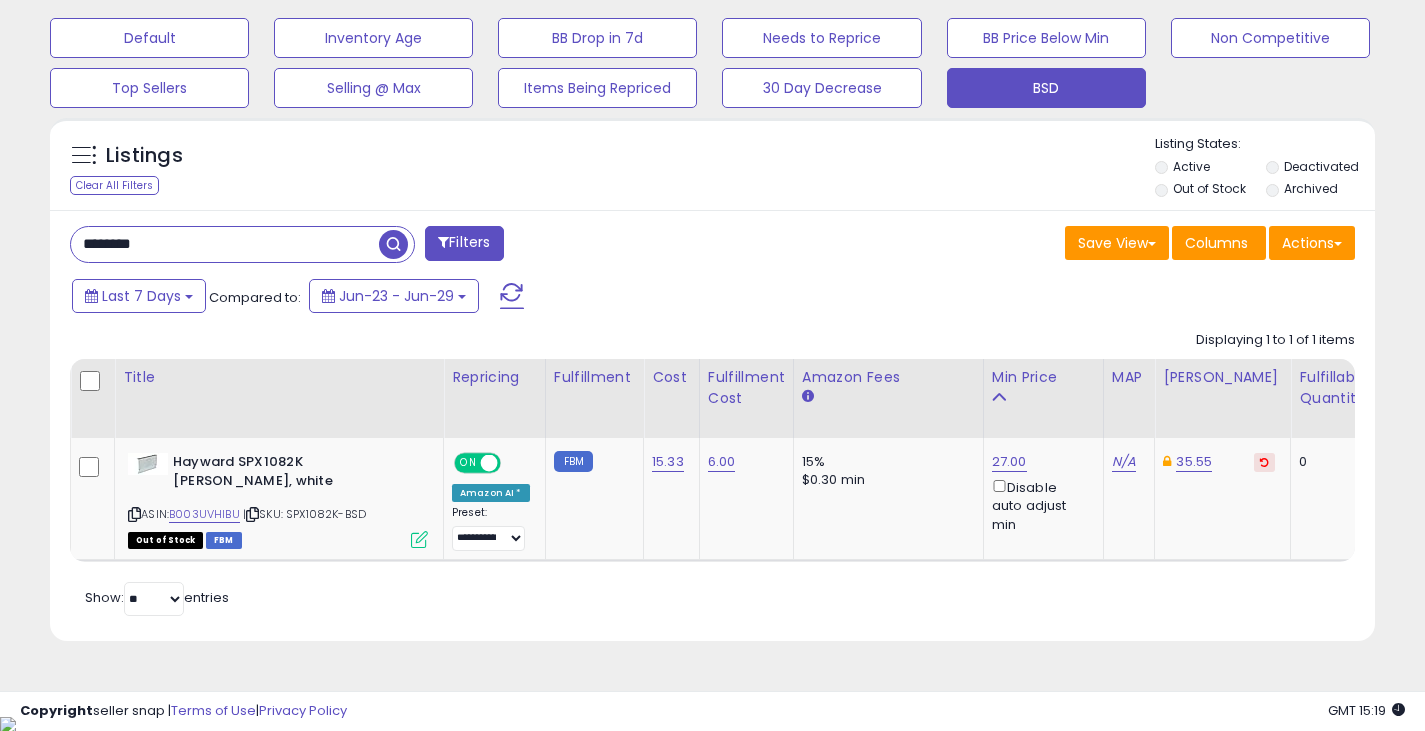 click on "********" at bounding box center (225, 244) 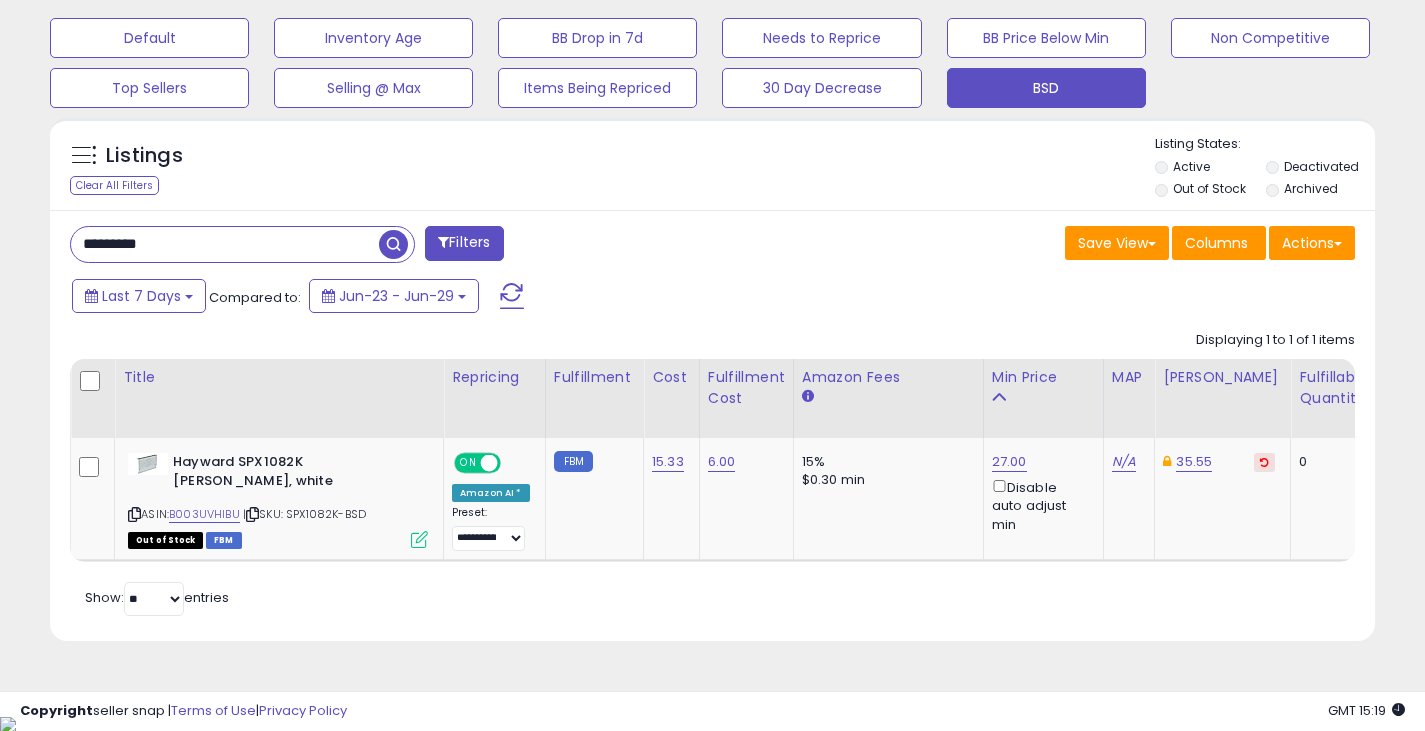click at bounding box center [393, 244] 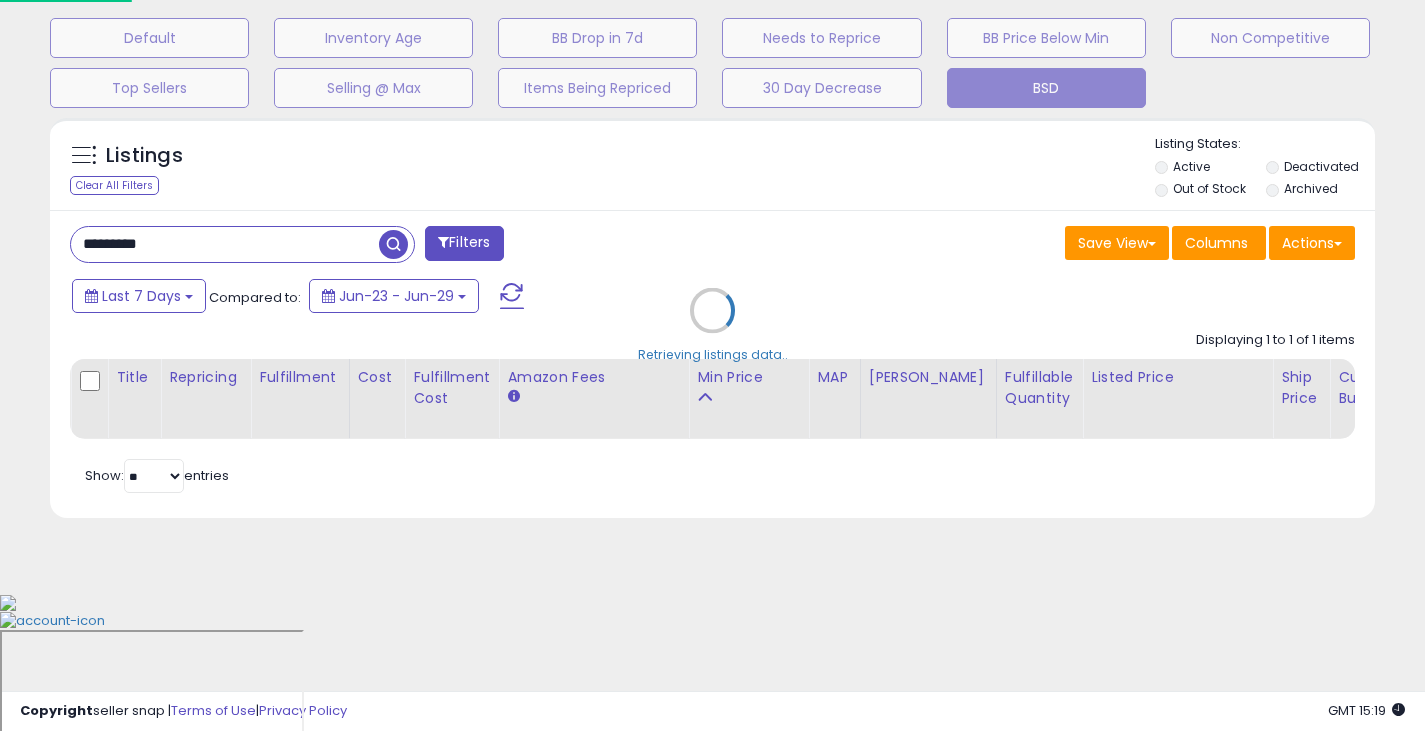 scroll, scrollTop: 999590, scrollLeft: 999224, axis: both 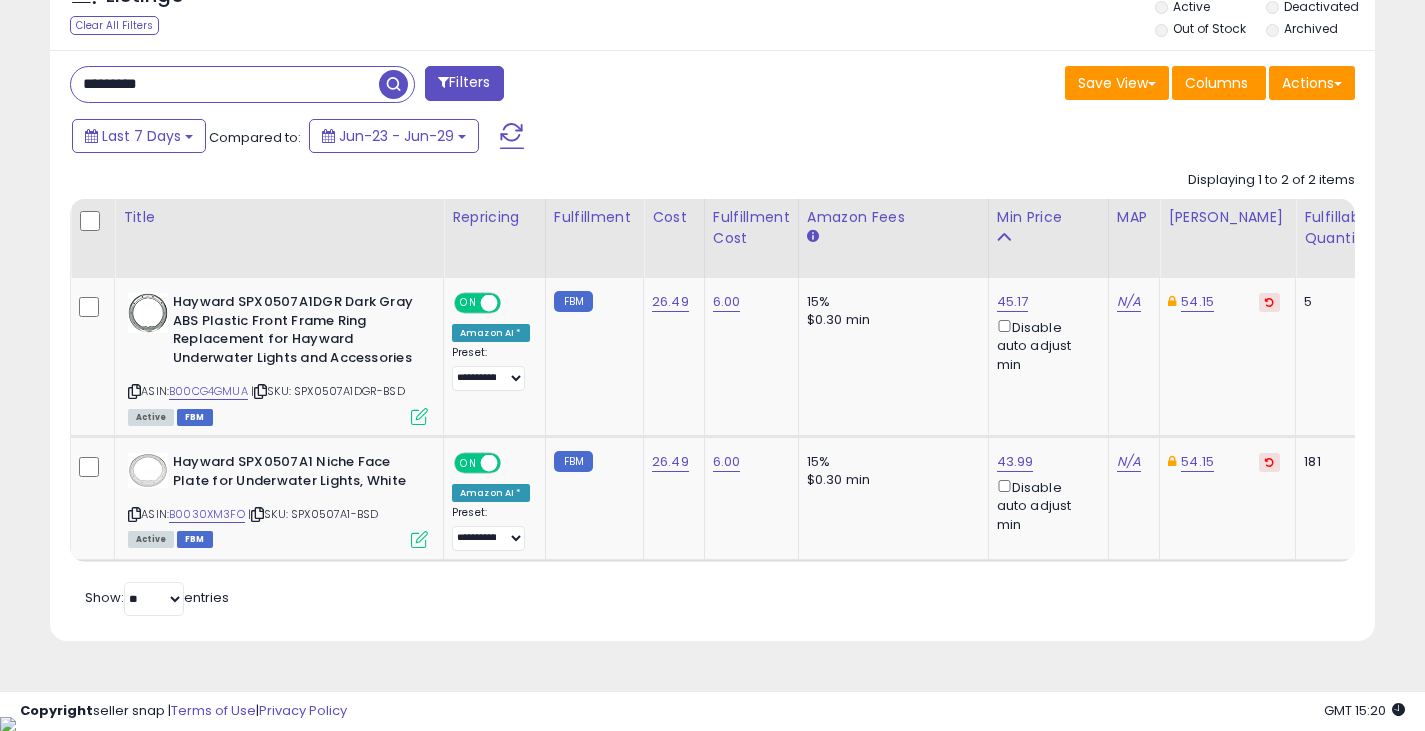 click on "*********" at bounding box center (225, 84) 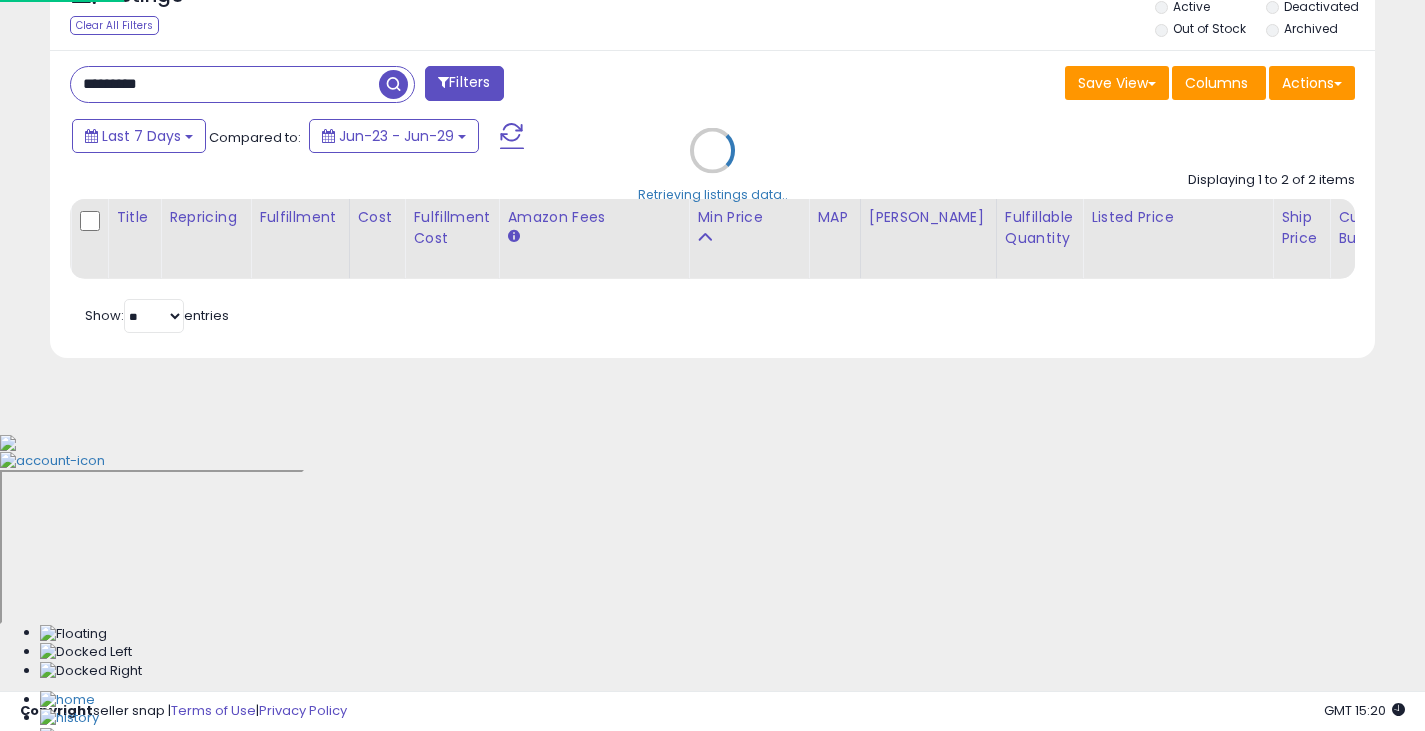 scroll, scrollTop: 999590, scrollLeft: 999224, axis: both 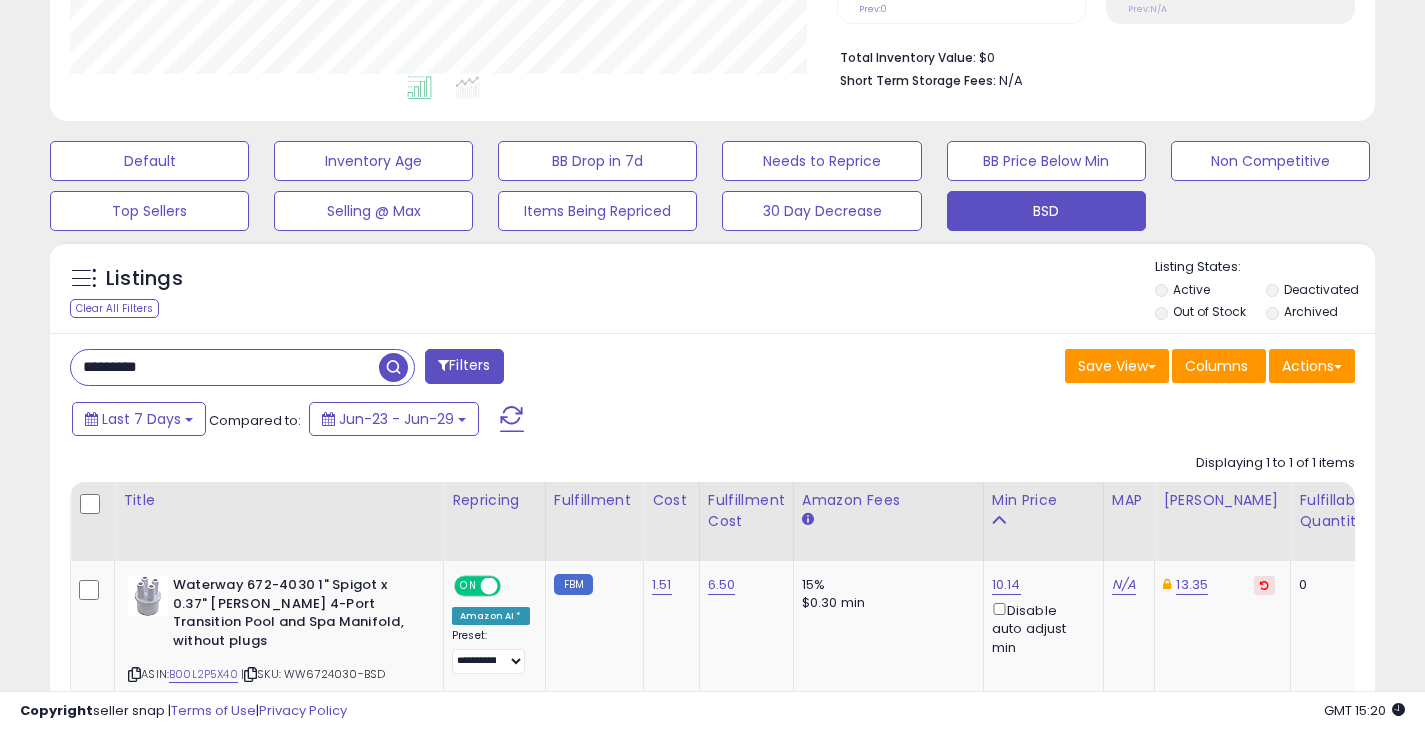 click at bounding box center [396, 365] 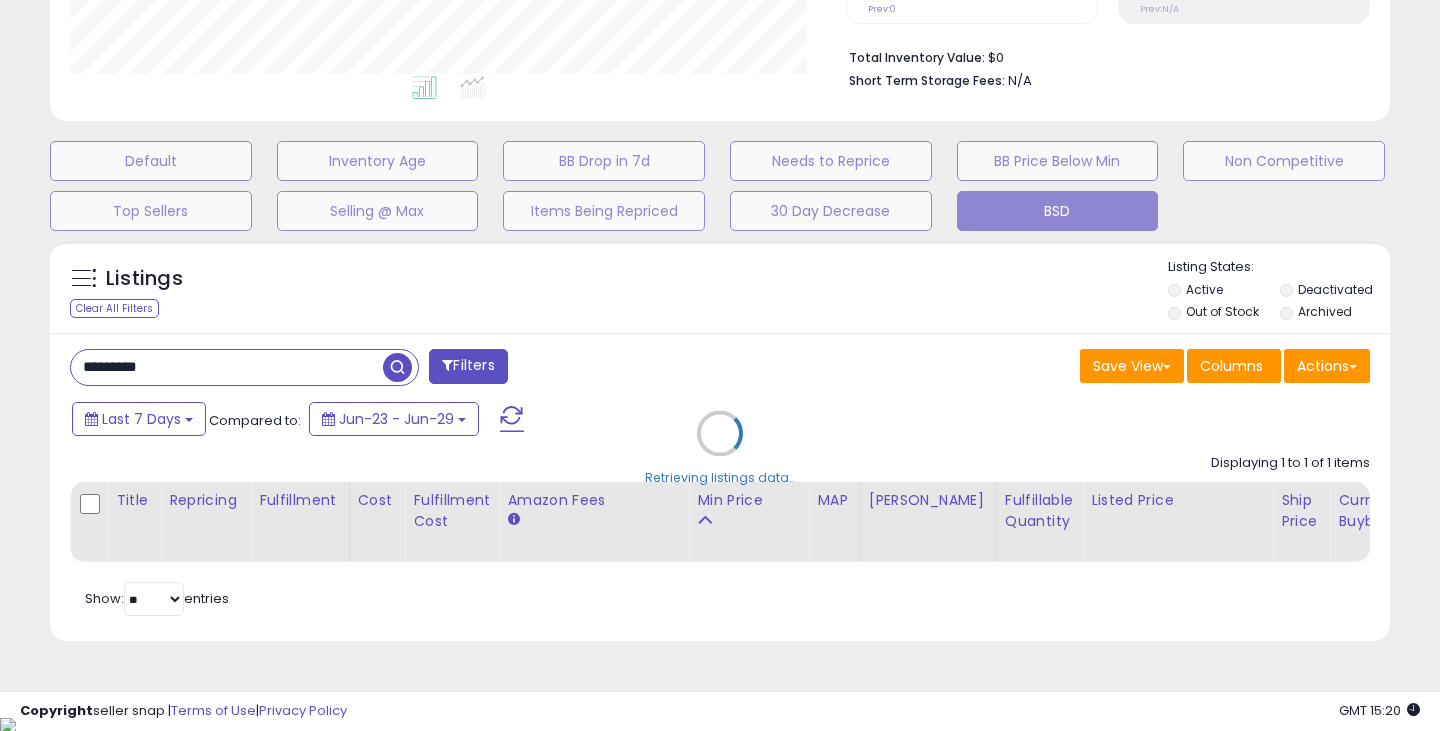scroll, scrollTop: 999590, scrollLeft: 999224, axis: both 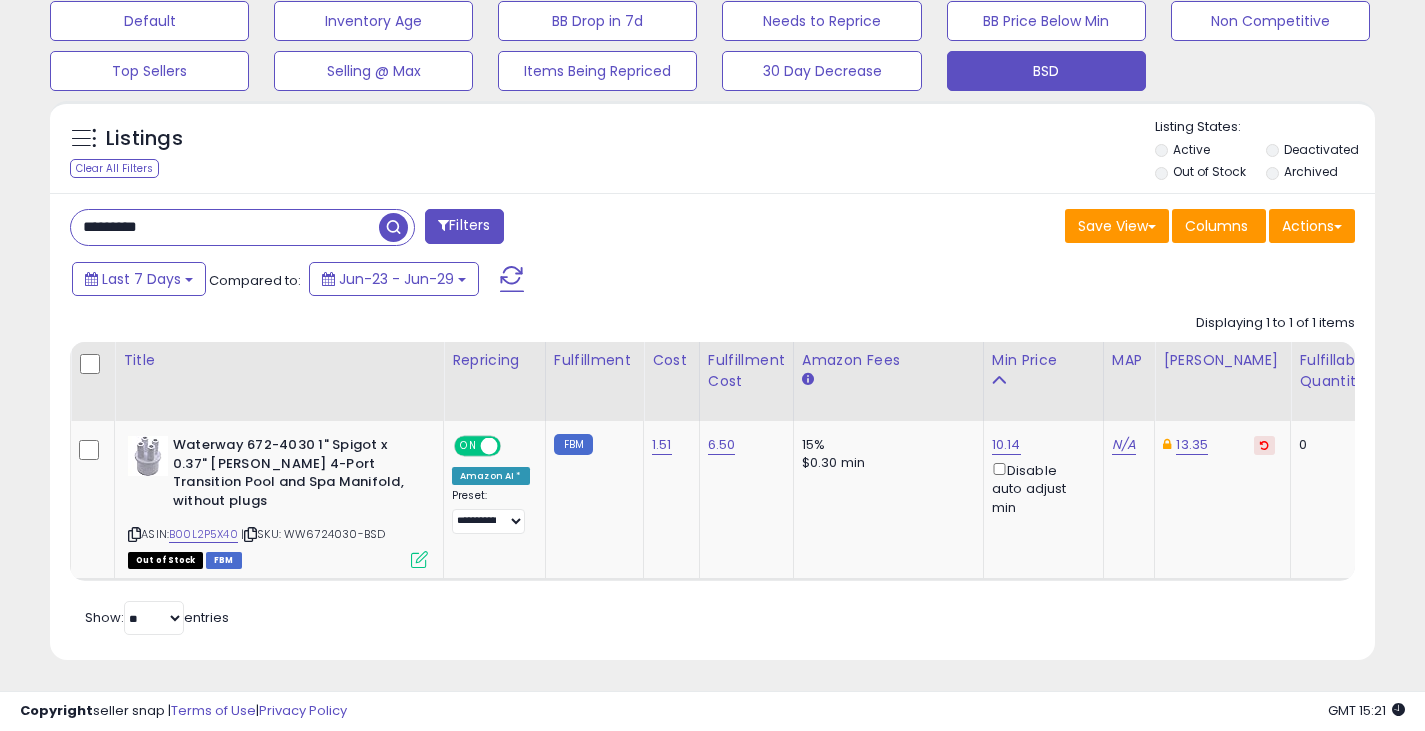 click on "*********" at bounding box center [225, 227] 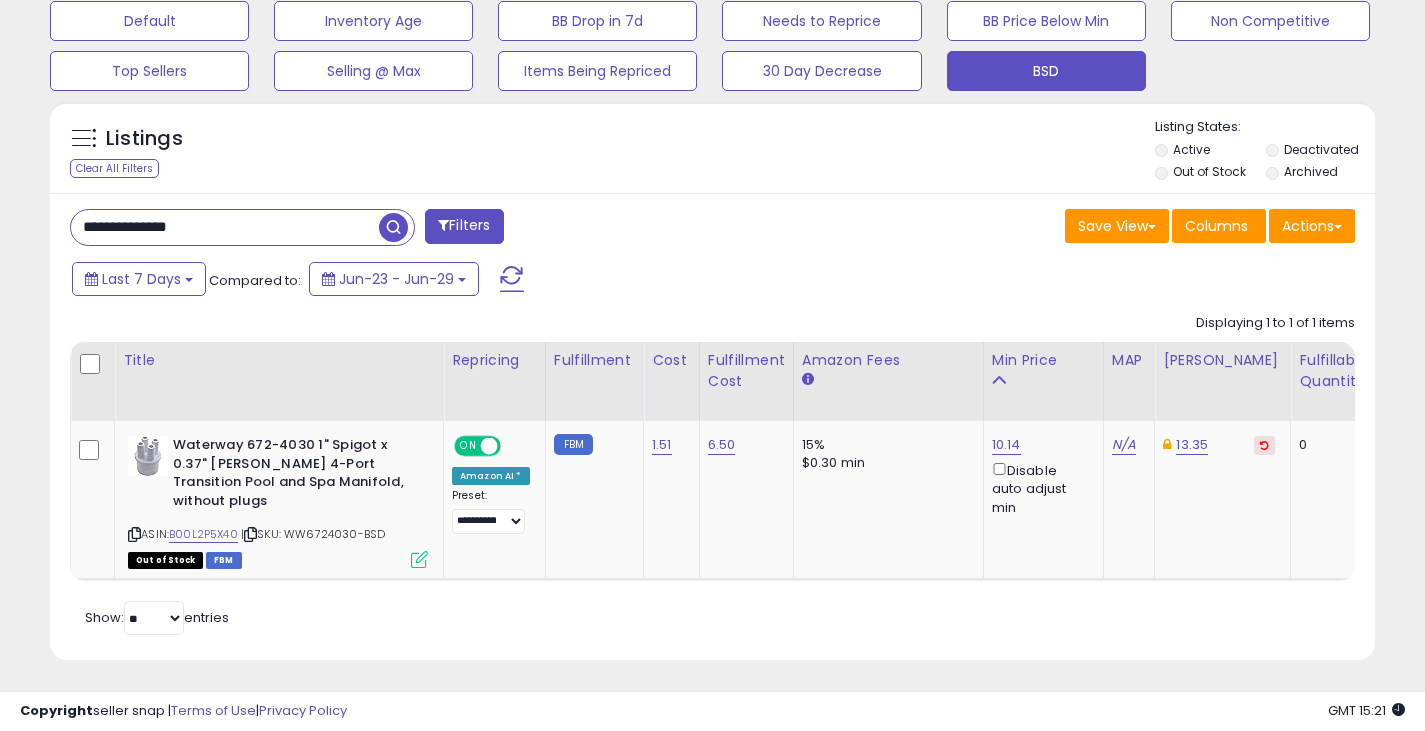 click on "**********" at bounding box center (225, 227) 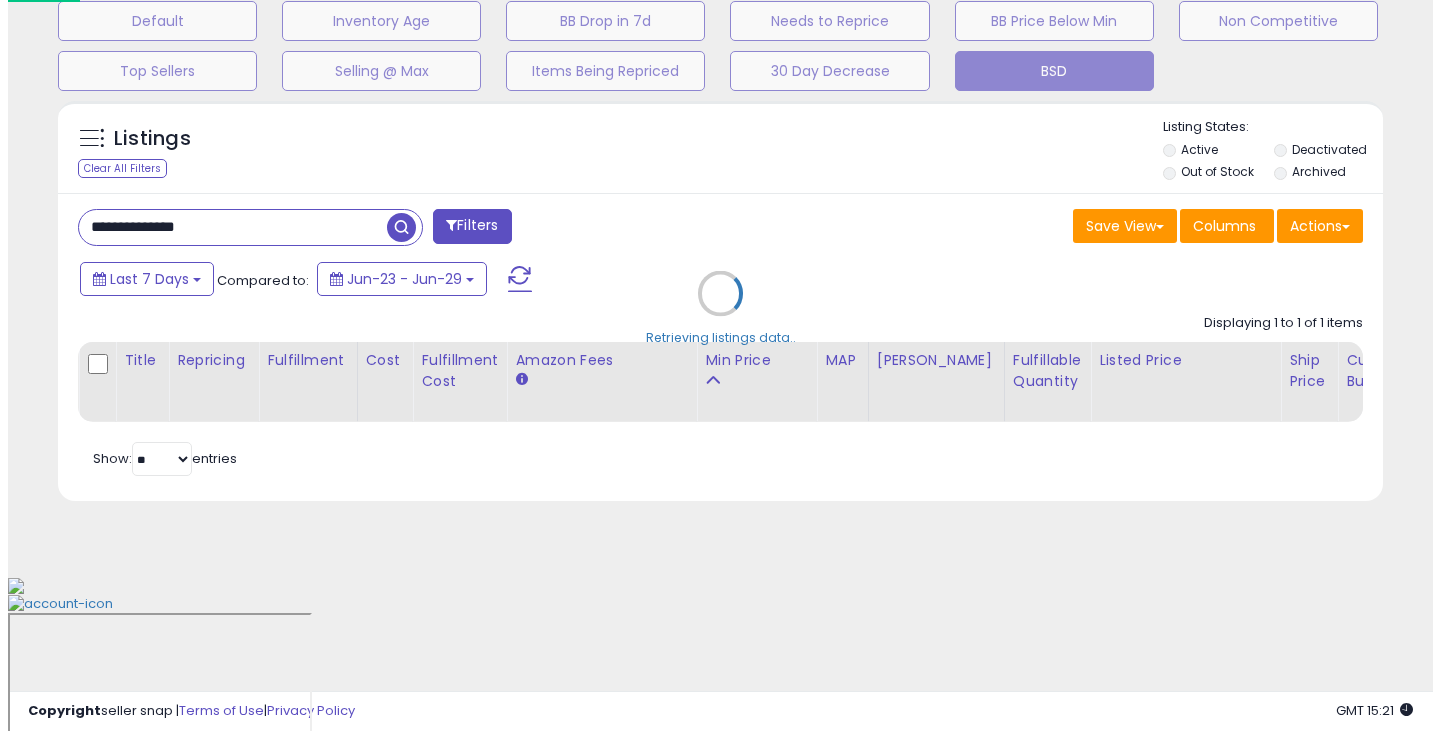 scroll, scrollTop: 489, scrollLeft: 0, axis: vertical 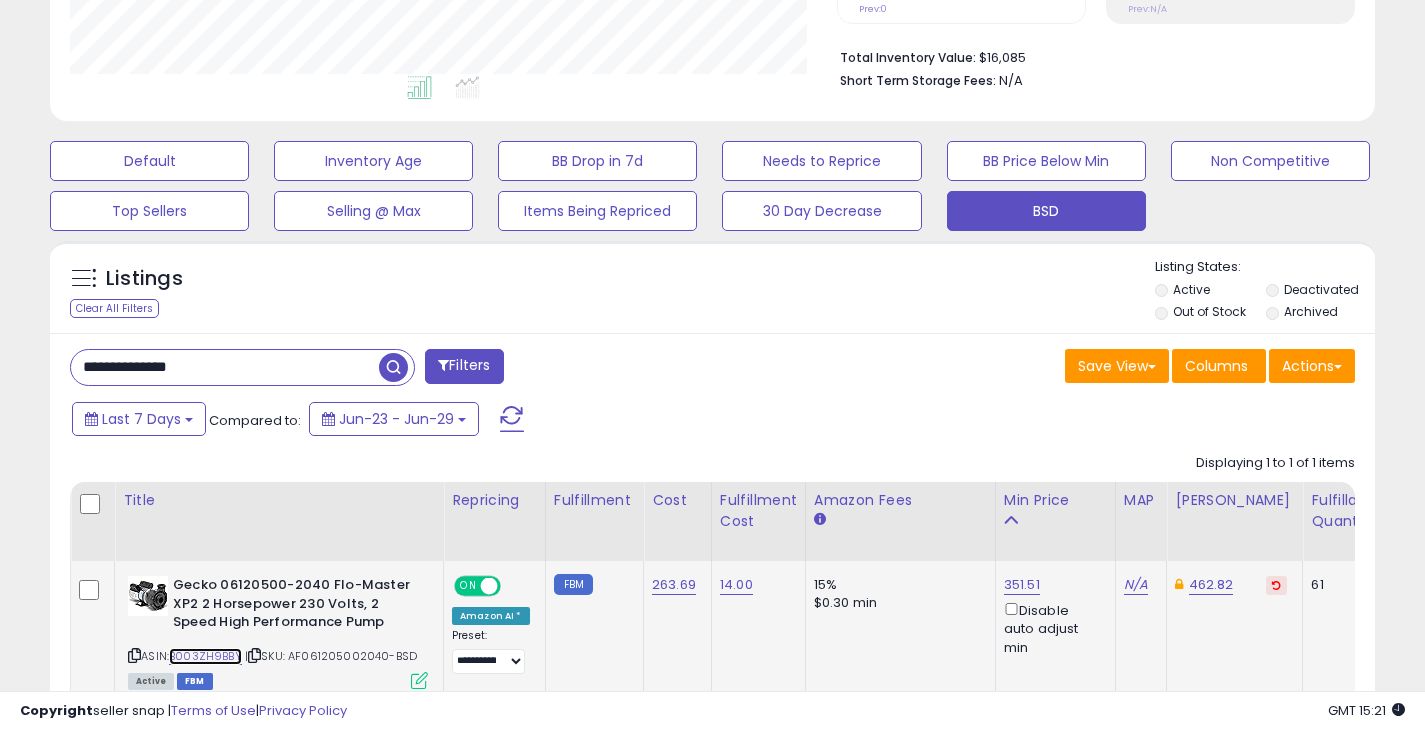 click on "B003ZH9BBY" at bounding box center (205, 656) 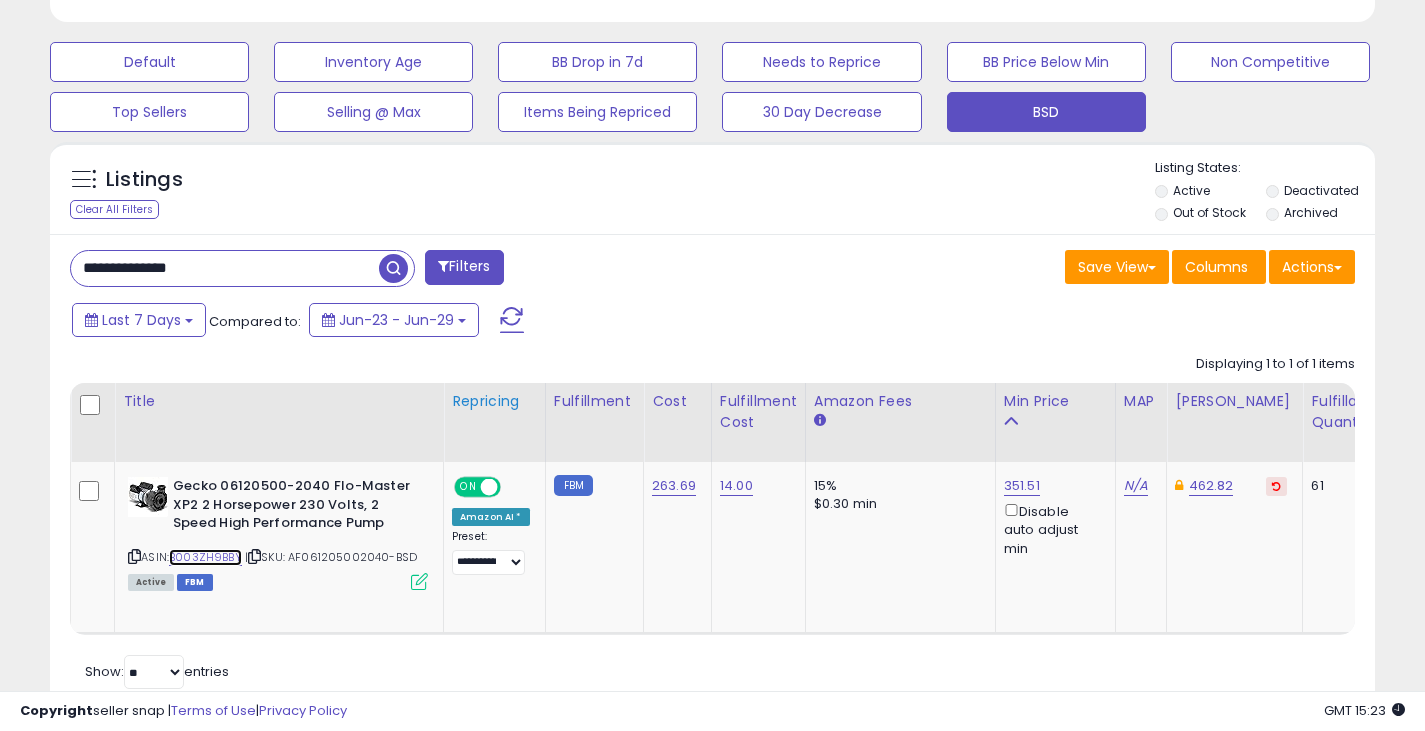 scroll, scrollTop: 661, scrollLeft: 0, axis: vertical 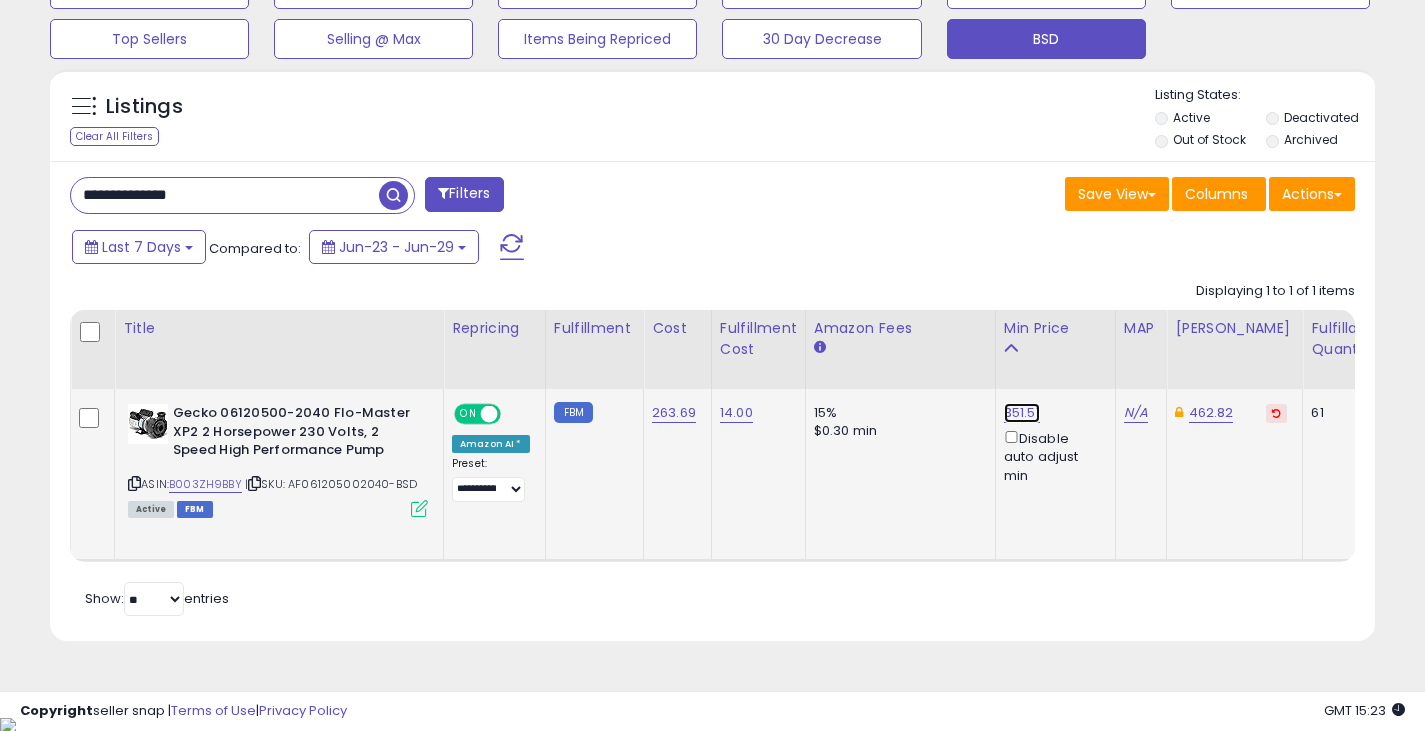 click on "351.51" at bounding box center [1022, 413] 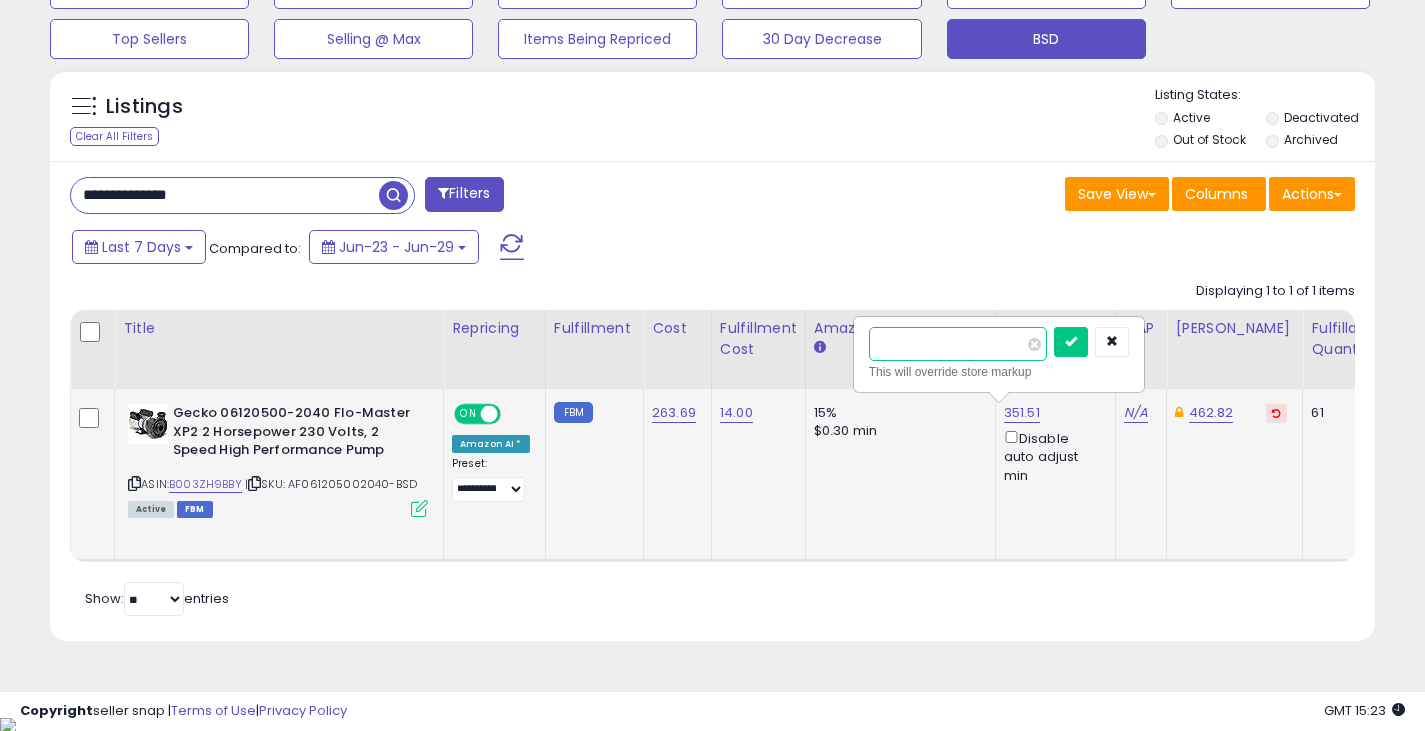 click on "******" at bounding box center [958, 344] 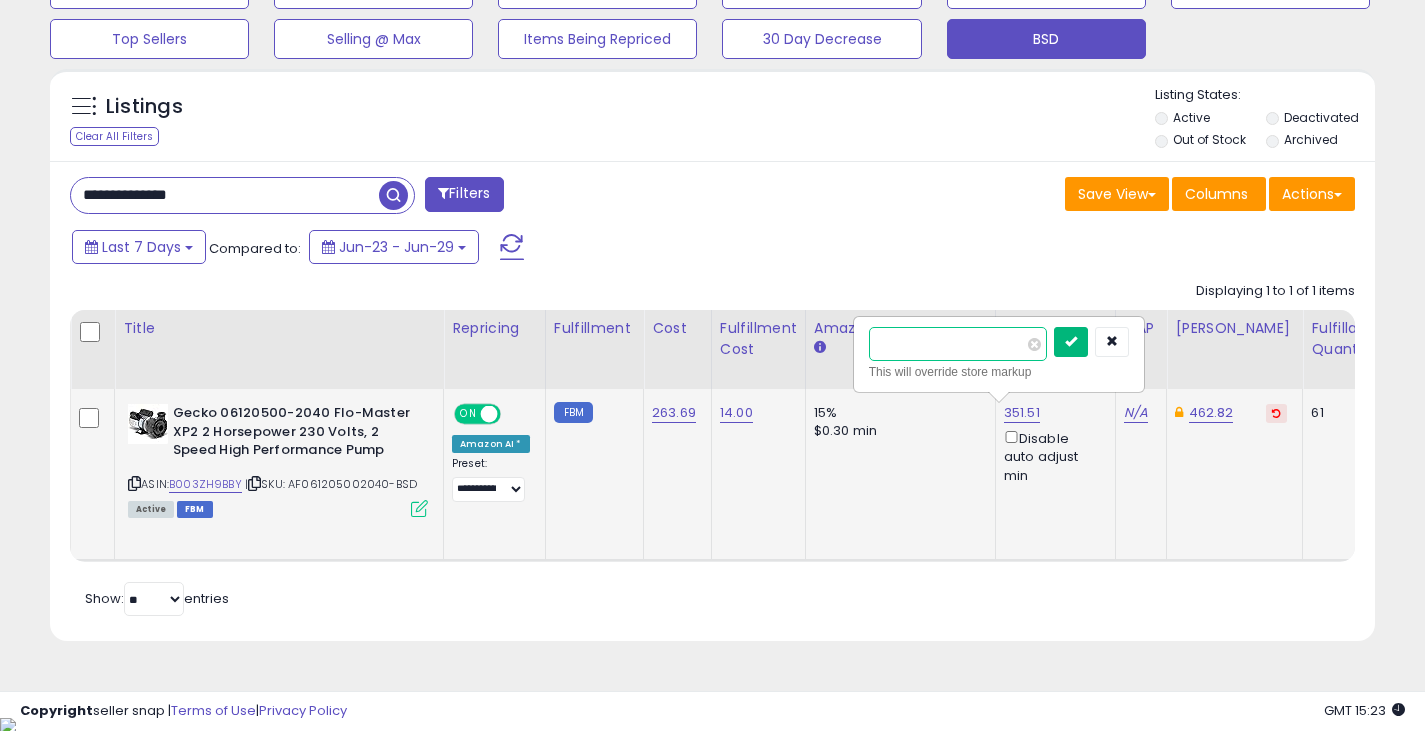 type on "******" 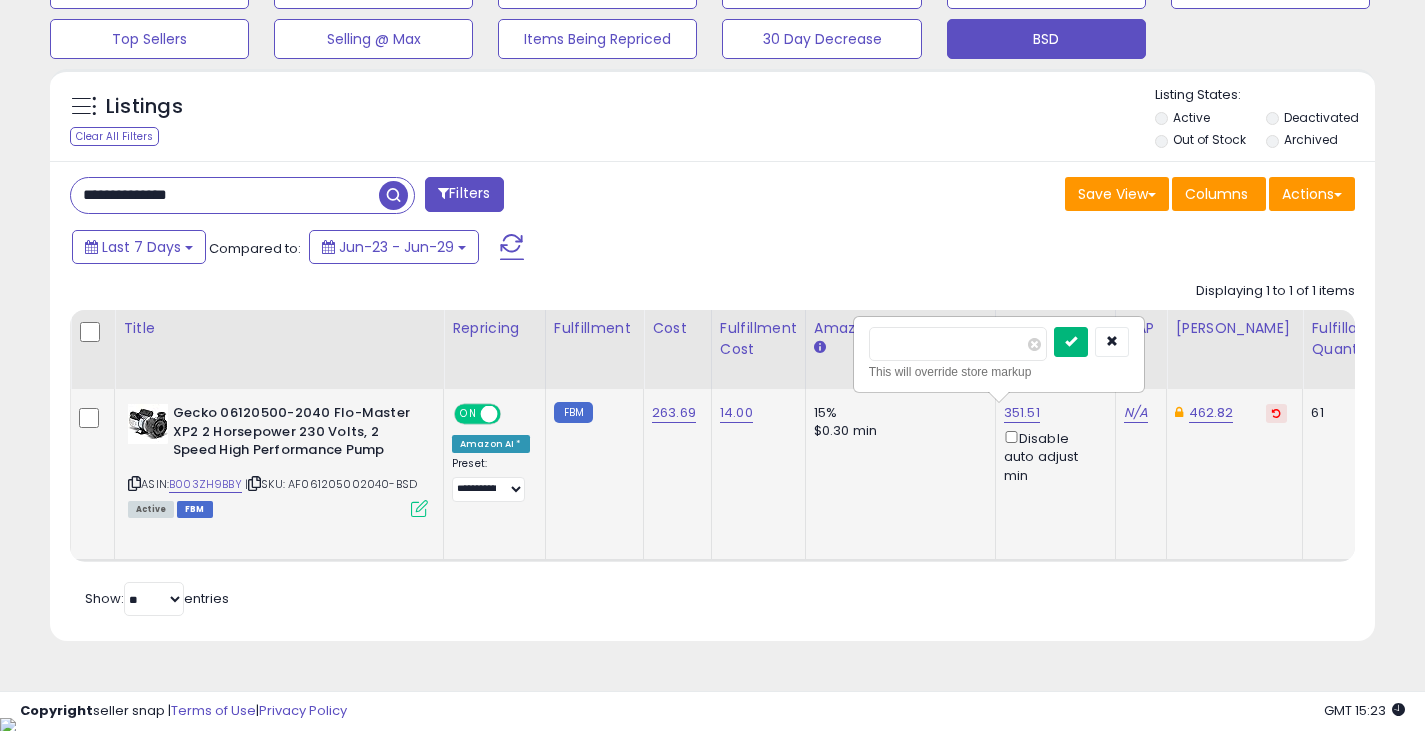 click at bounding box center [1071, 342] 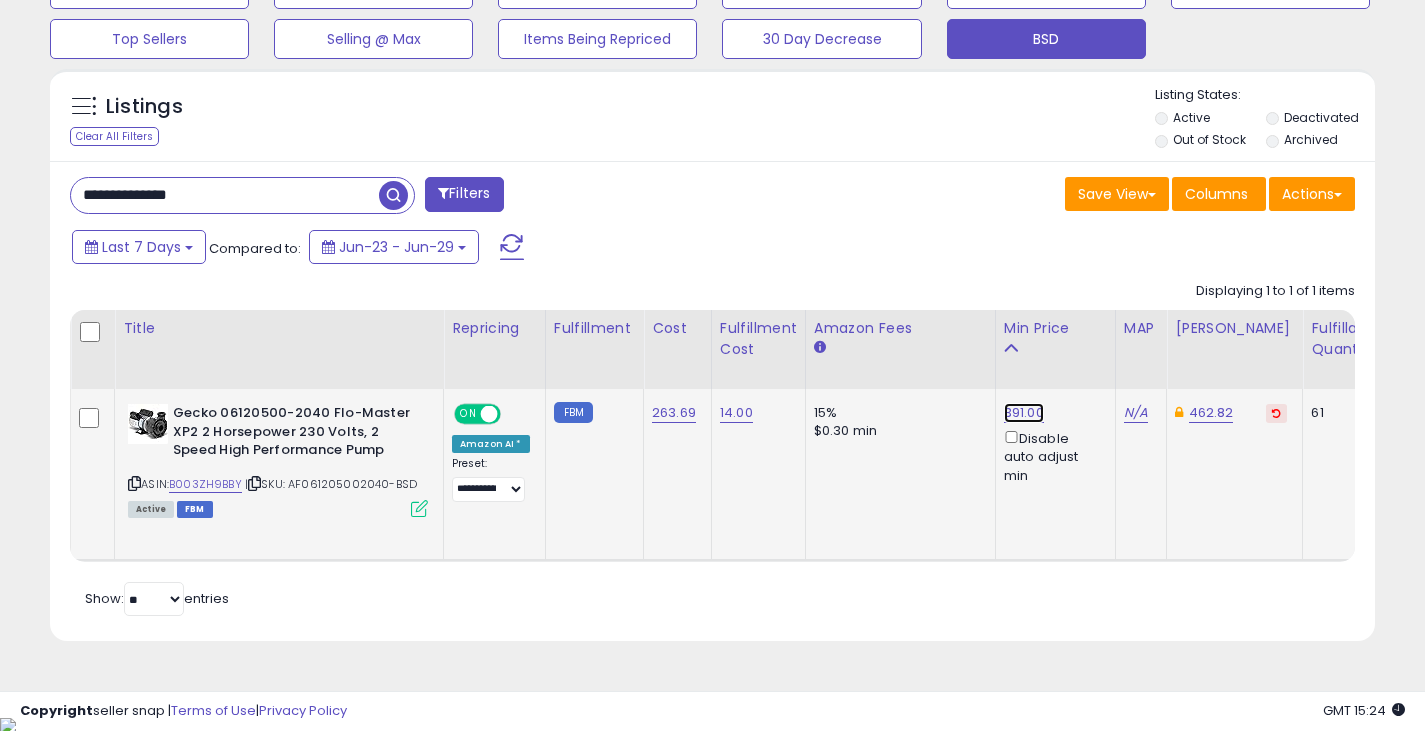 click on "391.00" at bounding box center [1024, 413] 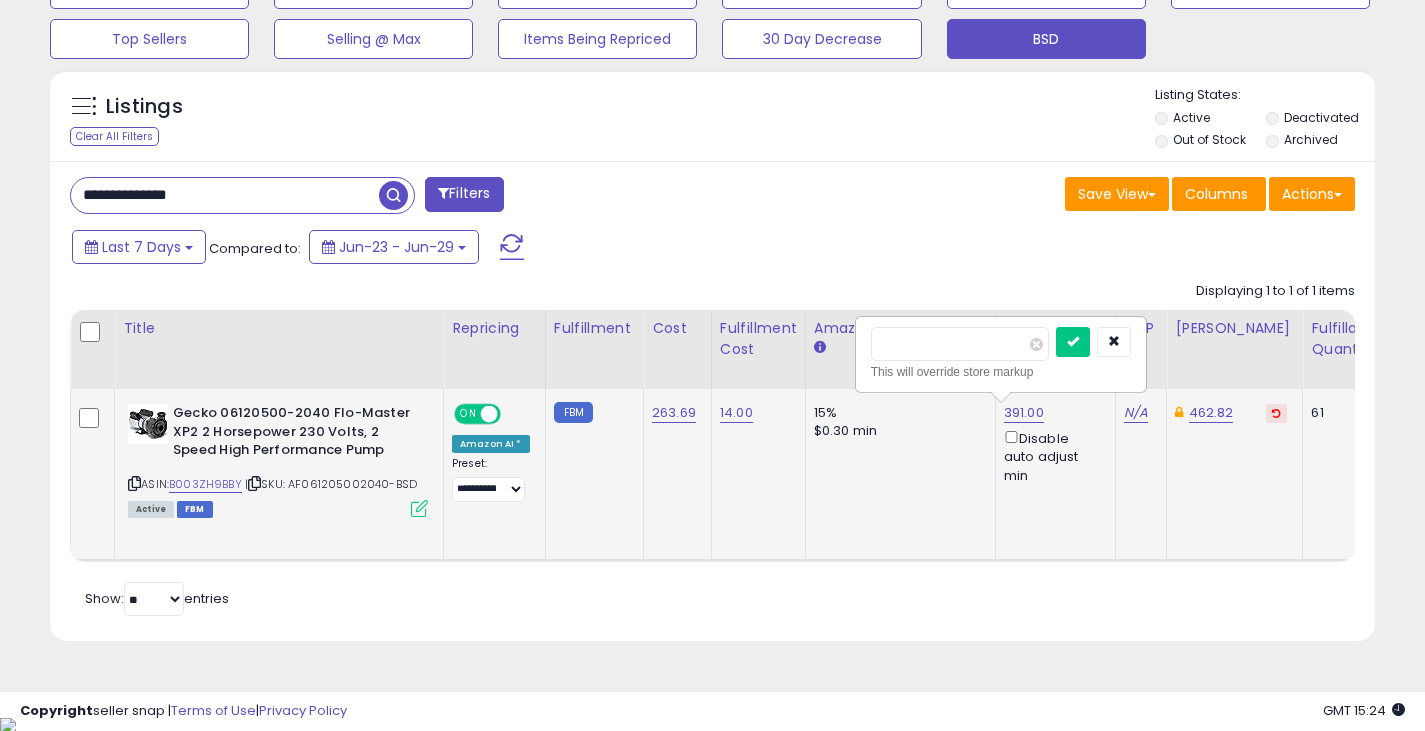 click on "******" at bounding box center [960, 344] 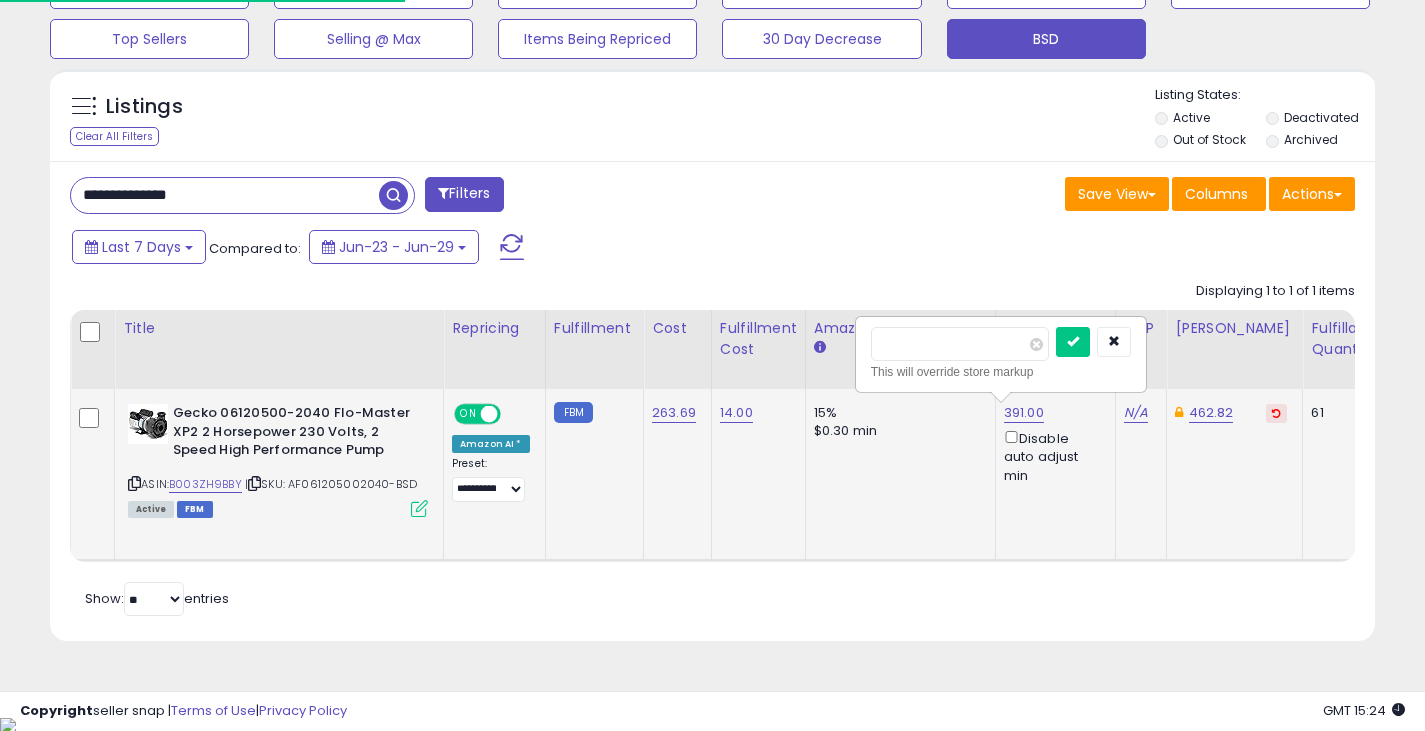 click at bounding box center [1073, 342] 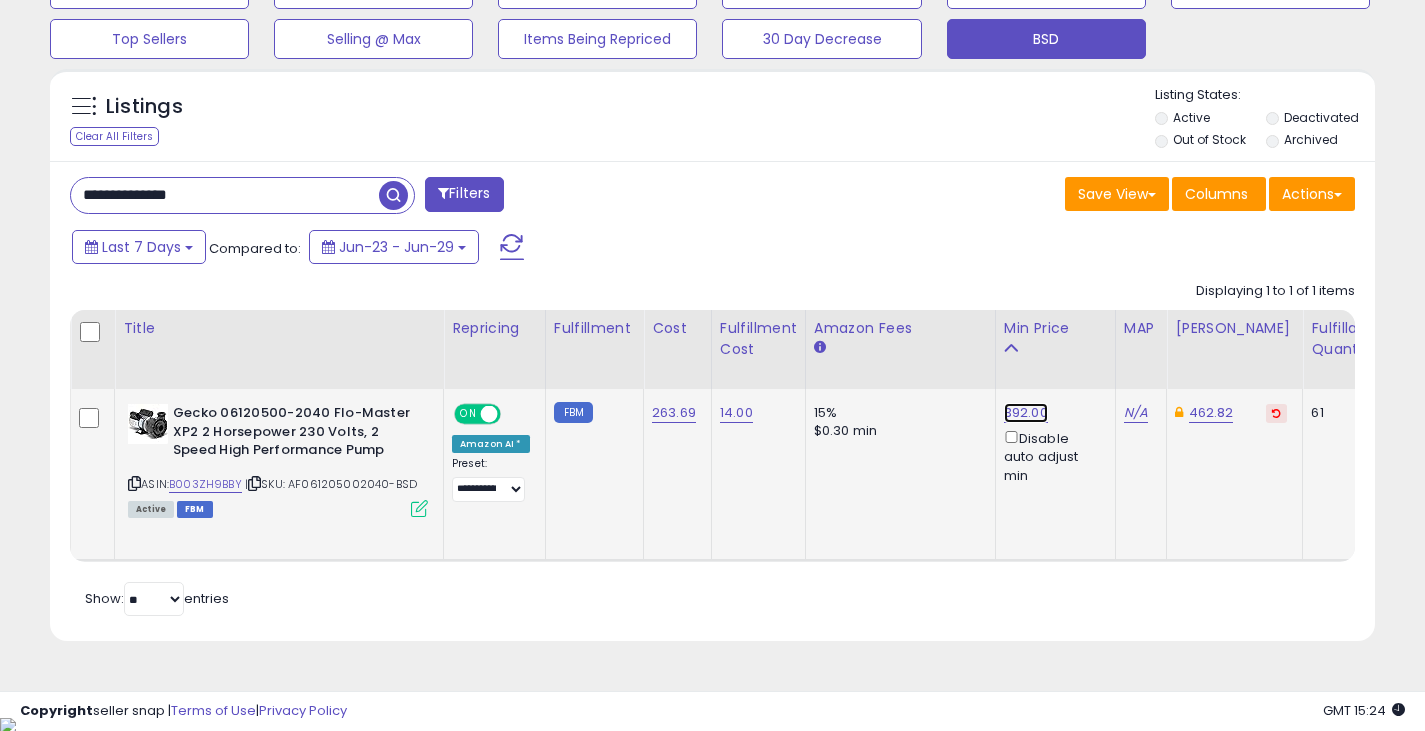 click on "392.00" at bounding box center (1026, 413) 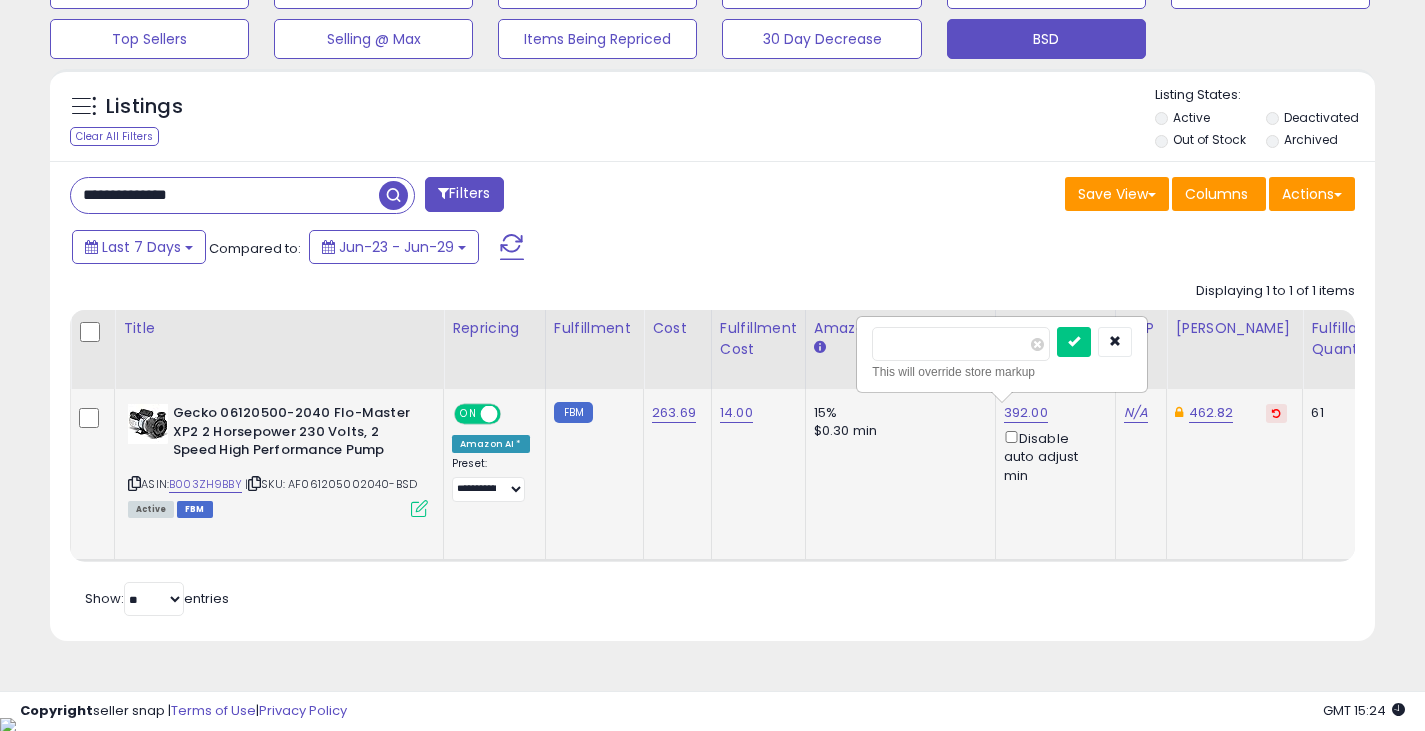 type on "******" 